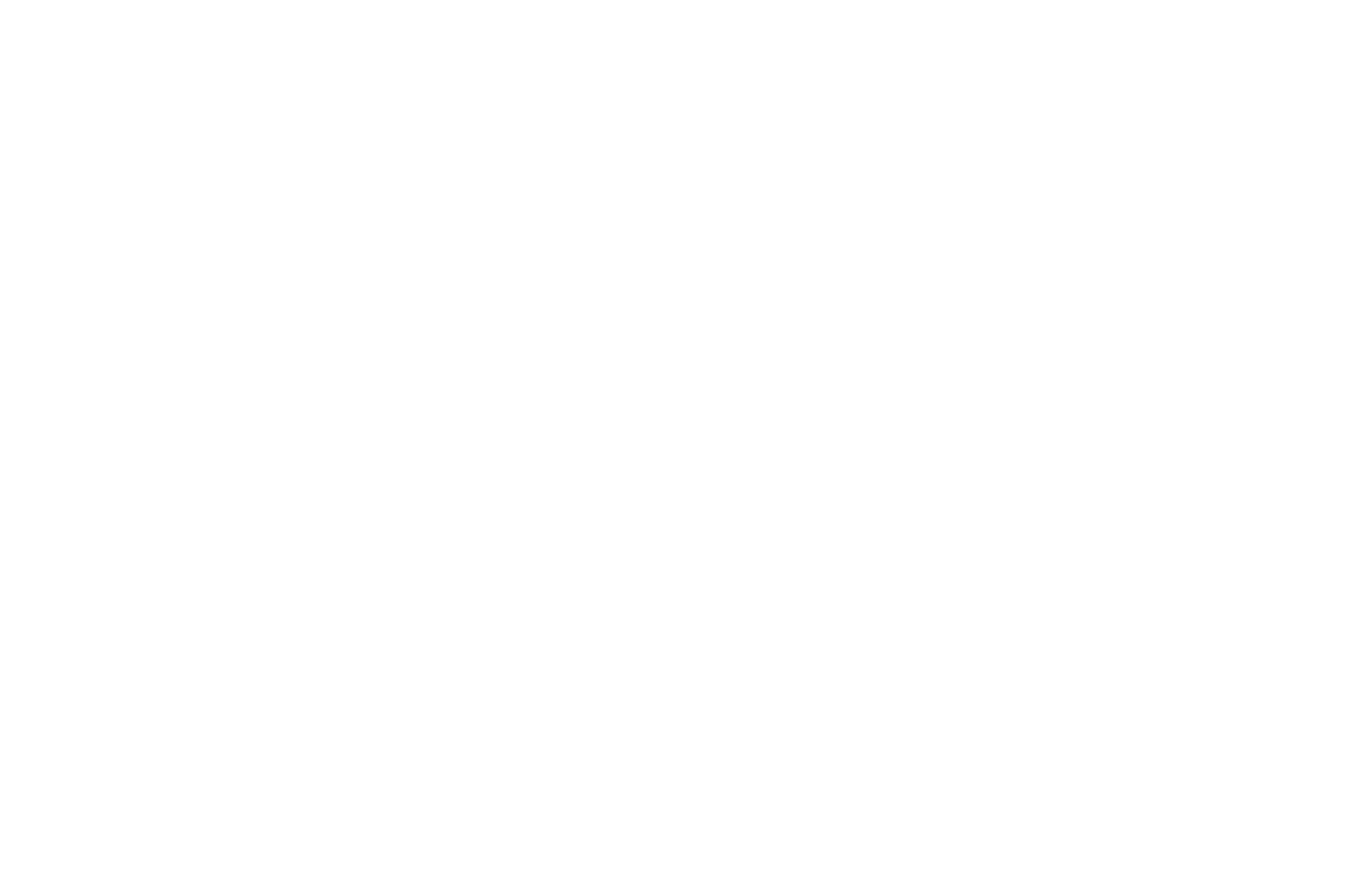 scroll, scrollTop: 0, scrollLeft: 0, axis: both 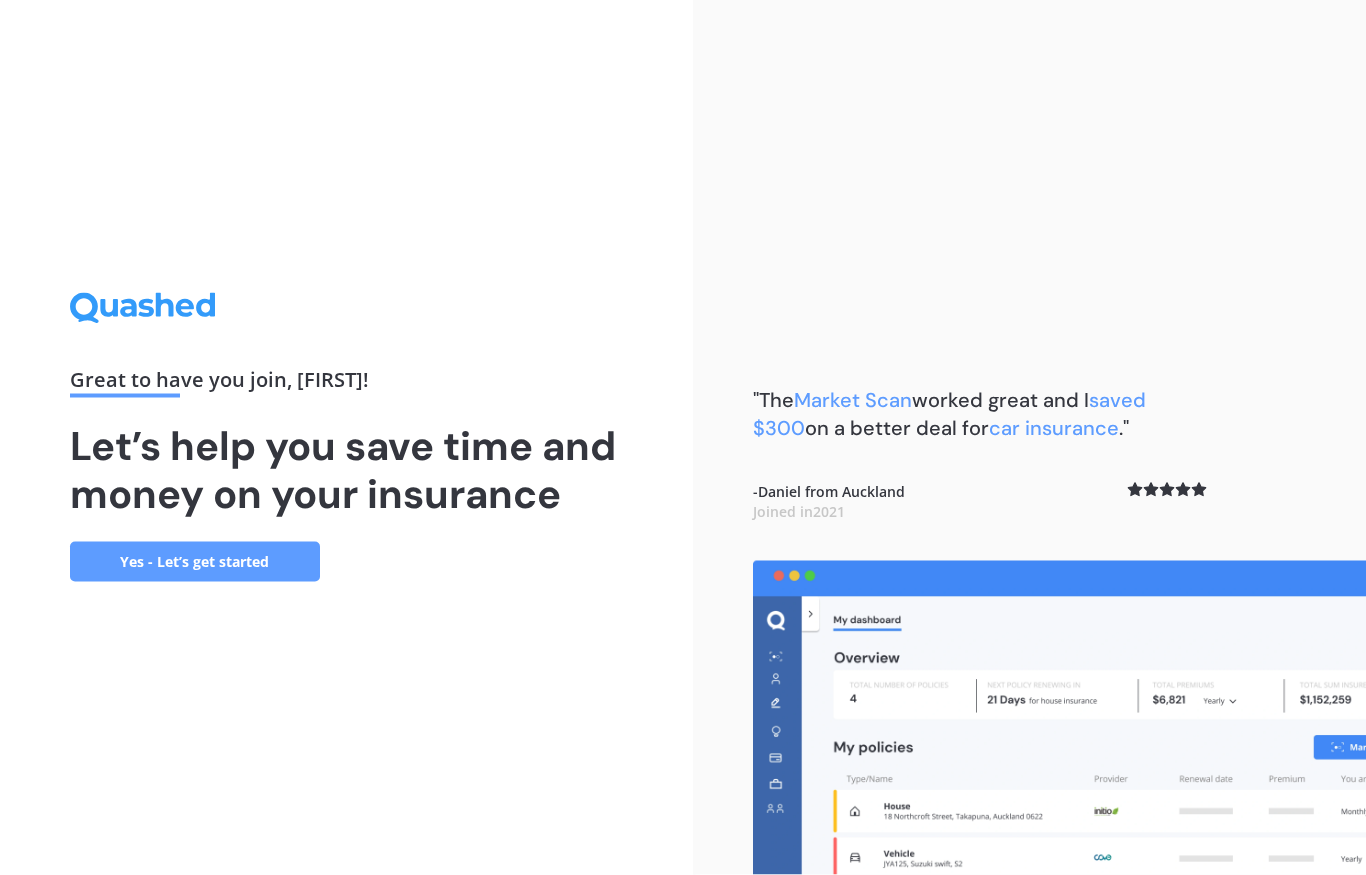 click on "Yes - Let’s get started" at bounding box center [195, 562] 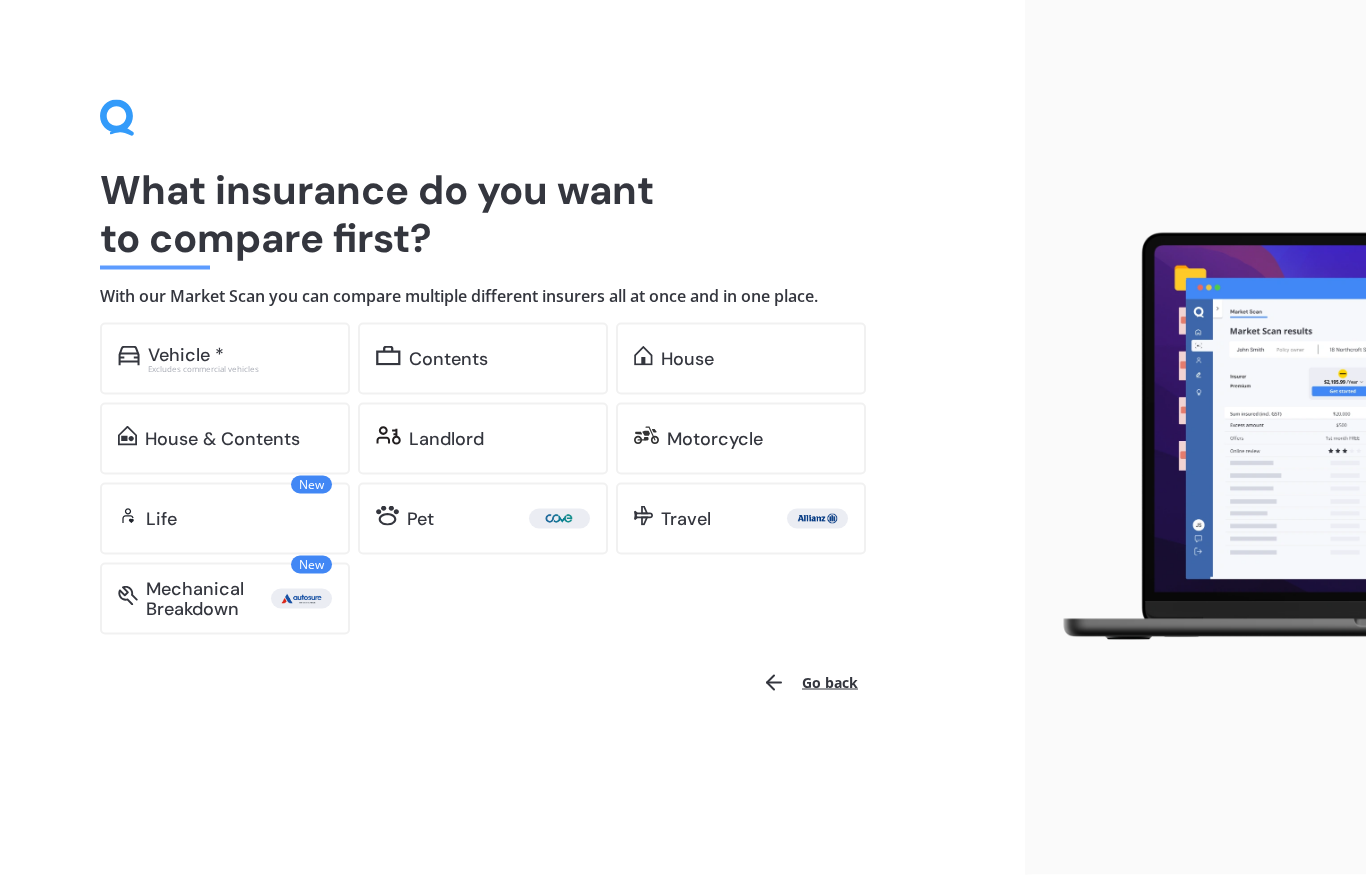 scroll, scrollTop: 0, scrollLeft: 0, axis: both 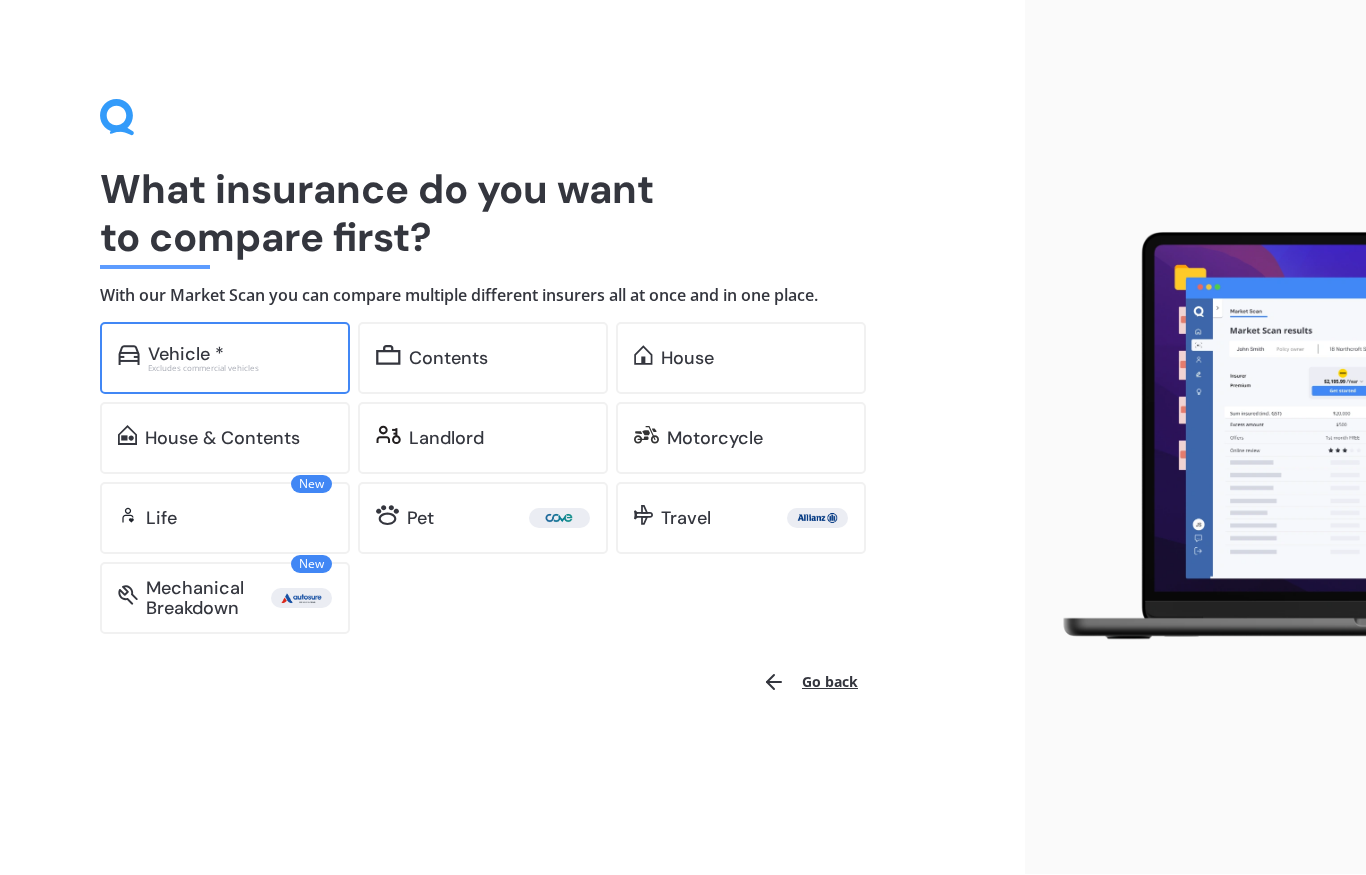 click on "Excludes commercial vehicles" at bounding box center (240, 369) 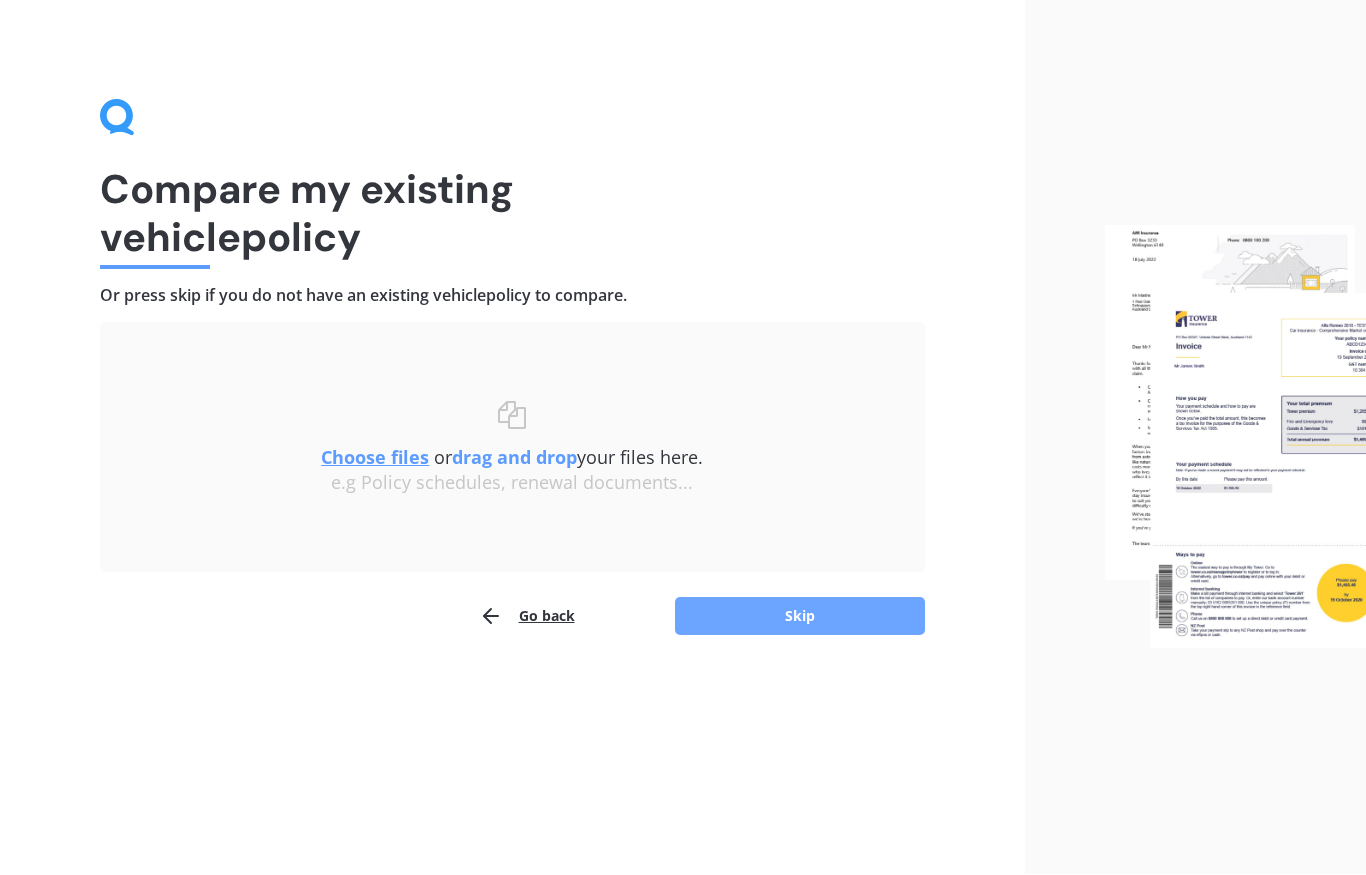 click on "Skip" at bounding box center (800, 617) 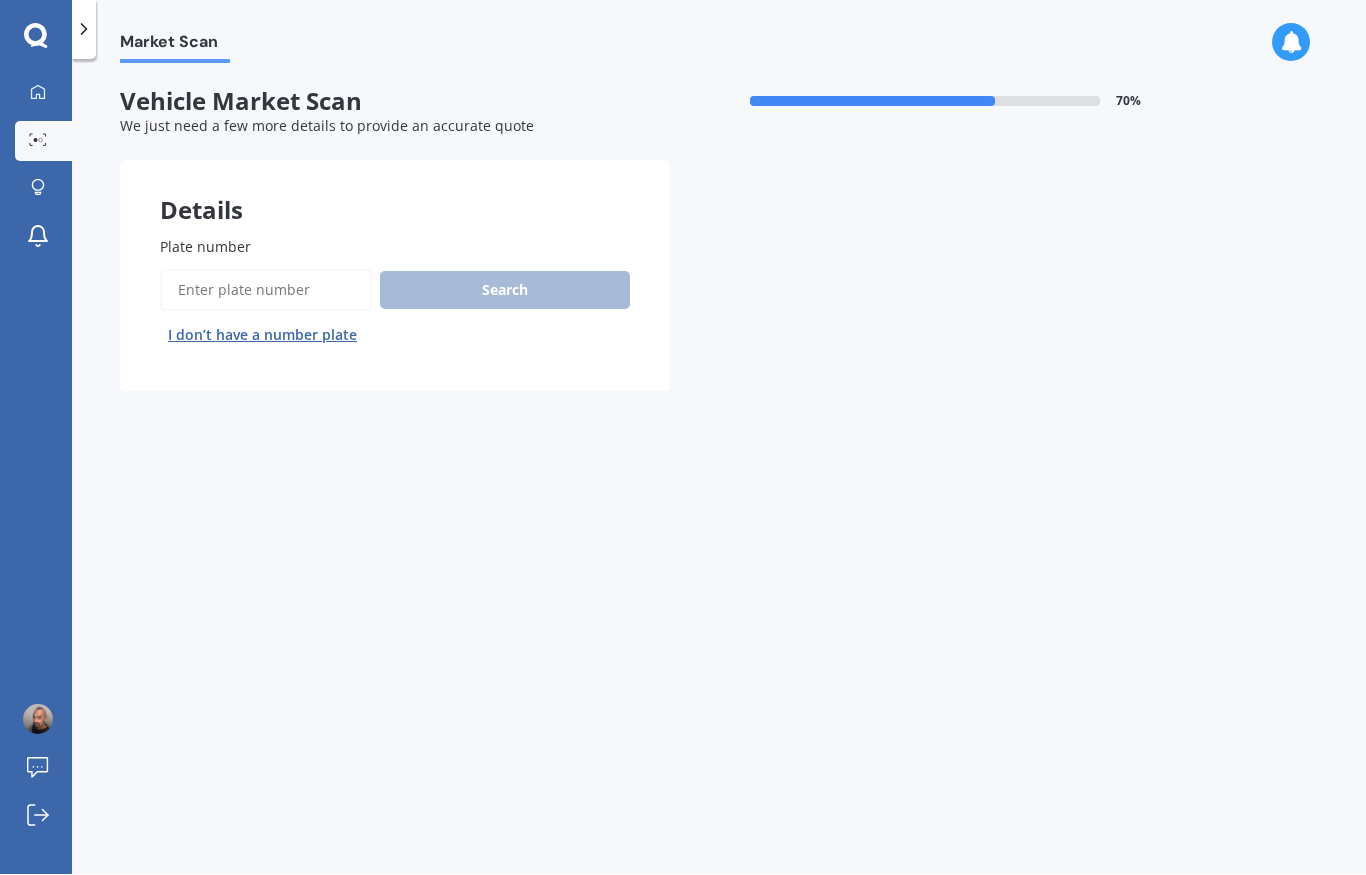 click on "Plate number" at bounding box center [266, 291] 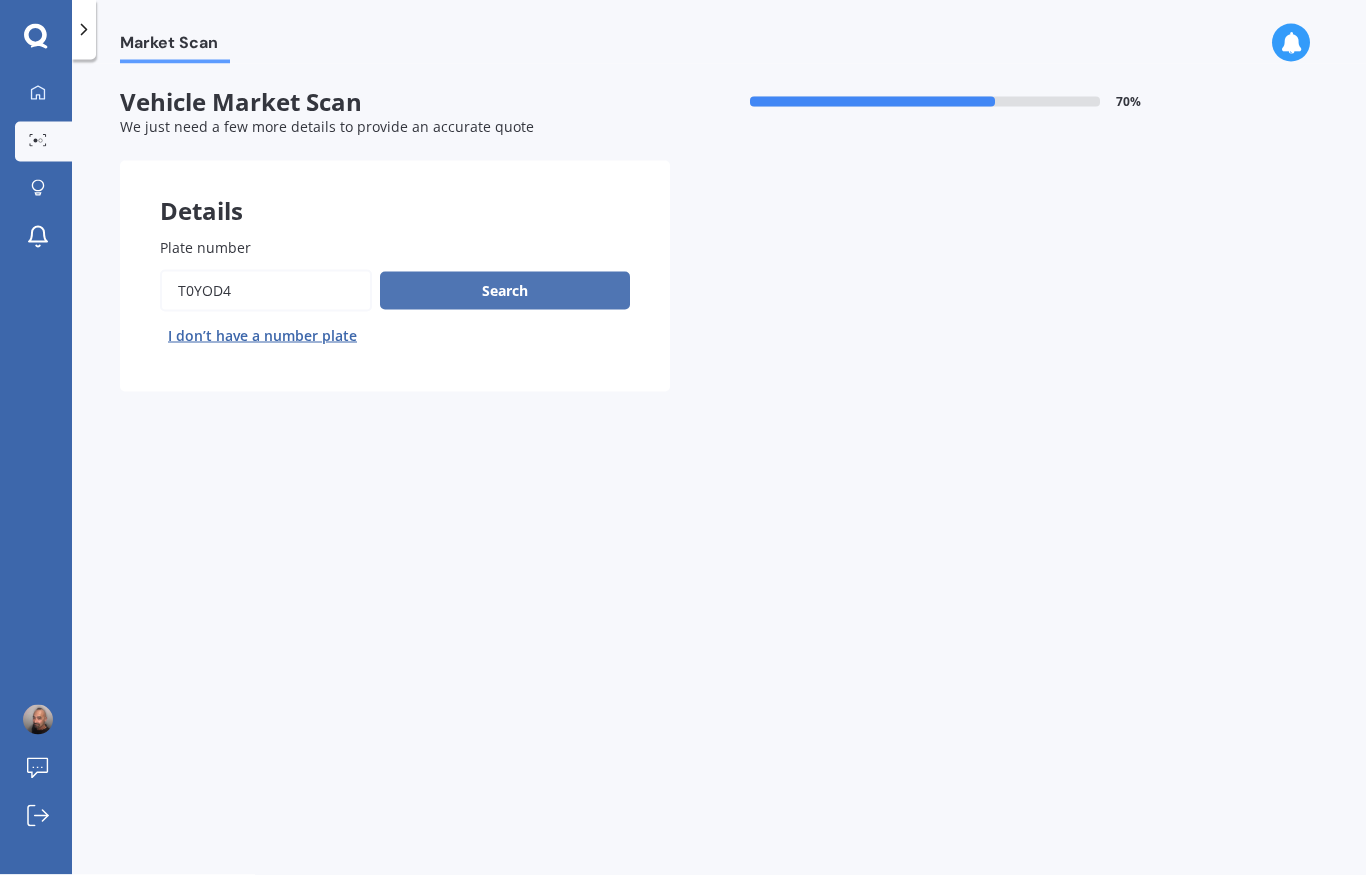 type on "T0yod4" 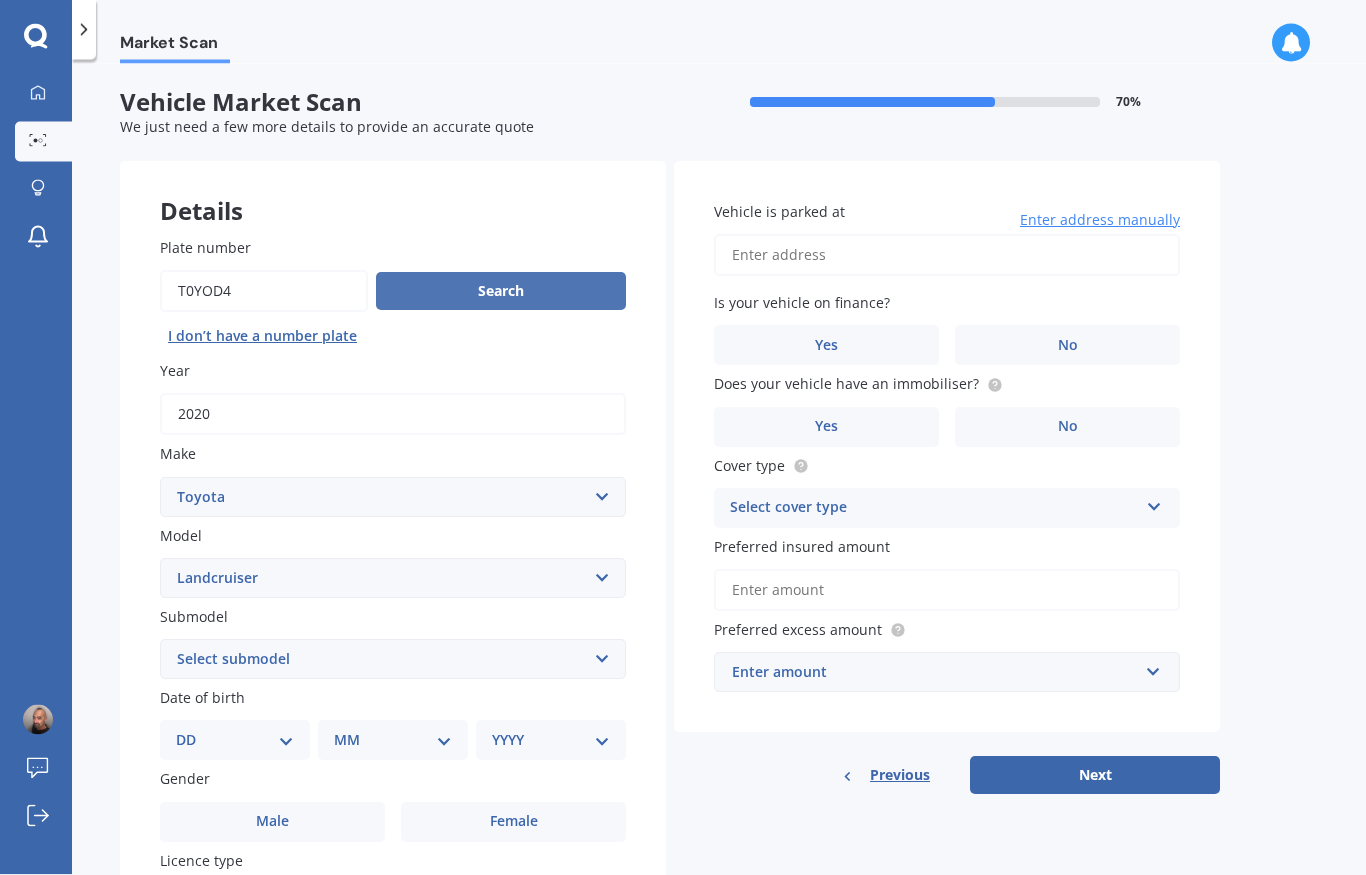 scroll, scrollTop: 0, scrollLeft: 0, axis: both 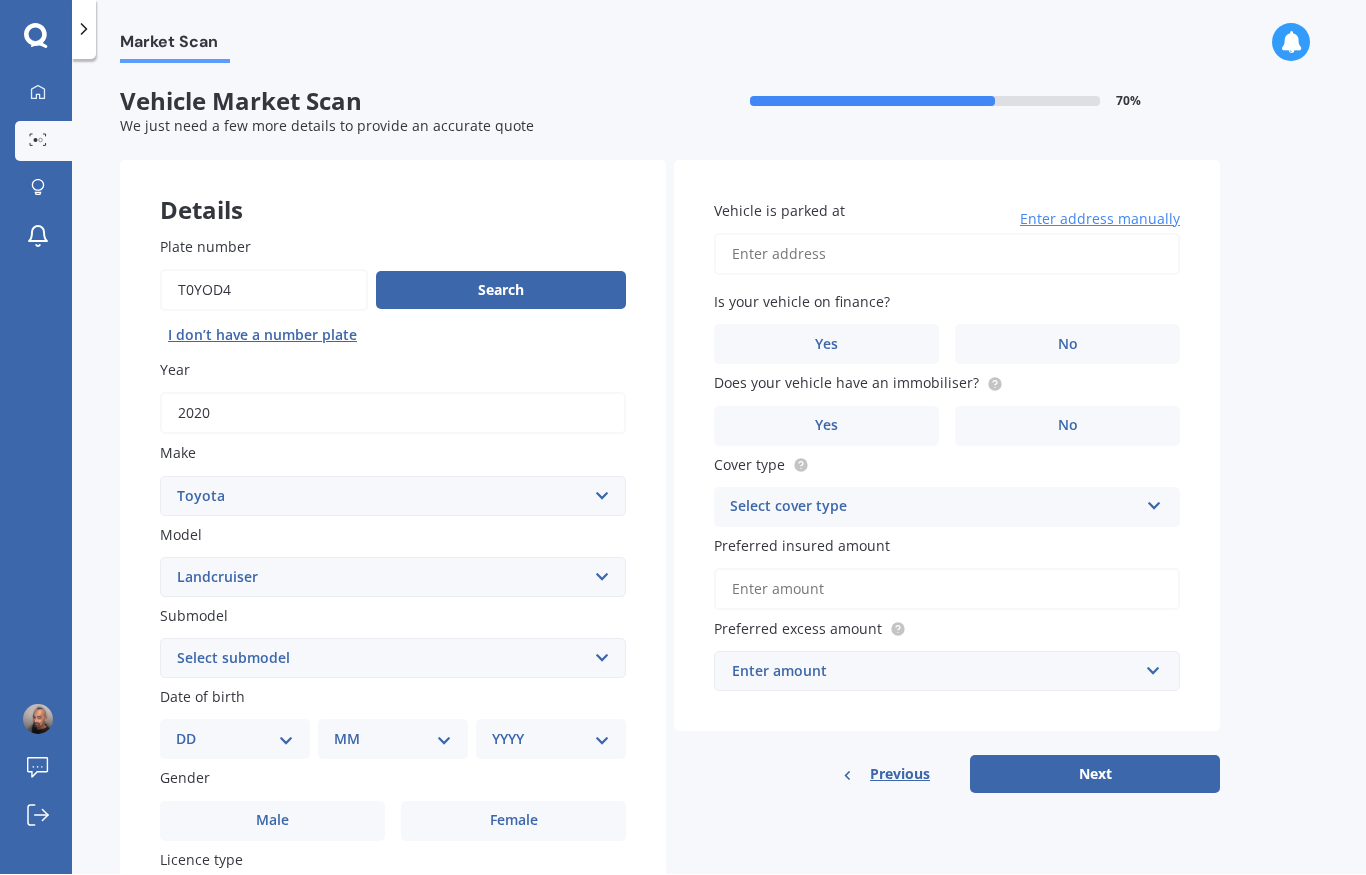 click on "Select submodel (All other) 4WD SWB Hard Top Diesel Diesel 4.2 4WD Diesel 4.5 4WD Petrol 4WD SWB Hard Top Petrol Petrol 4WD SWB Soft Top Prado 2.4 Turbo Diesel Prado 2.7 Petrol Prado 2.8 Turbo Diesel Prado 3.0 RV Prado 3.0 VX Prado 4.0 VX Petrol Prado SR5 V6 Prado SWB RX Prado TX Turbo Diesel Turbo Diesel 4.5 4WD Wagon GX Diesel Wagon GX Turbo Wagon RV Wagon VX Turbo" at bounding box center (393, 659) 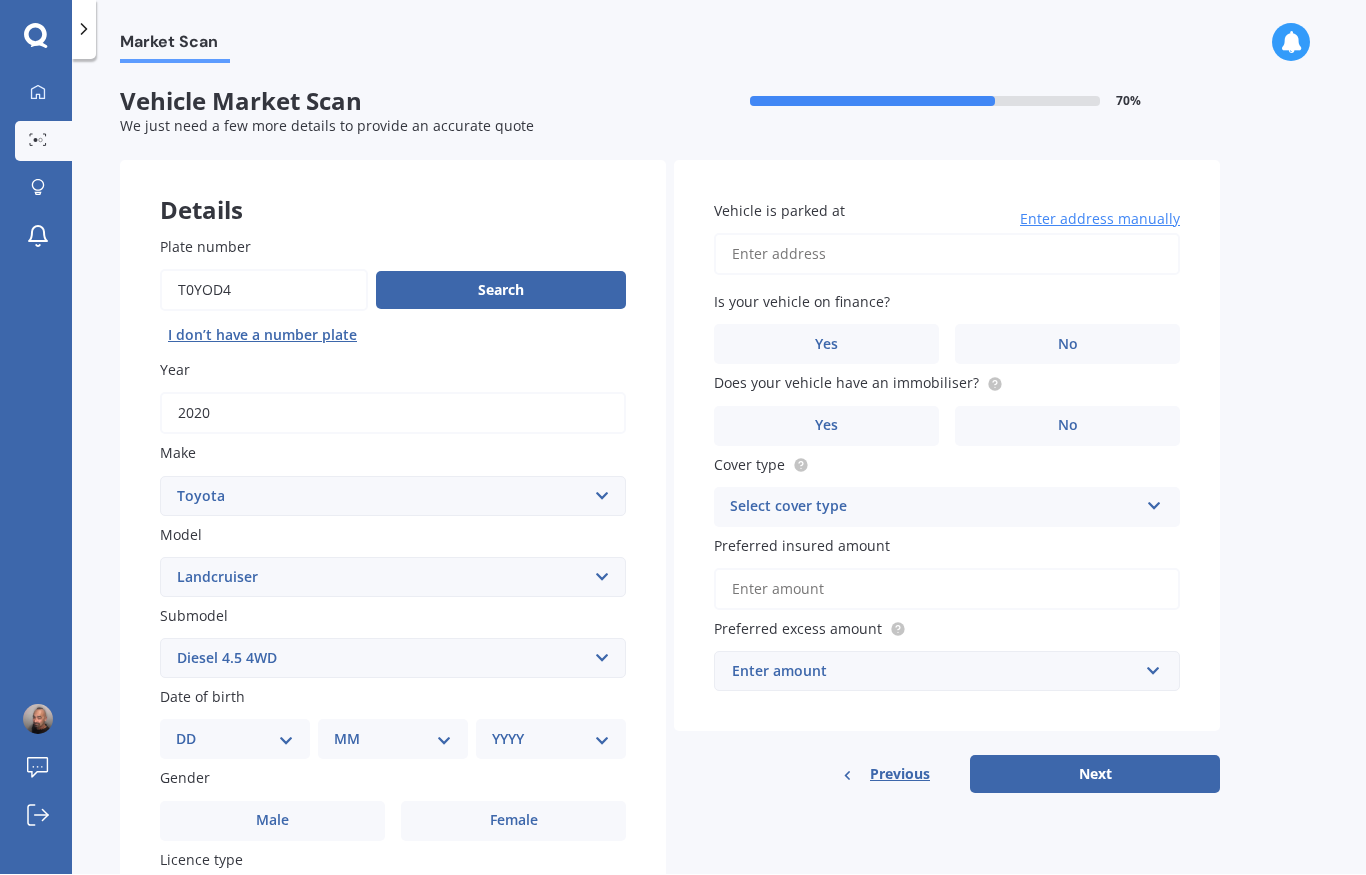 click on "DD 01 02 03 04 05 06 07 08 09 10 11 12 13 14 15 16 17 18 19 20 21 22 23 24 25 26 27 28 29 30 31" at bounding box center [235, 740] 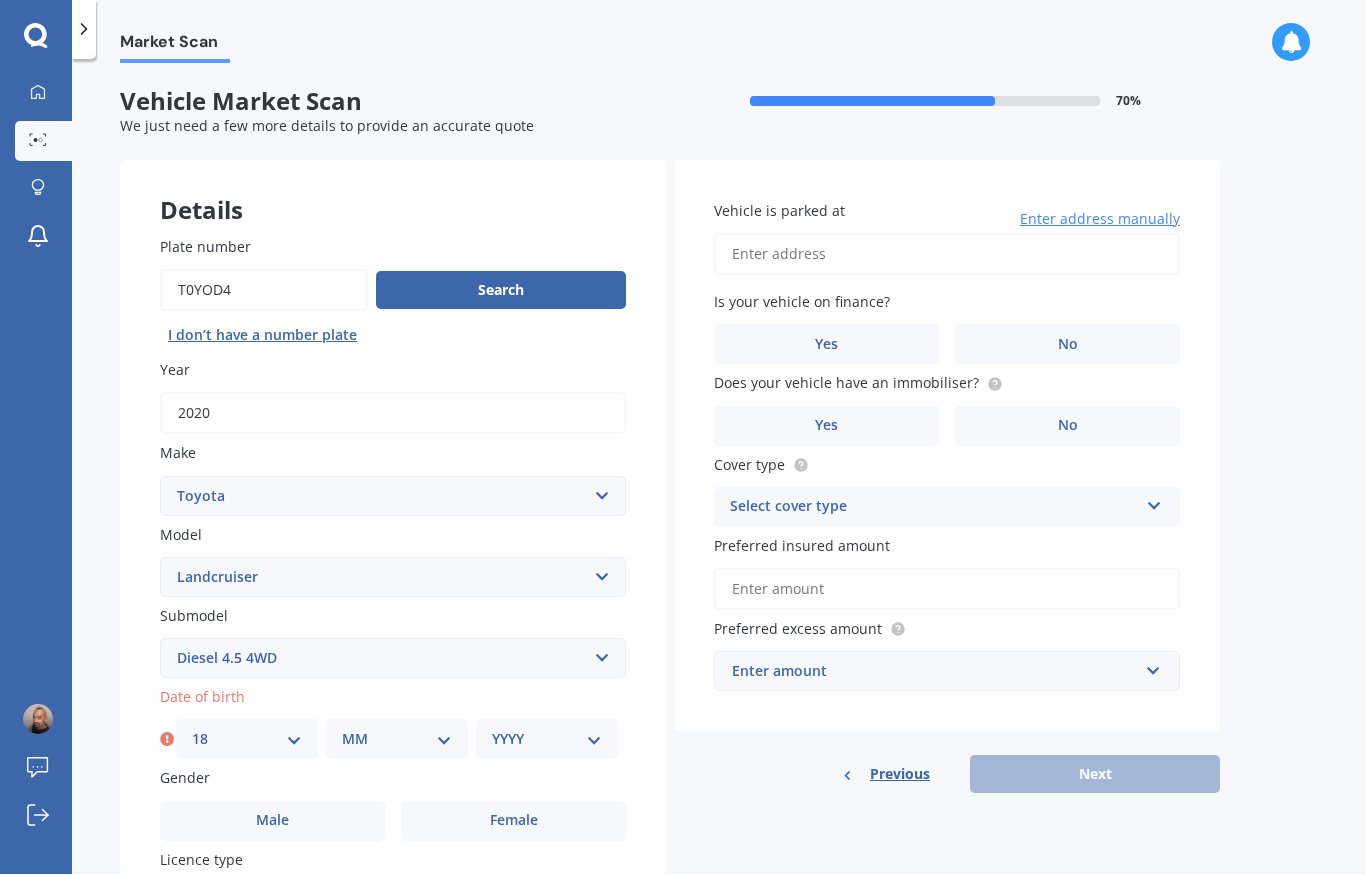 click on "Date of birth DD 01 02 03 04 05 06 07 08 09 10 11 12 13 14 15 16 17 18 19 20 21 22 23 24 25 26 27 28 29 30 31 MM 01 02 03 04 05 06 07 08 09 10 11 12 YYYY 2025 2024 2023 2022 2021 2020 2019 2018 2017 2016 2015 2014 2013 2012 2011 2010 2009 2008 2007 2006 2005 2004 2003 2002 2001 2000 1999 1998 1997 1996 1995 1994 1993 1992 1991 1990 1989 1988 1987 1986 1985 1984 1983 1982 1981 1980 1979 1978 1977 1976 1975 1974 1973 1972 1971 1970 1969 1968 1967 1966 1965 1964 1963 1962 1961 1960 1959 1958 1957 1956 1955 1954 1953 1952 1951 1950 1949 1948 1947 1946 1945 1944 1943 1942 1941 1940 1939 1938 1937 1936 1935 1934 1933 1932 1931 1930 1929 1928 1927 1926" at bounding box center [393, 723] 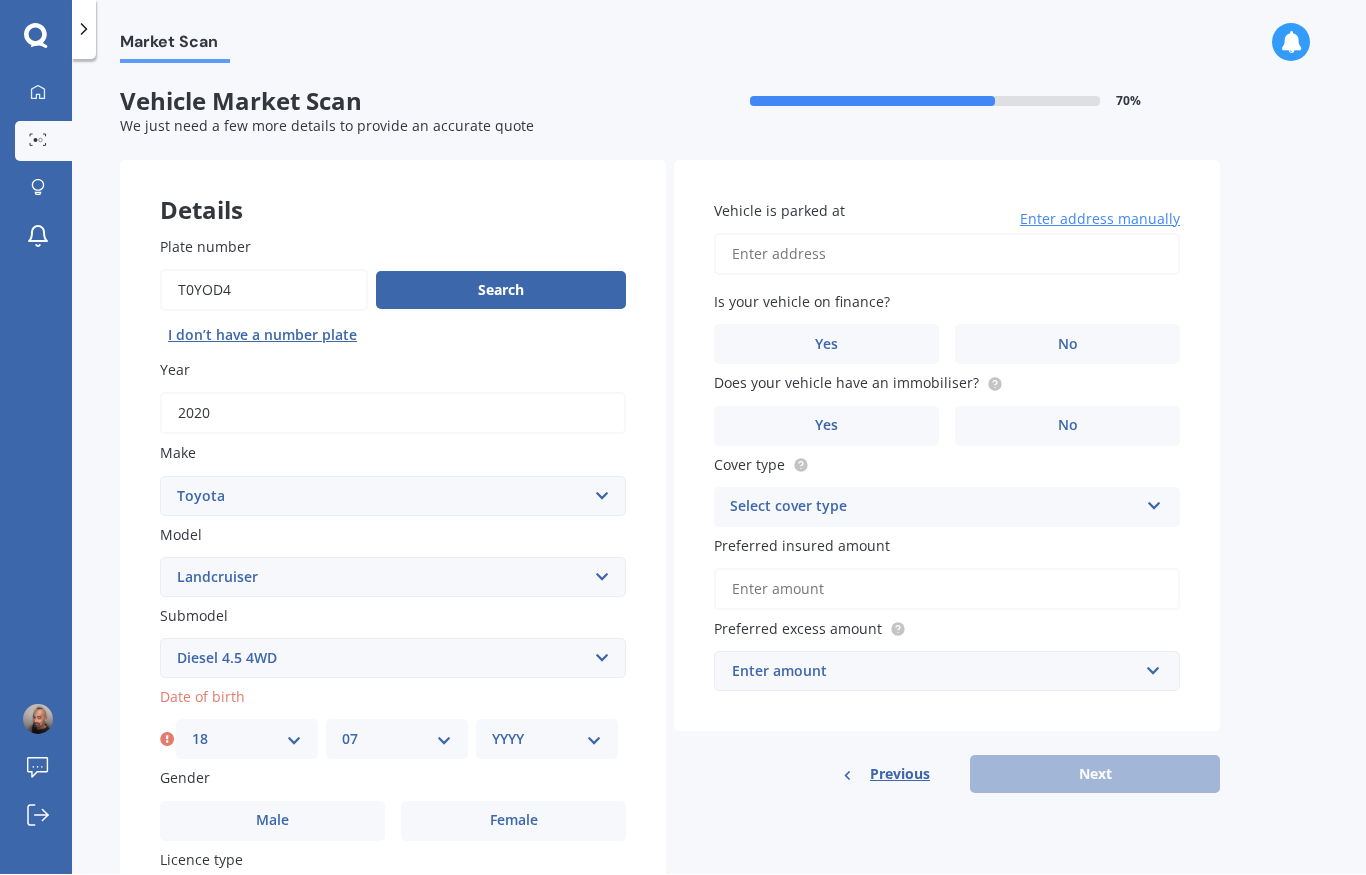 click on "YYYY 2025 2024 2023 2022 2021 2020 2019 2018 2017 2016 2015 2014 2013 2012 2011 2010 2009 2008 2007 2006 2005 2004 2003 2002 2001 2000 1999 1998 1997 1996 1995 1994 1993 1992 1991 1990 1989 1988 1987 1986 1985 1984 1983 1982 1981 1980 1979 1978 1977 1976 1975 1974 1973 1972 1971 1970 1969 1968 1967 1966 1965 1964 1963 1962 1961 1960 1959 1958 1957 1956 1955 1954 1953 1952 1951 1950 1949 1948 1947 1946 1945 1944 1943 1942 1941 1940 1939 1938 1937 1936 1935 1934 1933 1932 1931 1930 1929 1928 1927 1926" at bounding box center (547, 740) 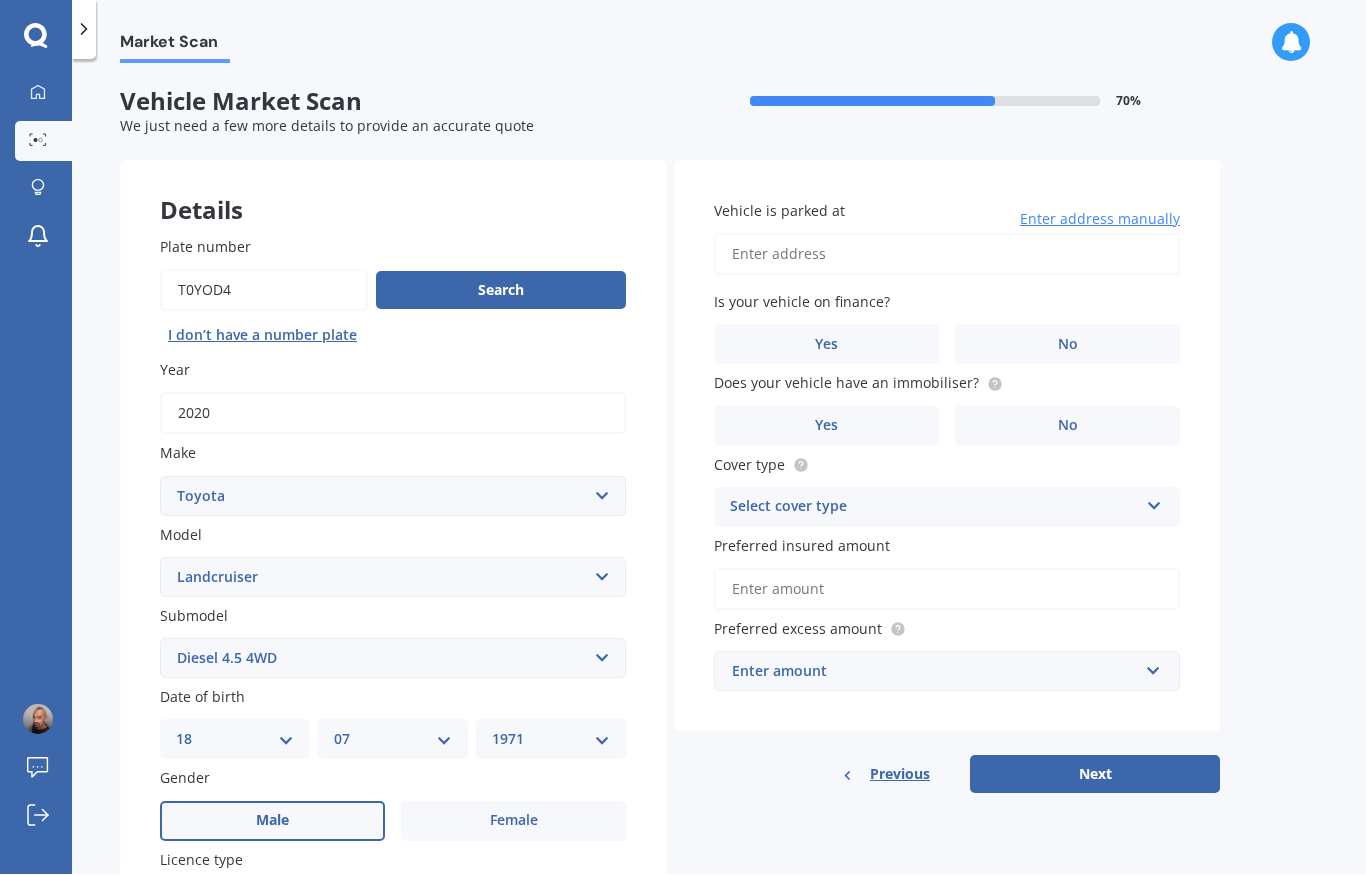 click on "Male" at bounding box center (272, 822) 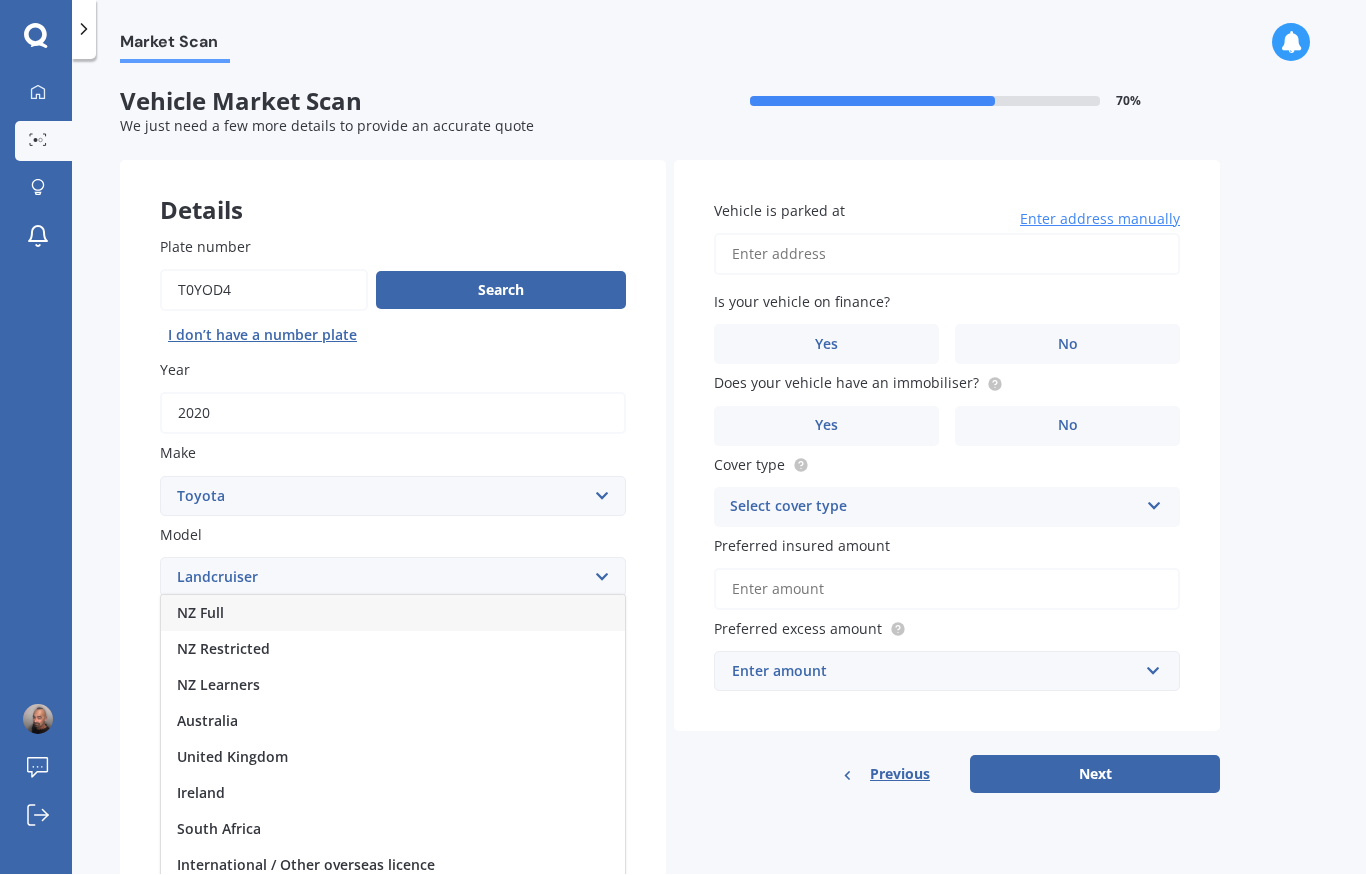 click on "NZ Full" at bounding box center [393, 614] 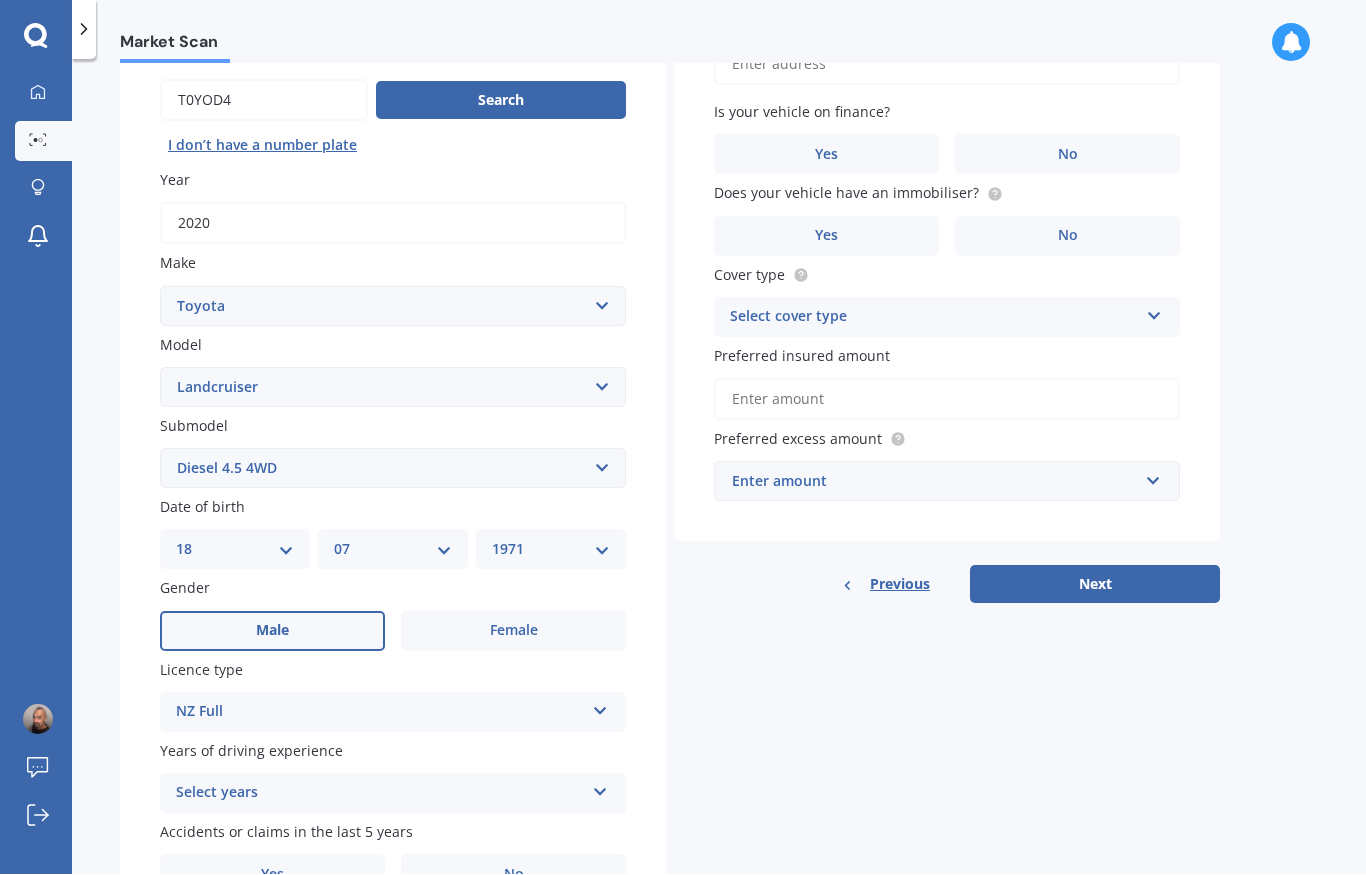 scroll, scrollTop: 189, scrollLeft: 0, axis: vertical 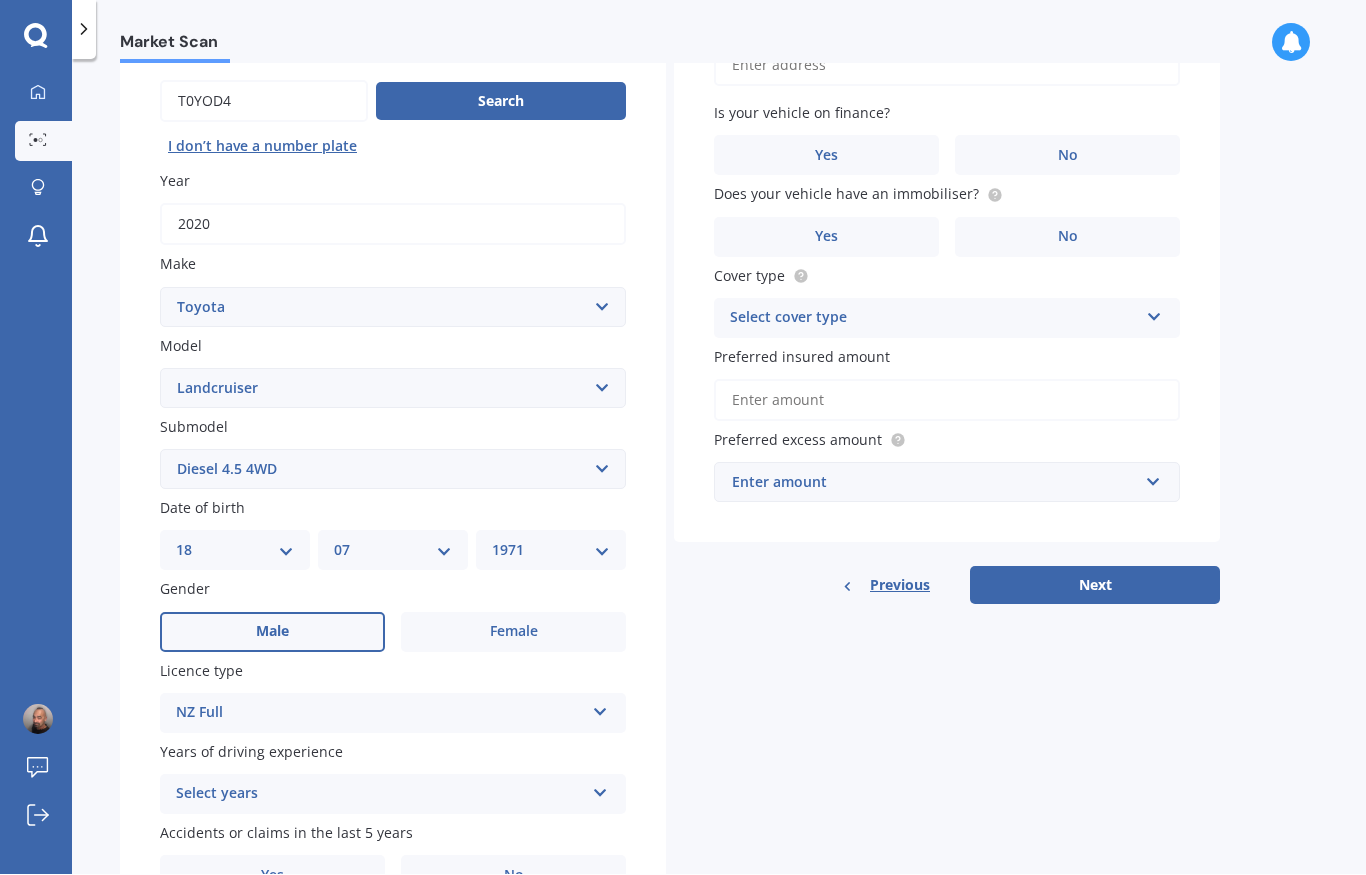 click at bounding box center (600, 709) 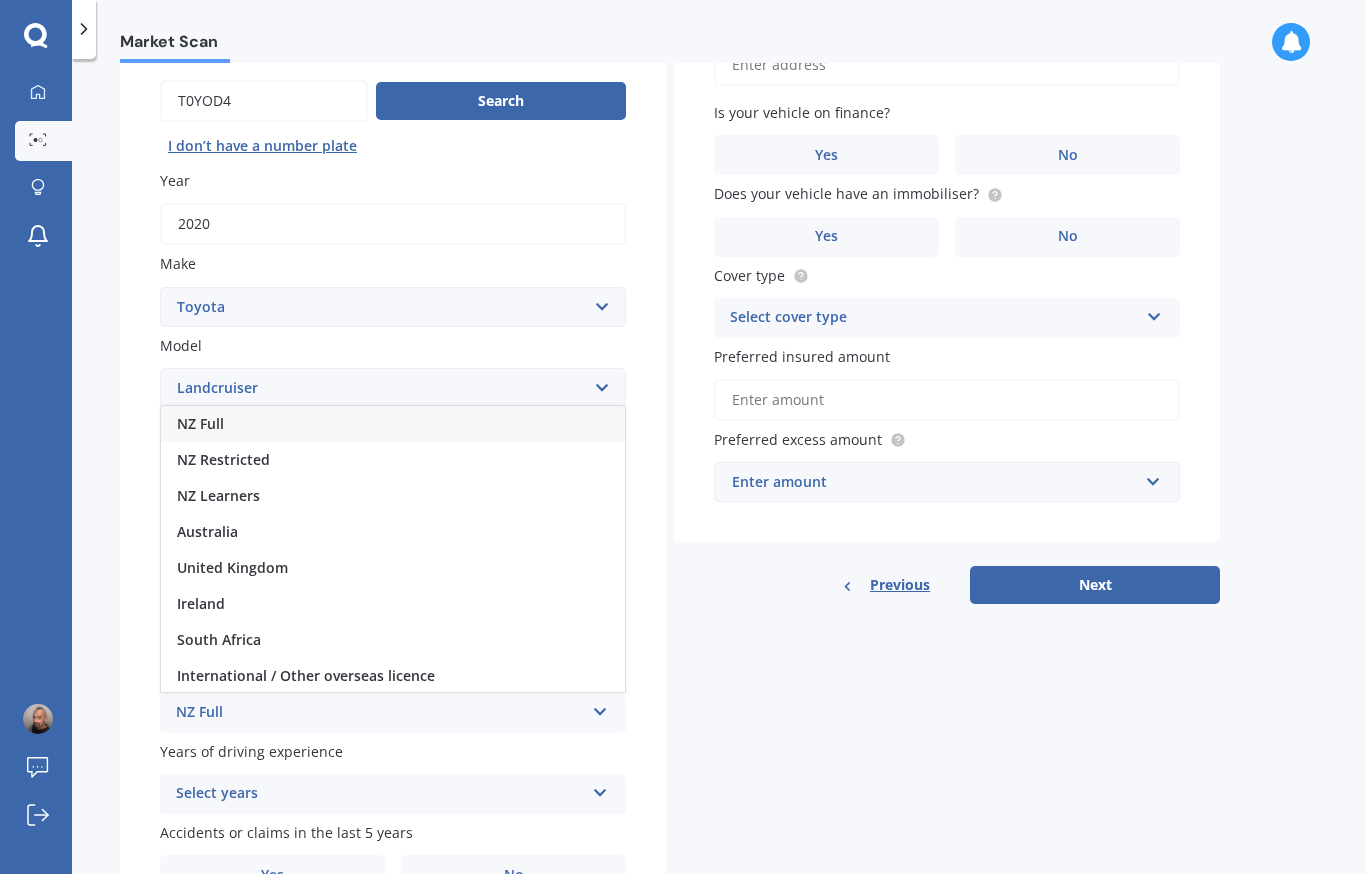 click on "NZ Full NZ Full NZ Restricted NZ Learners Australia United Kingdom Ireland South Africa International / Other overseas licence" at bounding box center [393, 714] 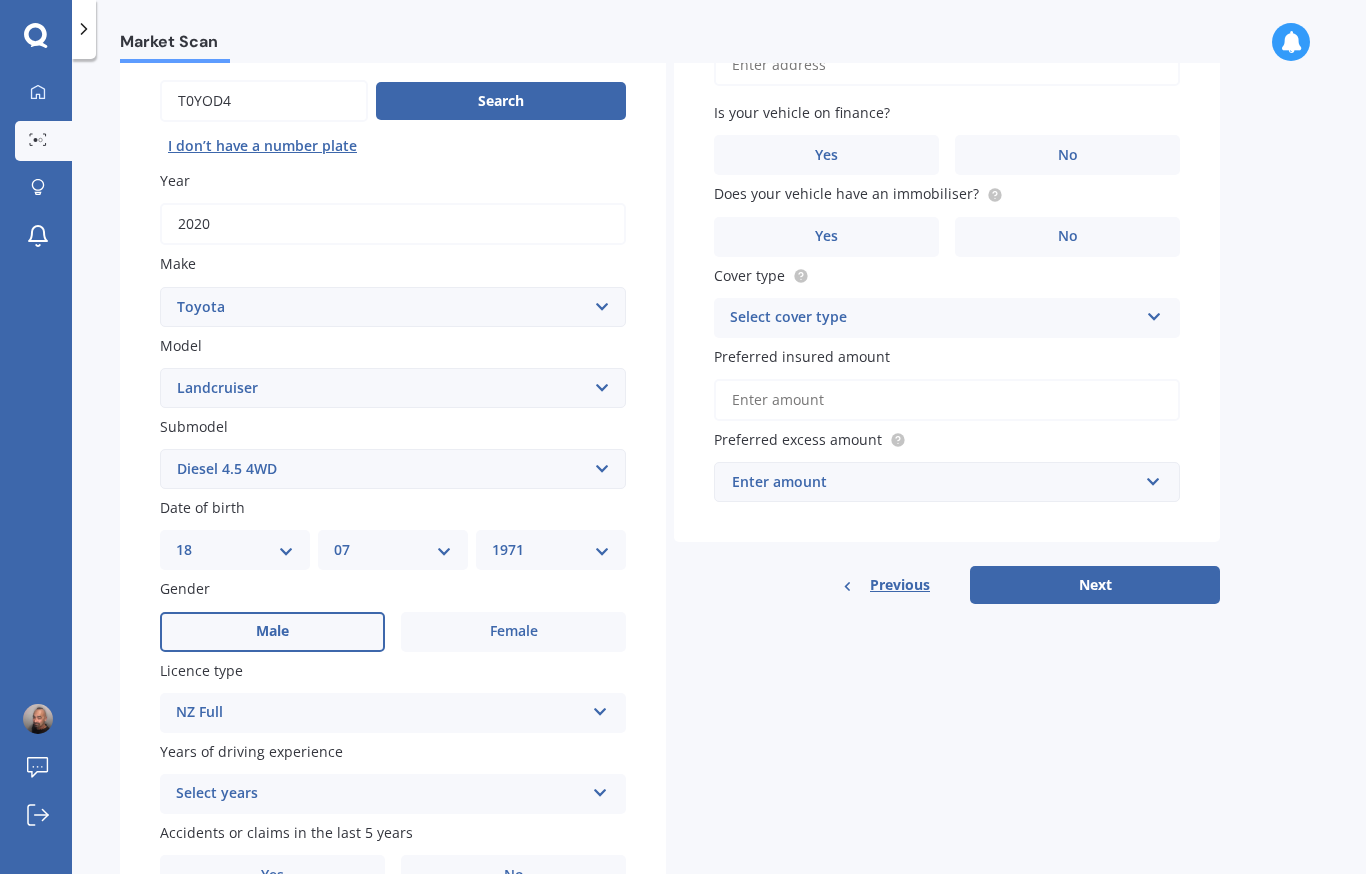 click at bounding box center (600, 709) 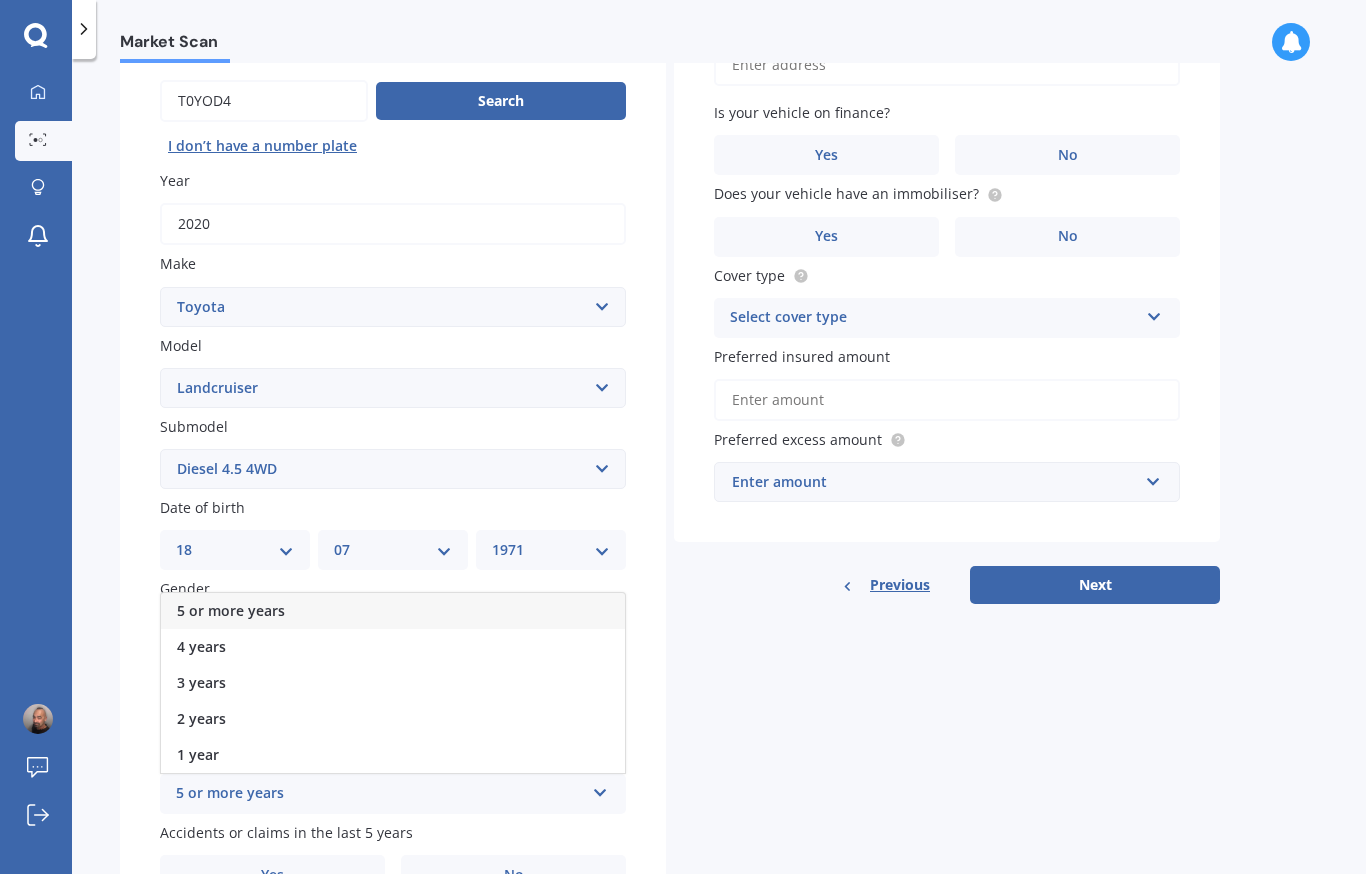 click on "5 or more years" at bounding box center (393, 612) 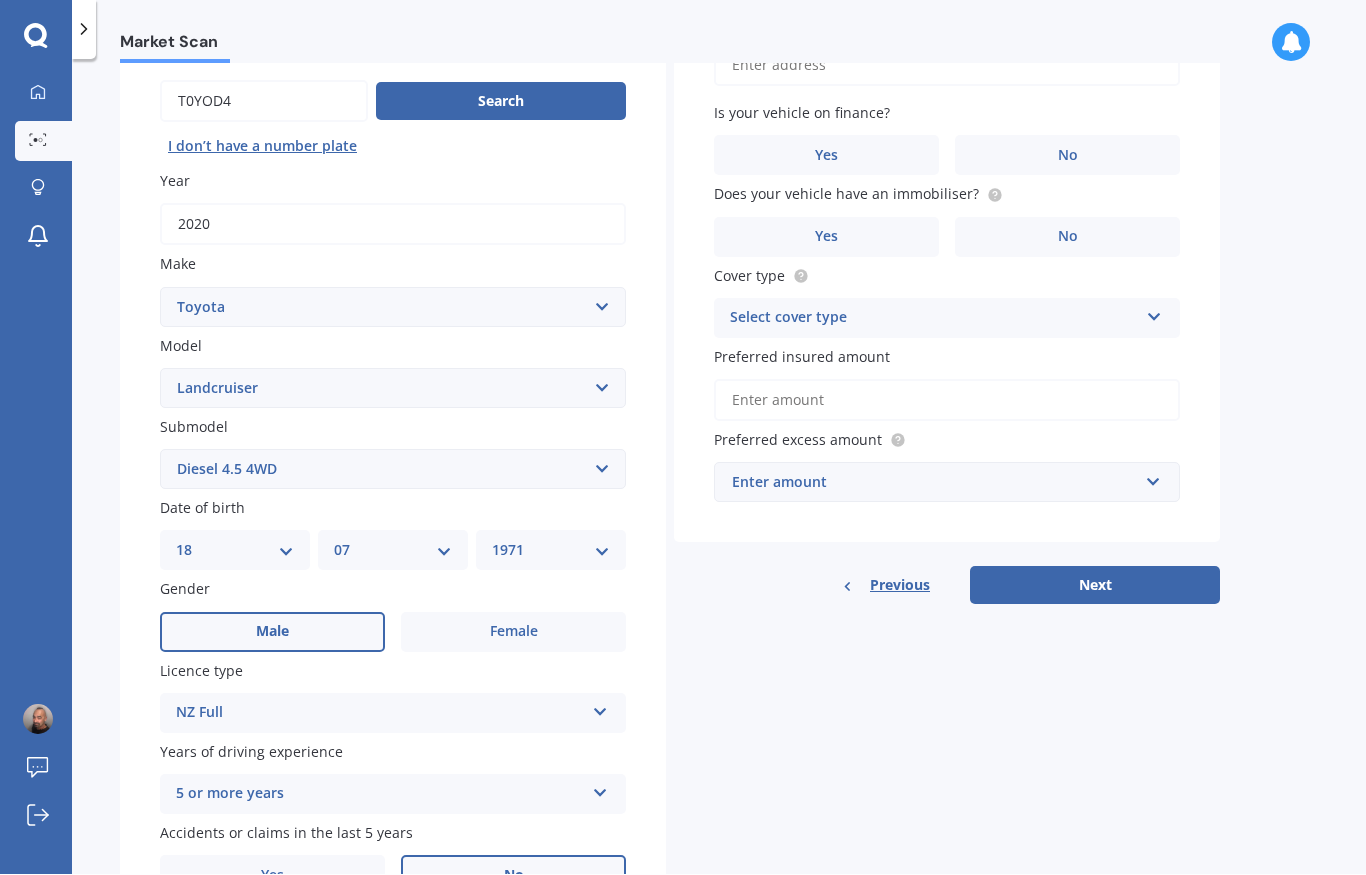 click on "No" at bounding box center (272, 632) 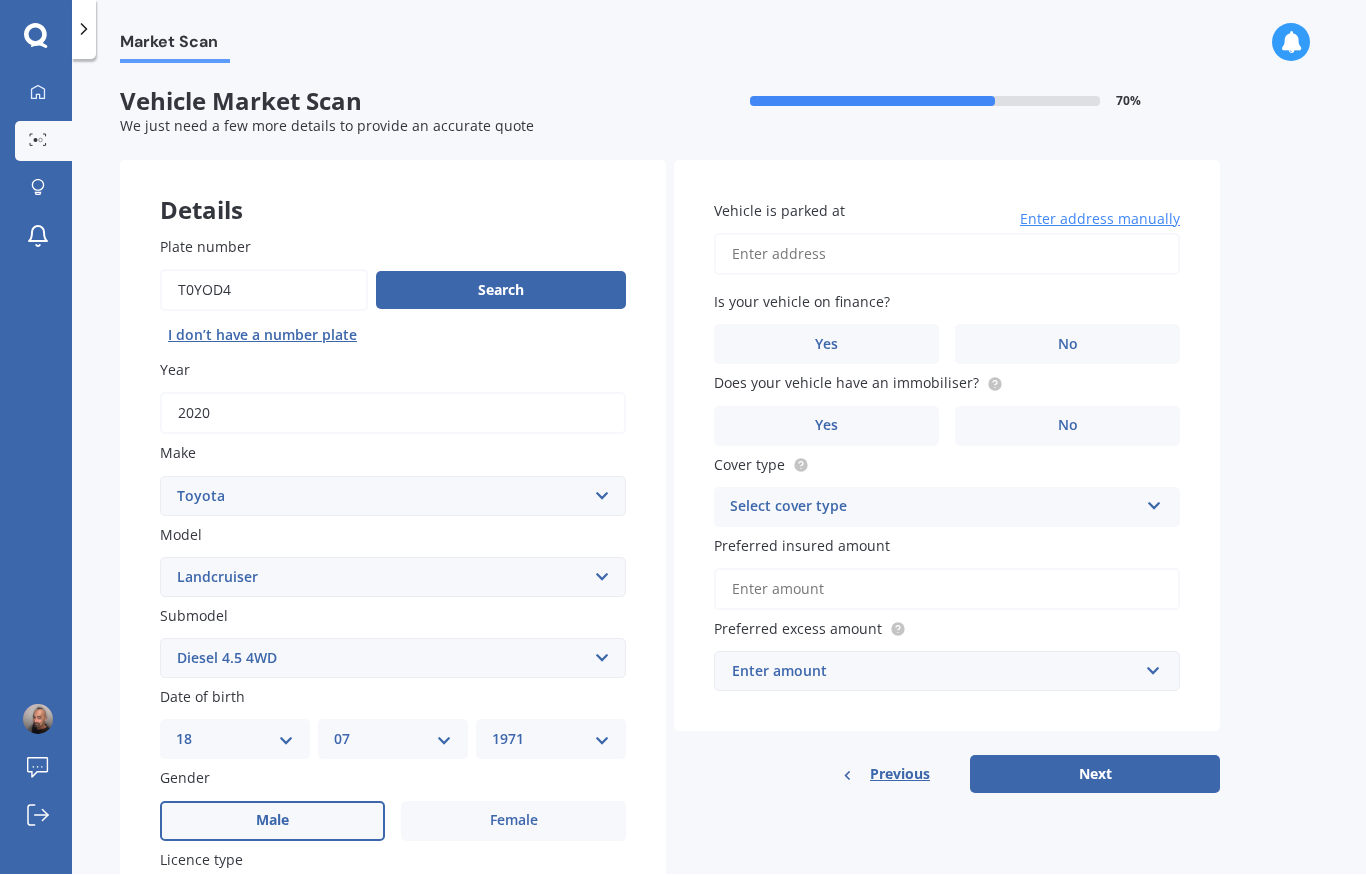 scroll, scrollTop: 0, scrollLeft: 0, axis: both 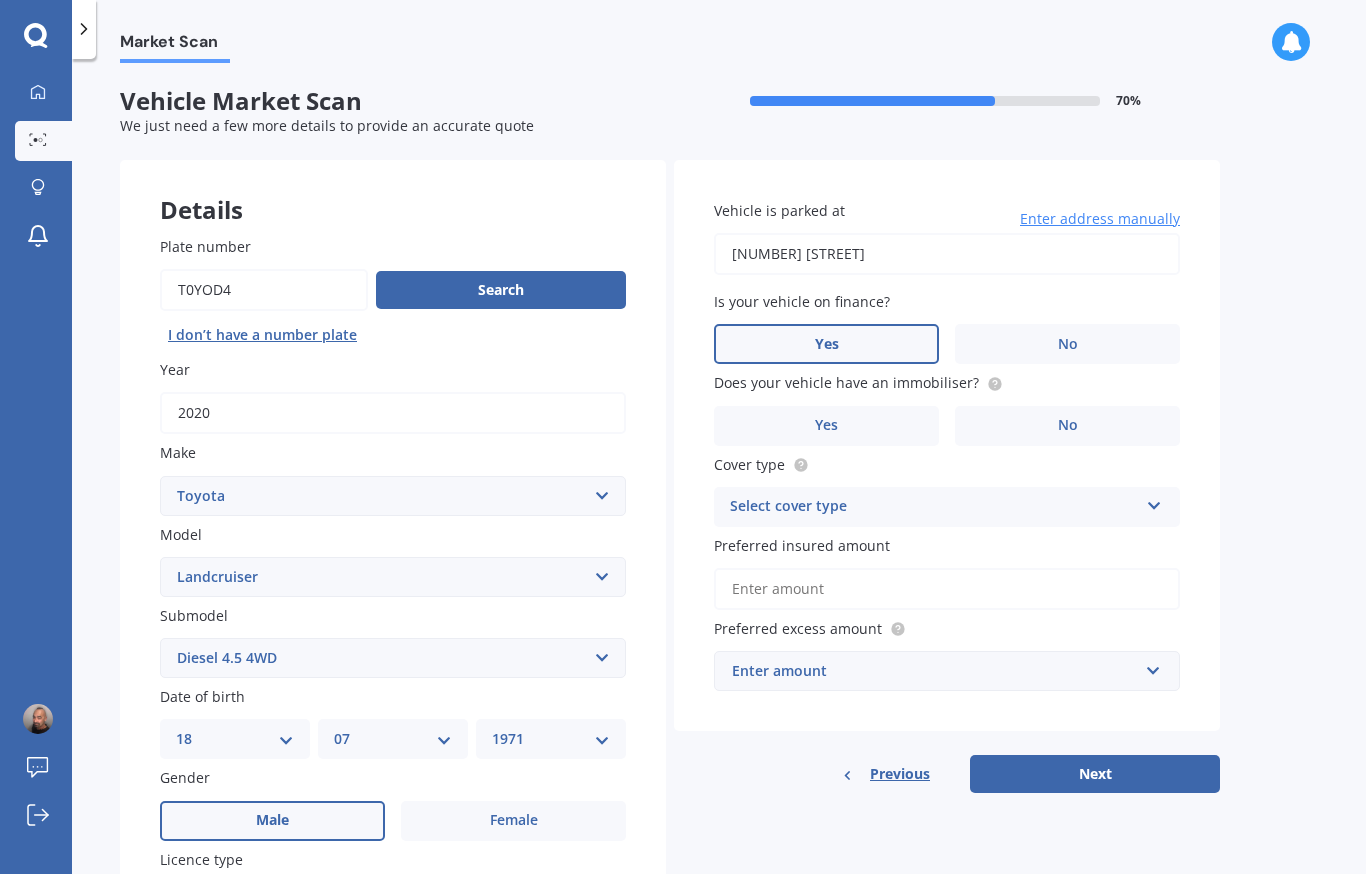 click on "Yes" at bounding box center [272, 822] 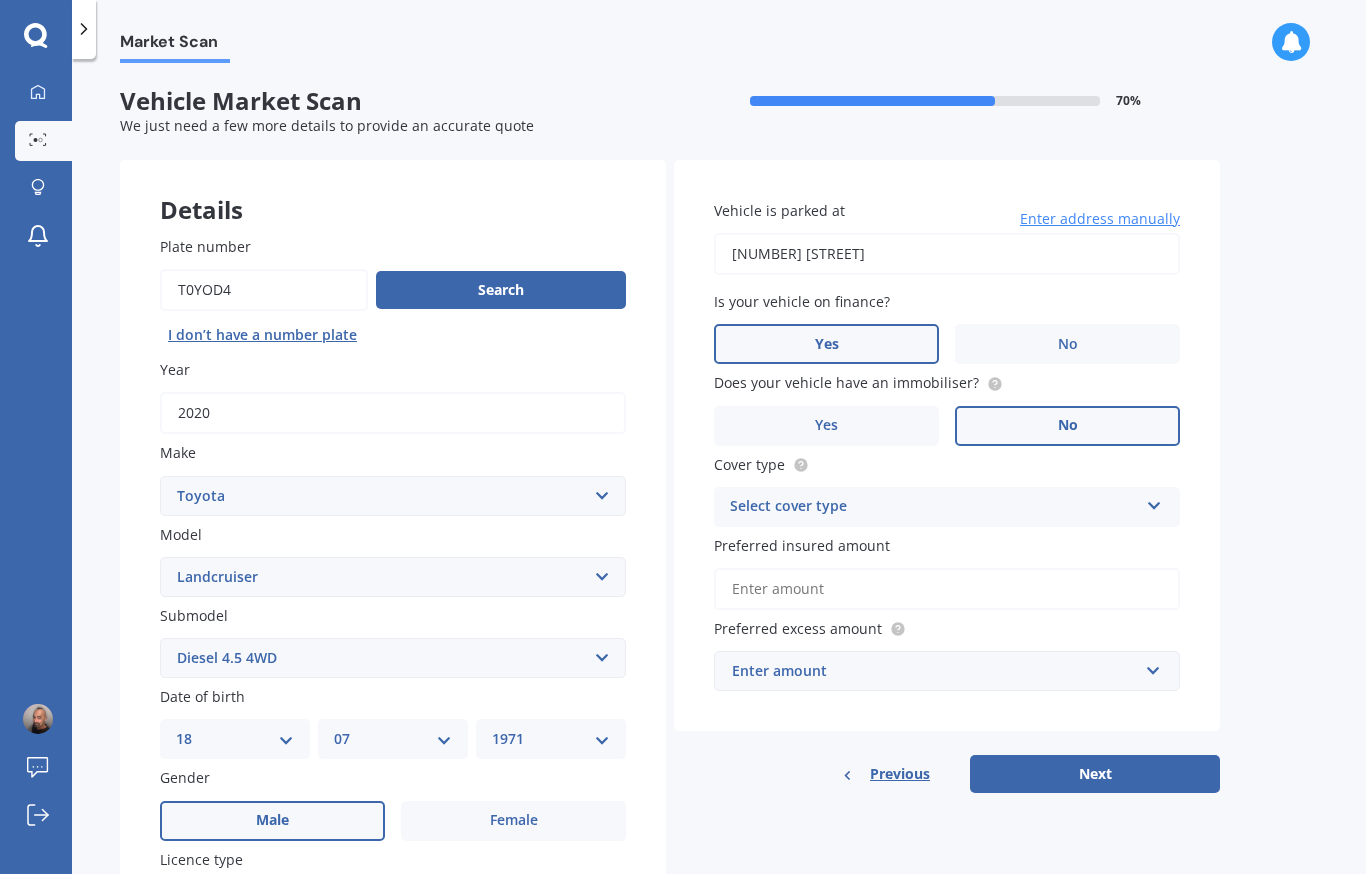 click on "No" at bounding box center (272, 821) 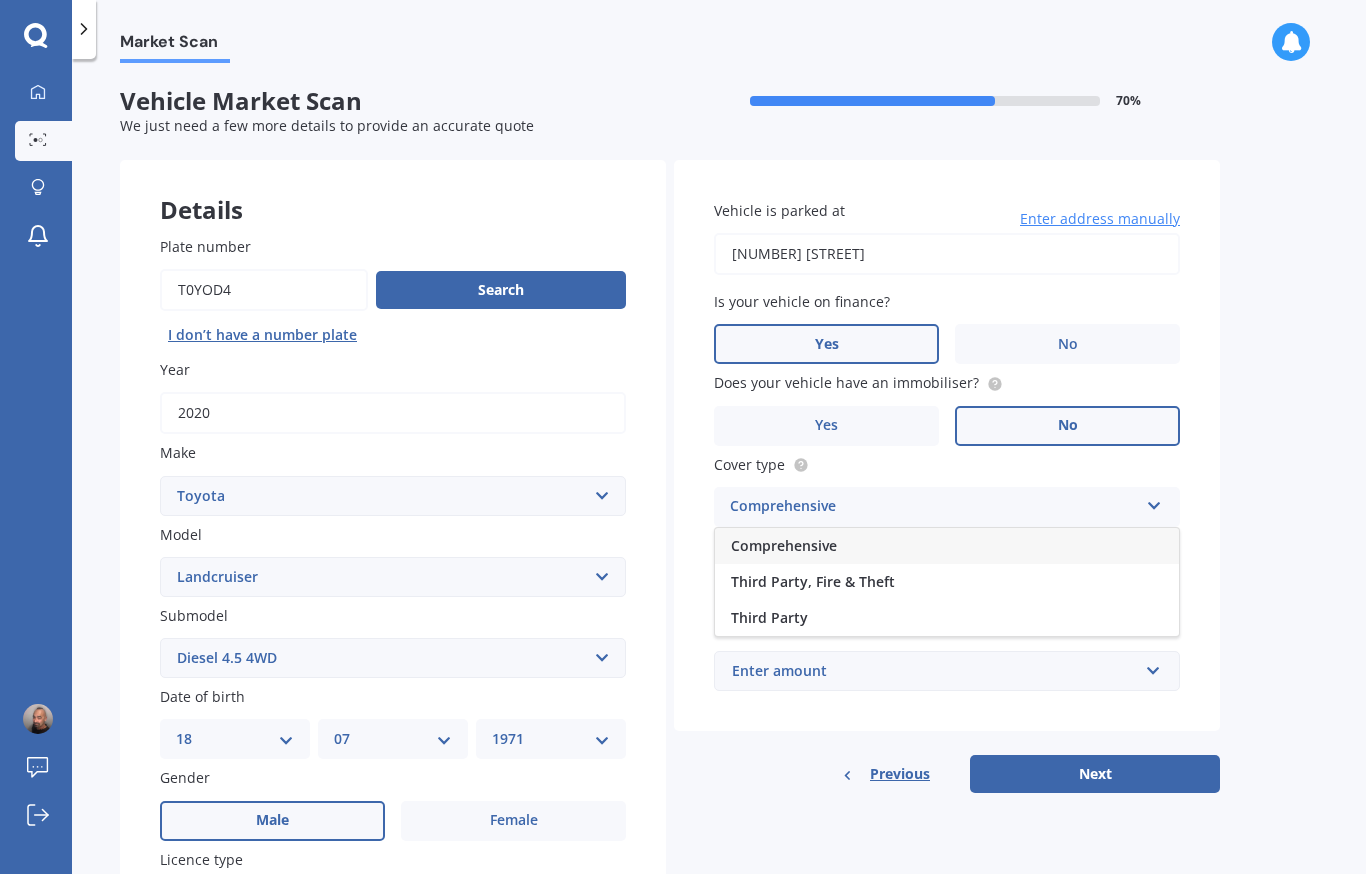 click on "Comprehensive" at bounding box center (947, 547) 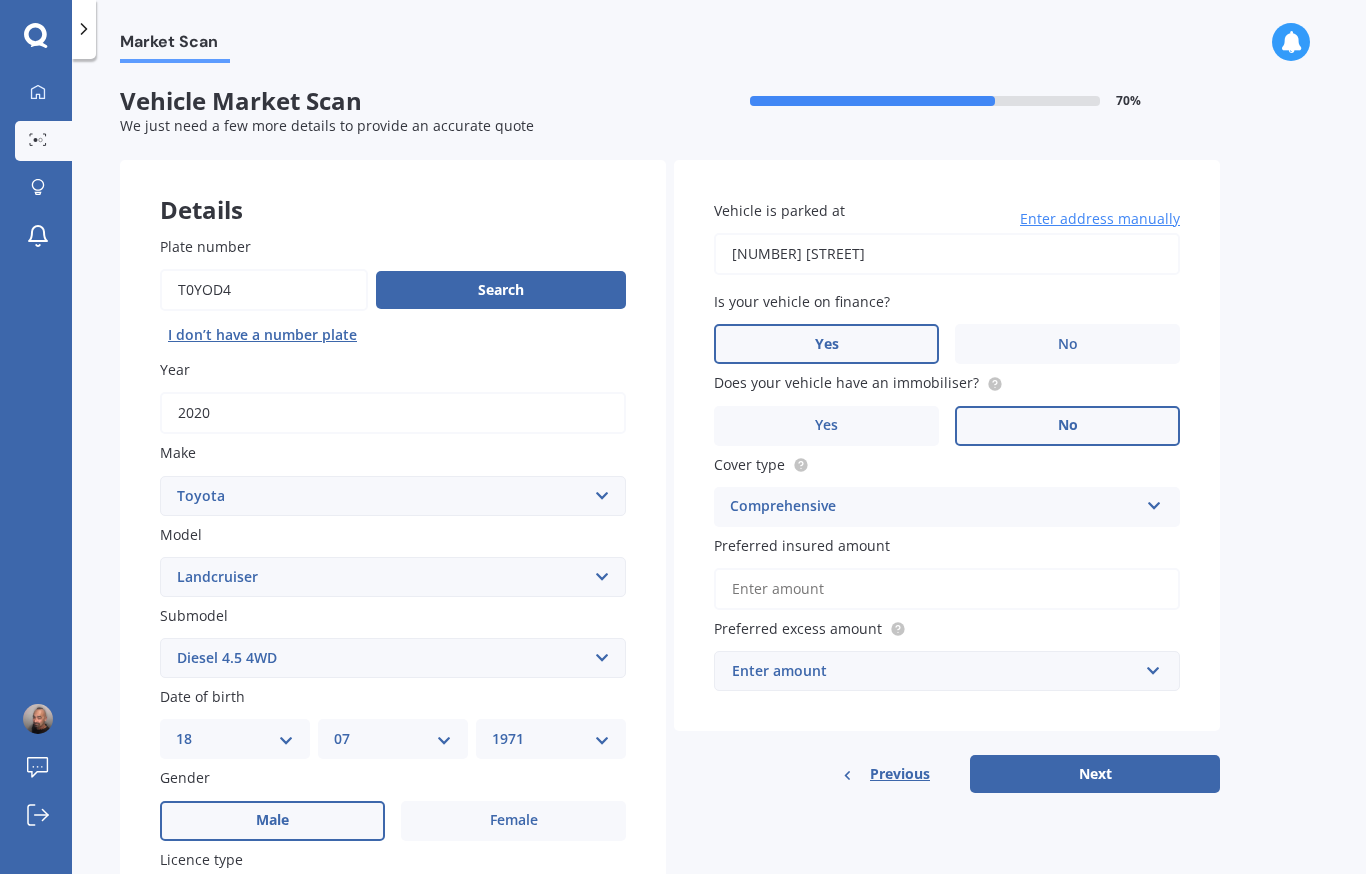 click on "Preferred insured amount" at bounding box center [947, 590] 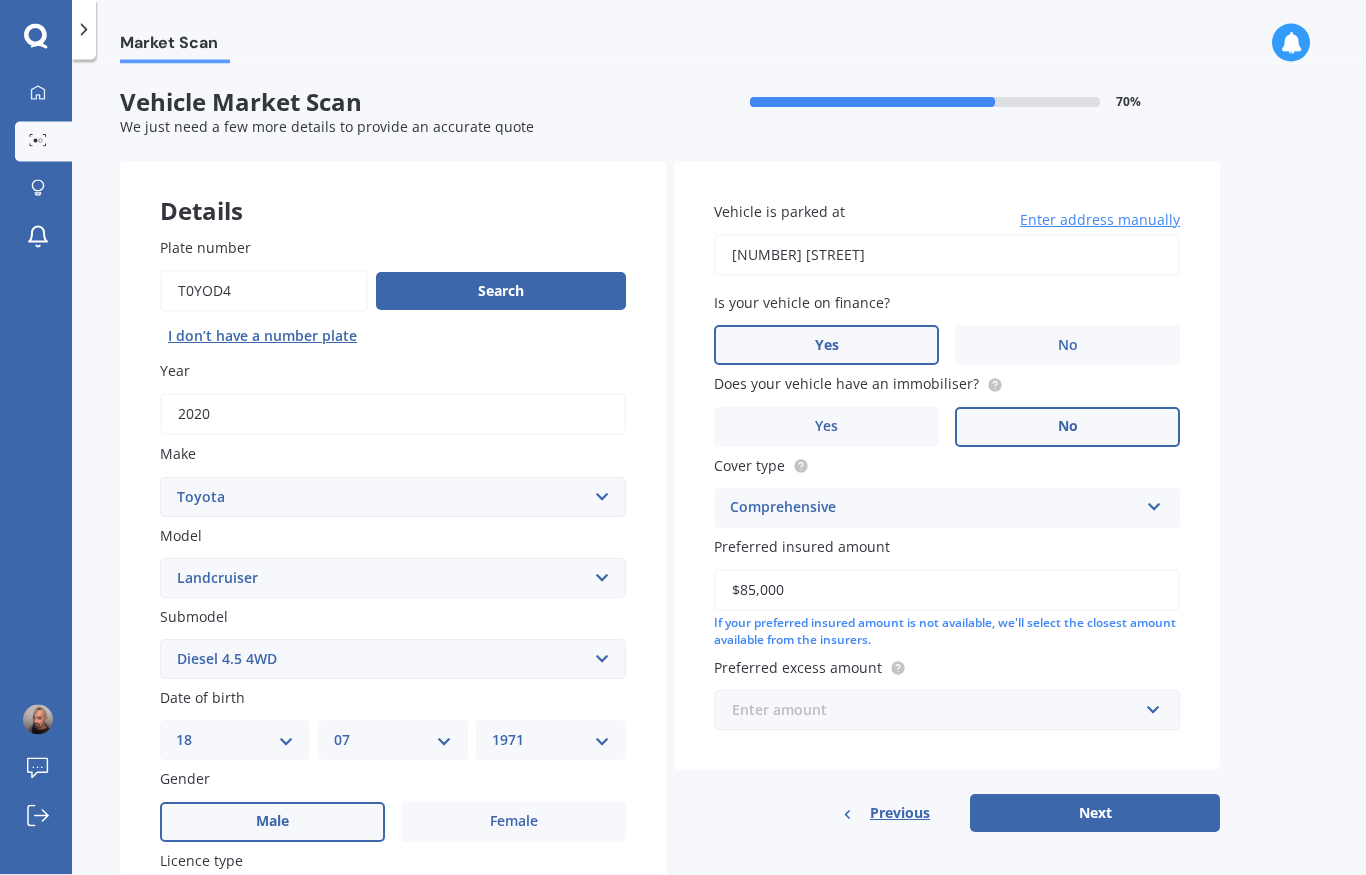 click at bounding box center (940, 710) 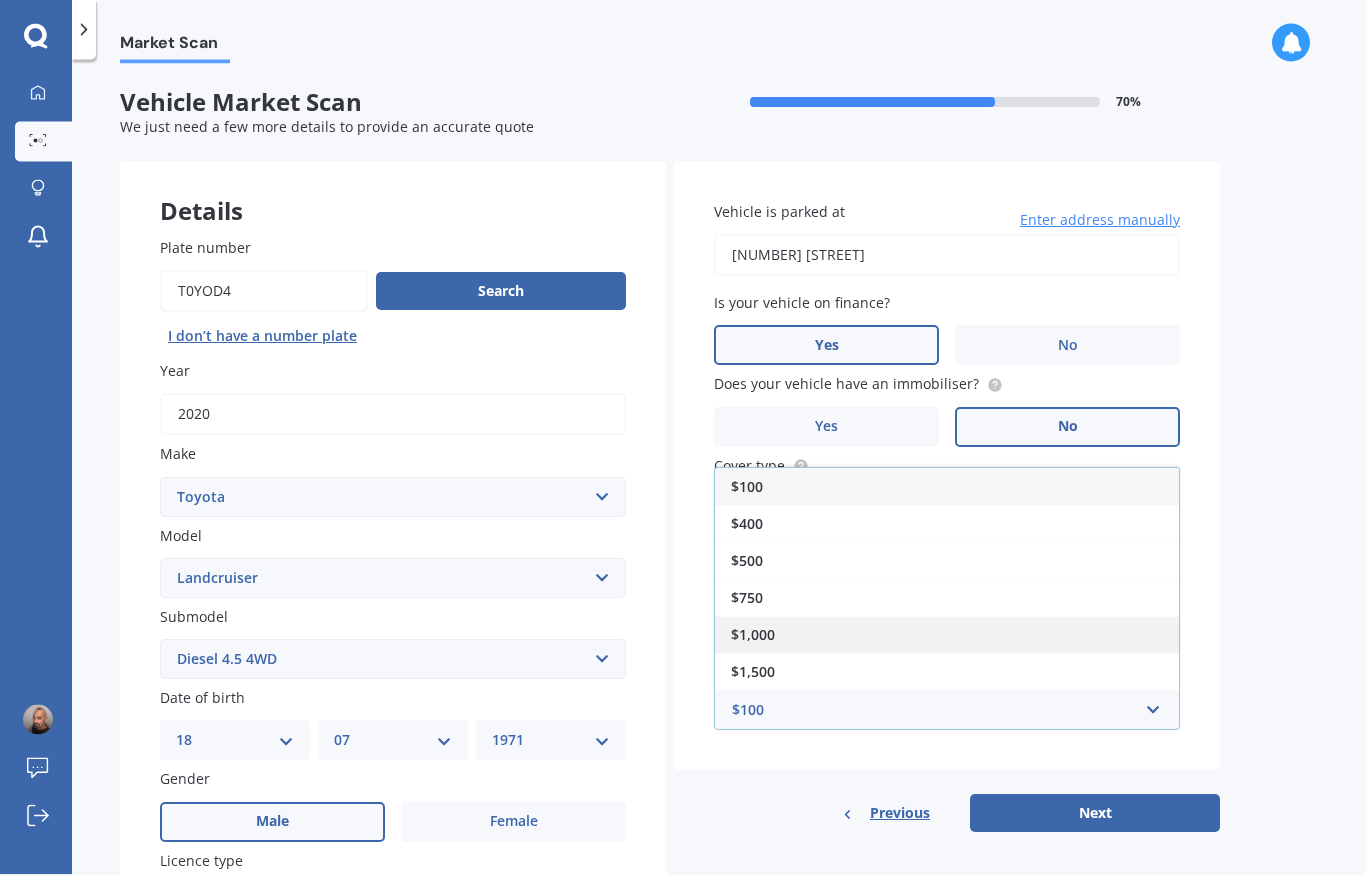 click on "$1,000" at bounding box center [947, 634] 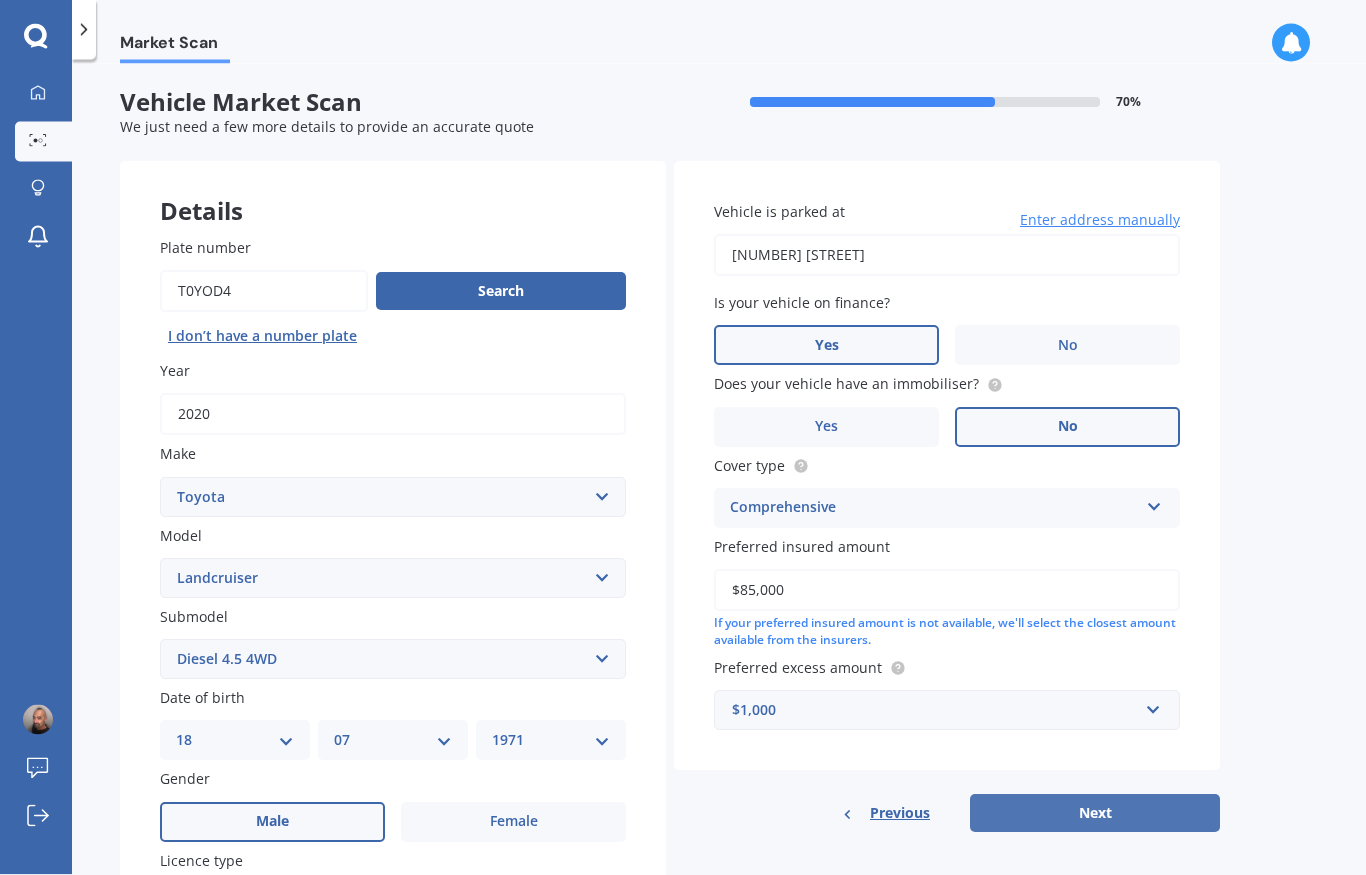 click on "Next" at bounding box center [1095, 813] 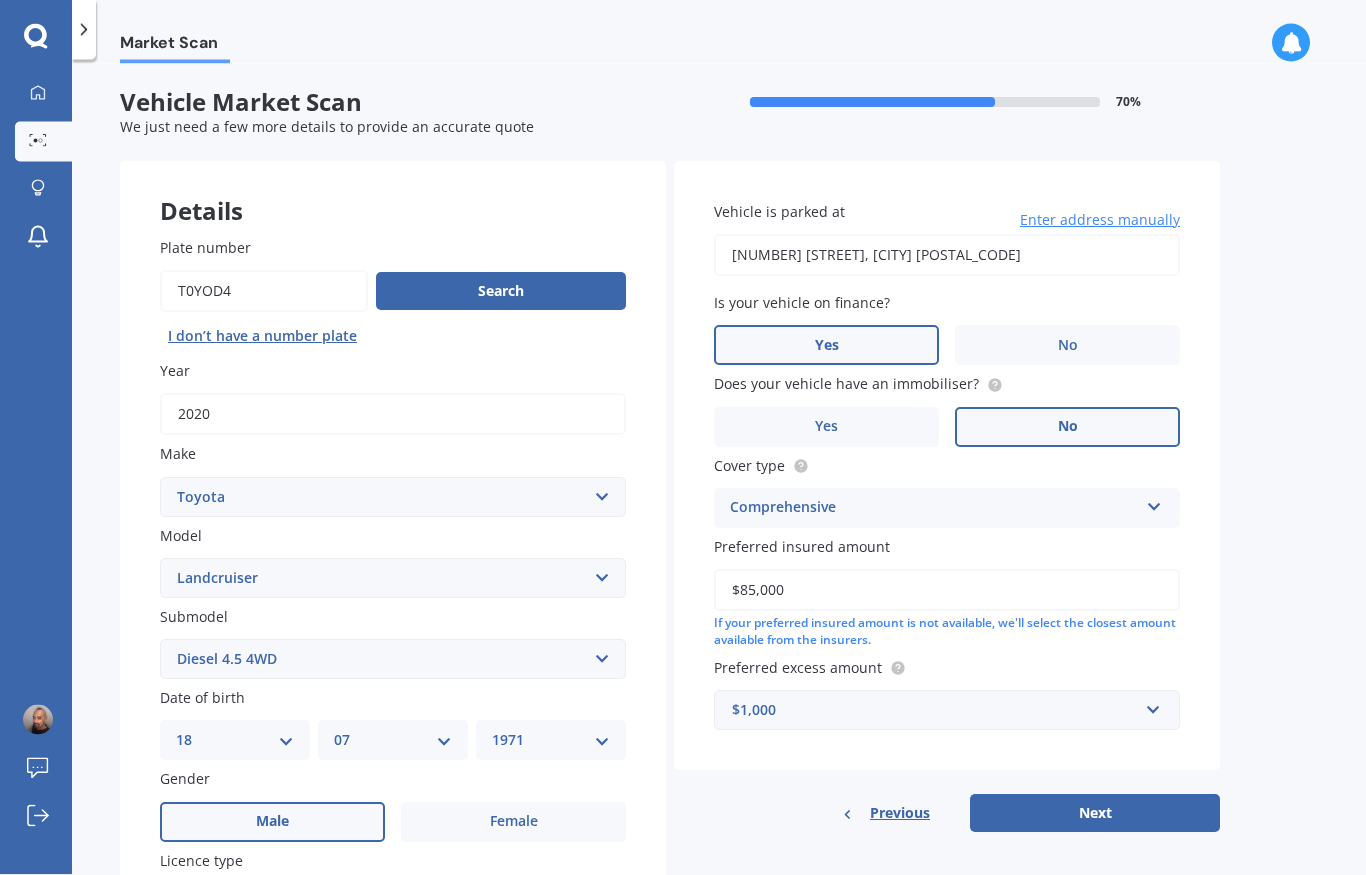 scroll, scrollTop: 0, scrollLeft: 0, axis: both 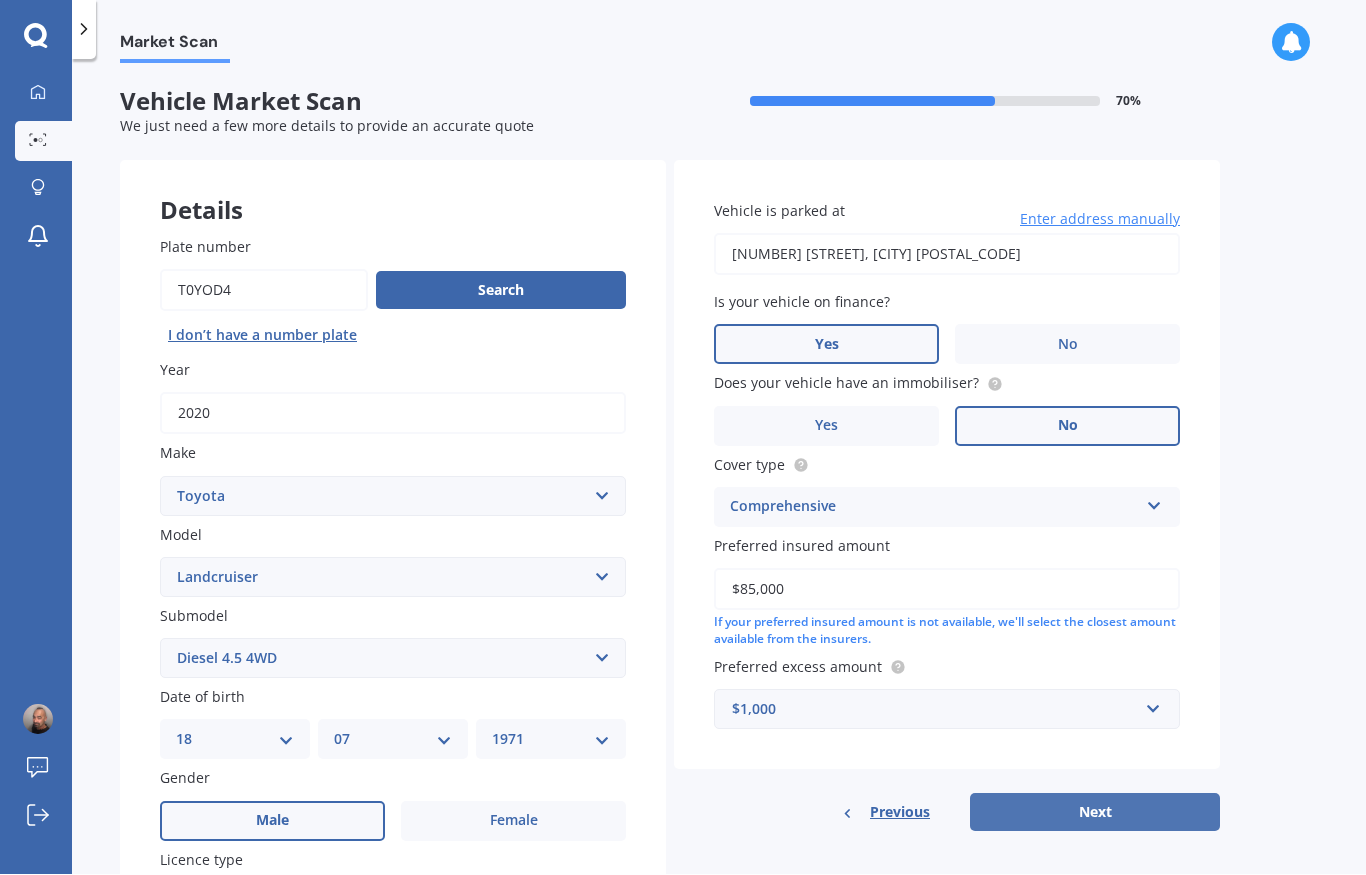 click on "Next" at bounding box center [1095, 813] 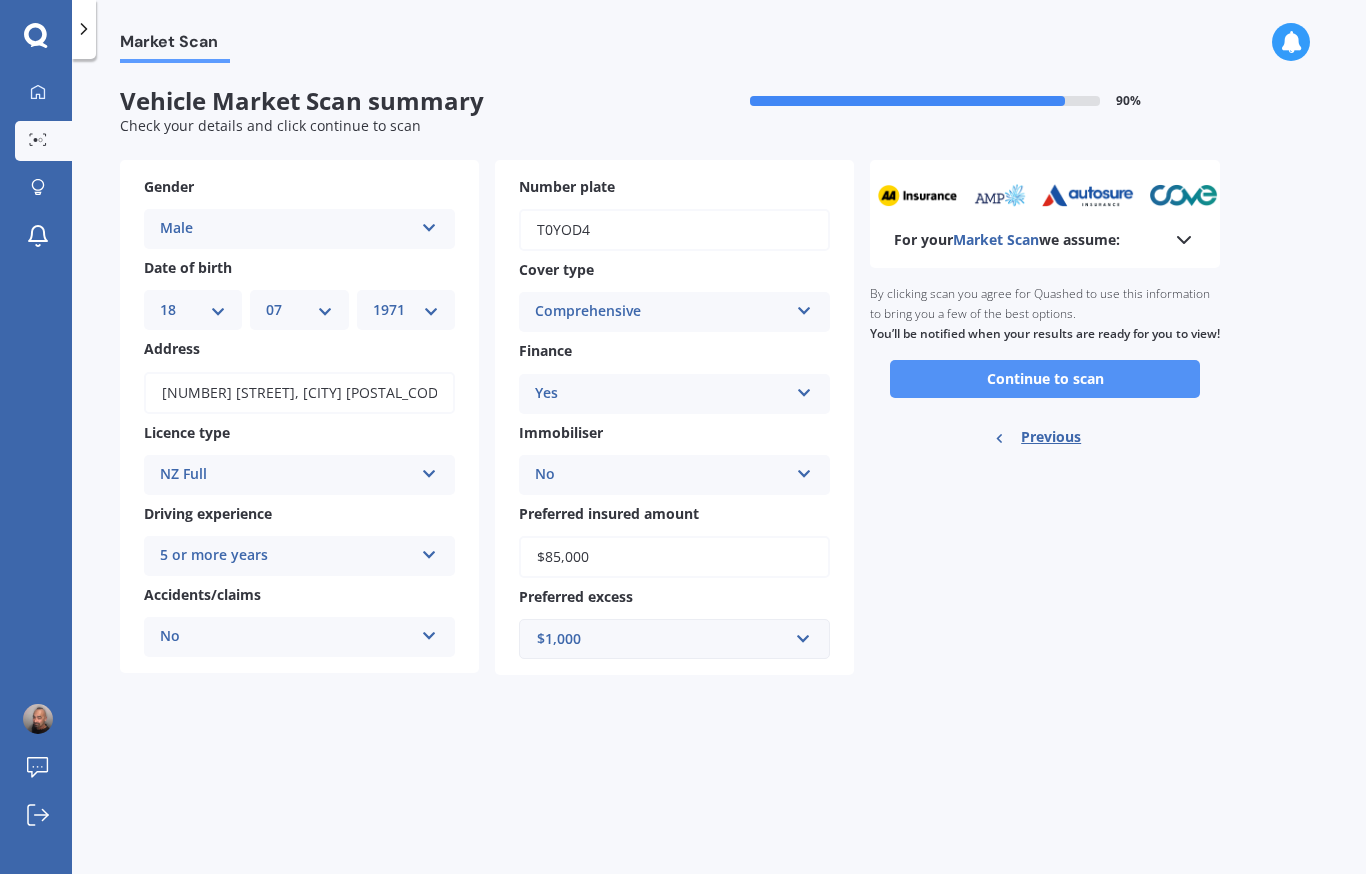 click on "Continue to scan" at bounding box center [1045, 380] 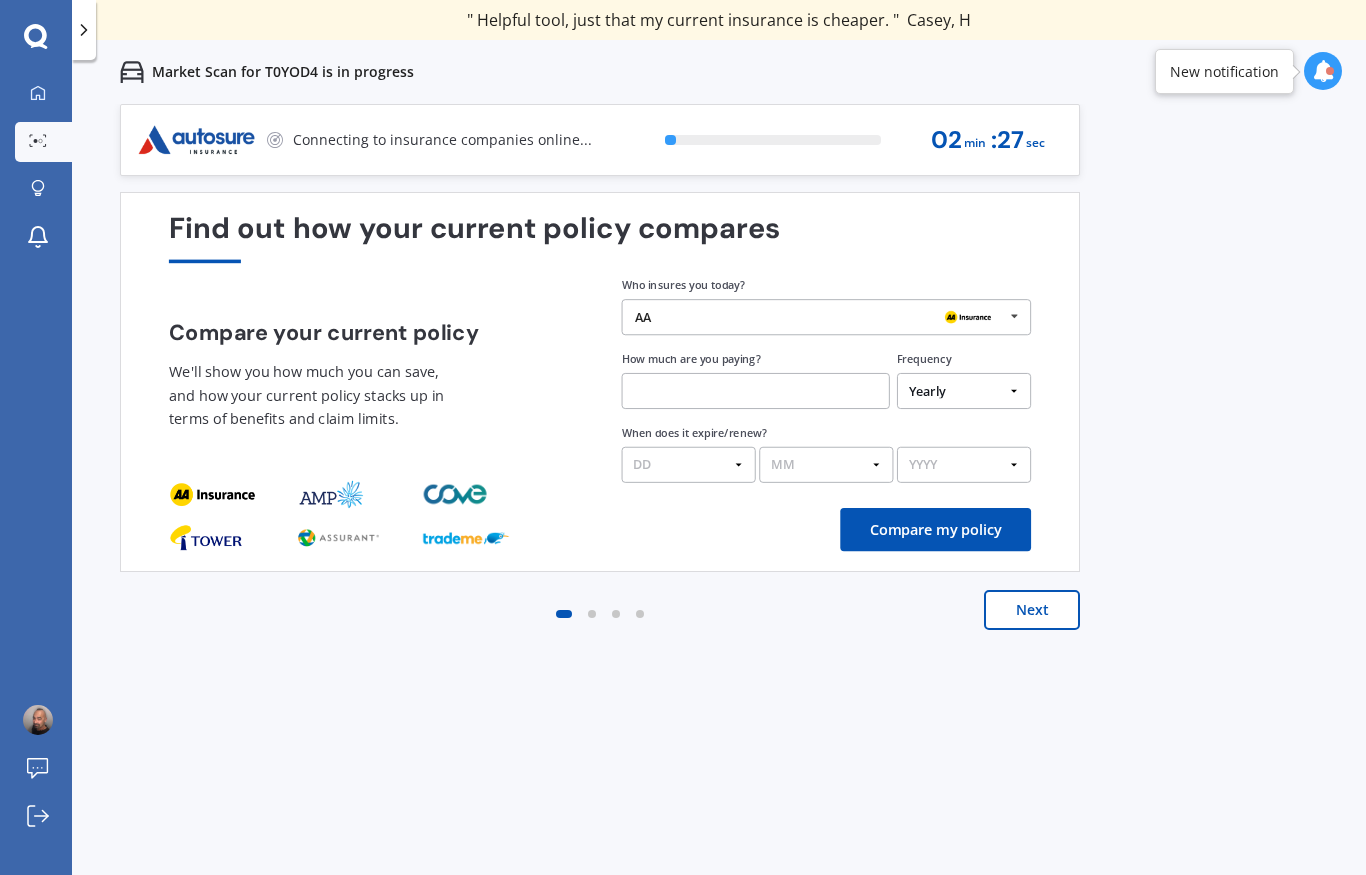 click at bounding box center [1014, 316] 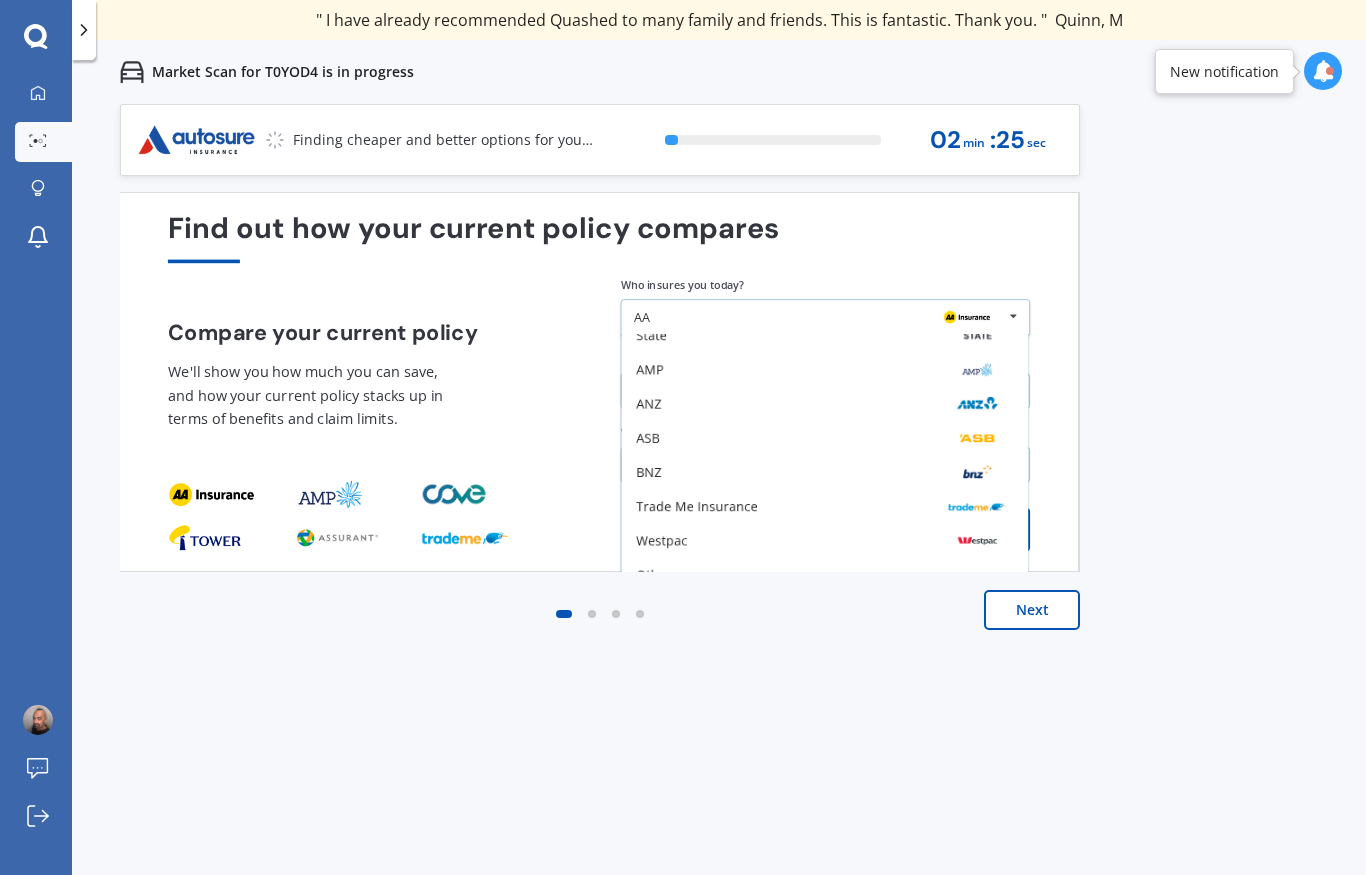 scroll, scrollTop: 131, scrollLeft: 0, axis: vertical 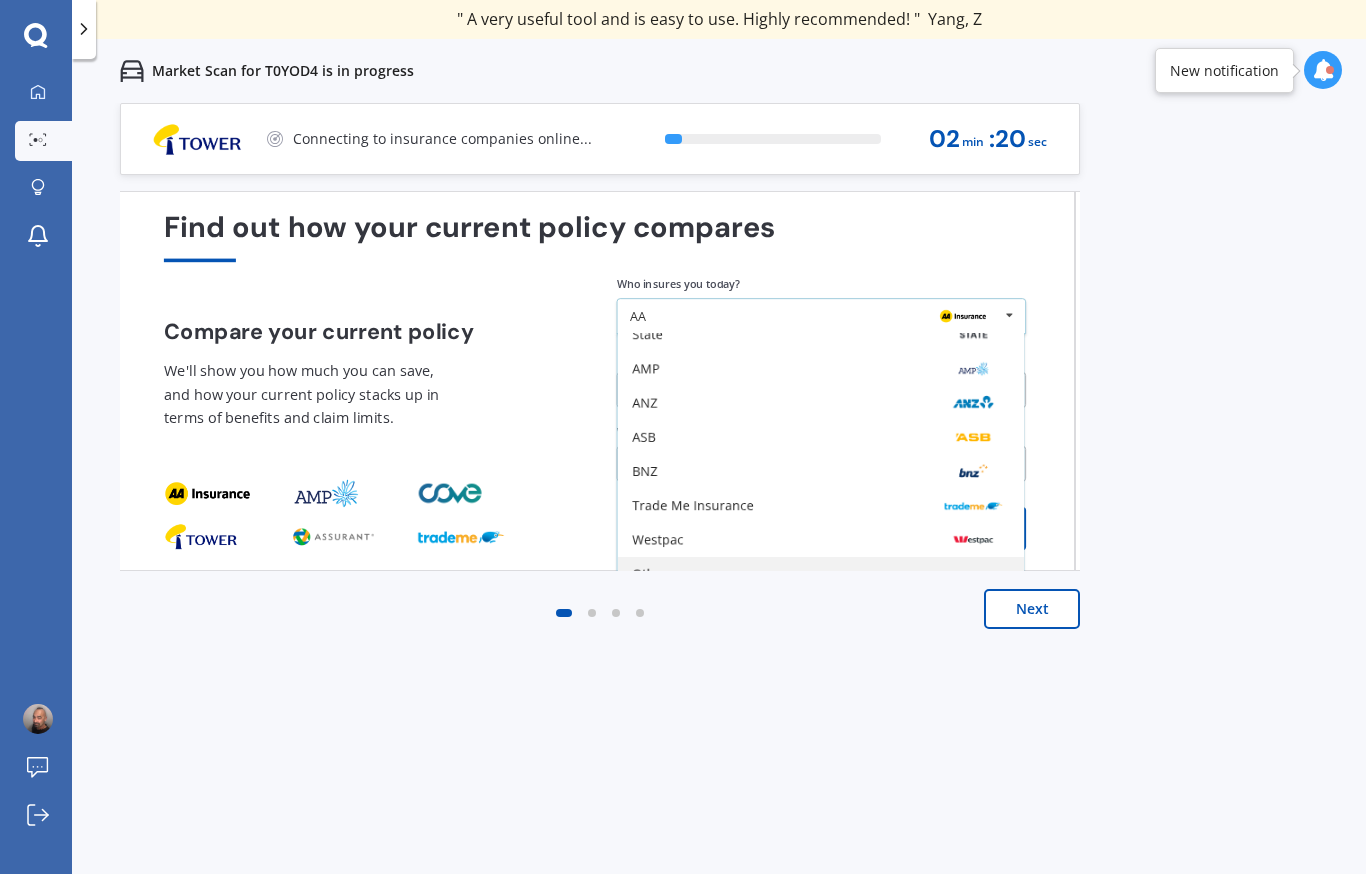 click on "Other" at bounding box center (820, 233) 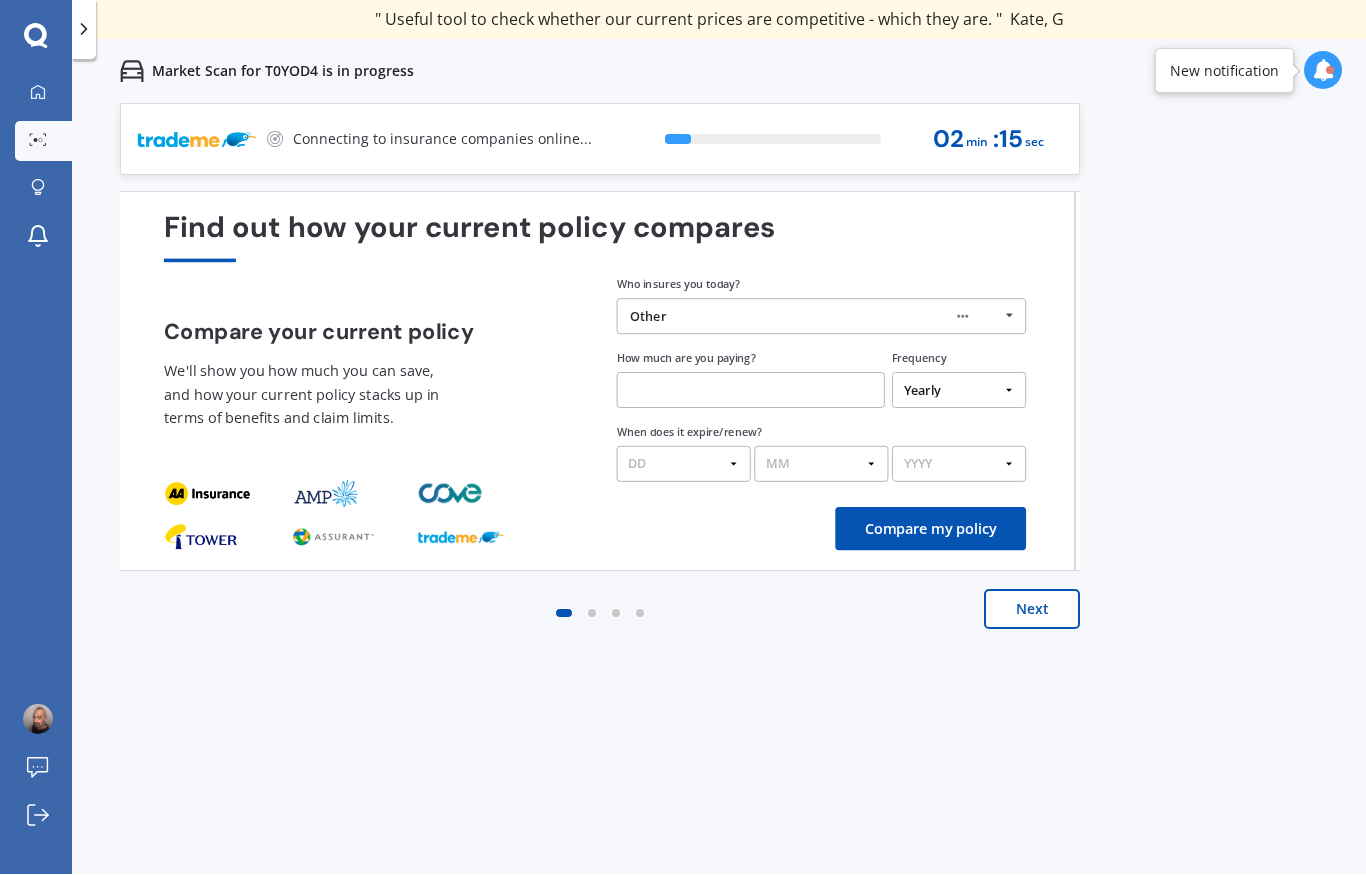 click on "Yearly Six-Monthly Quarterly Monthly Fortnightly Weekly One-Off" at bounding box center (959, 391) 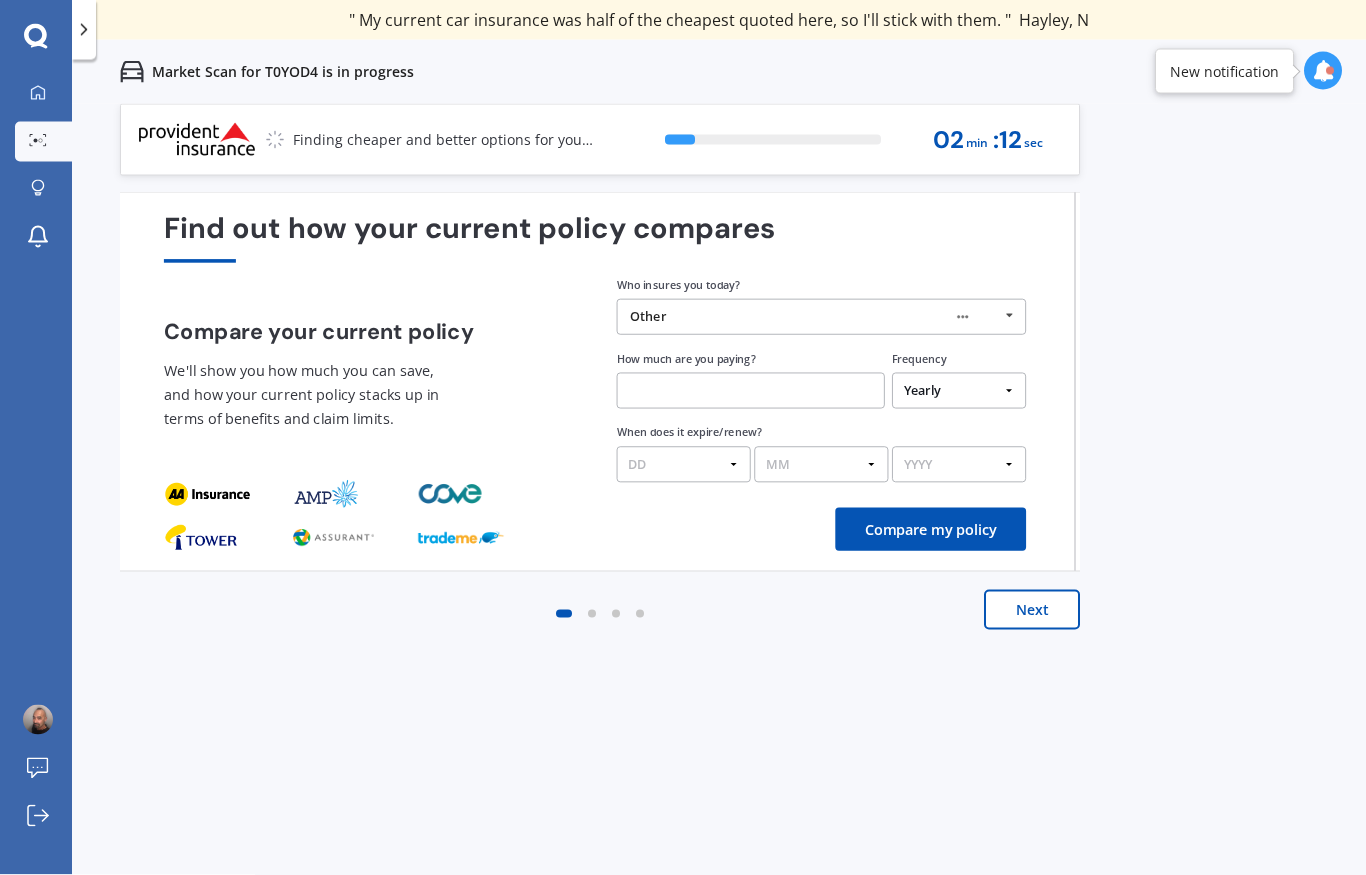 scroll, scrollTop: 0, scrollLeft: 0, axis: both 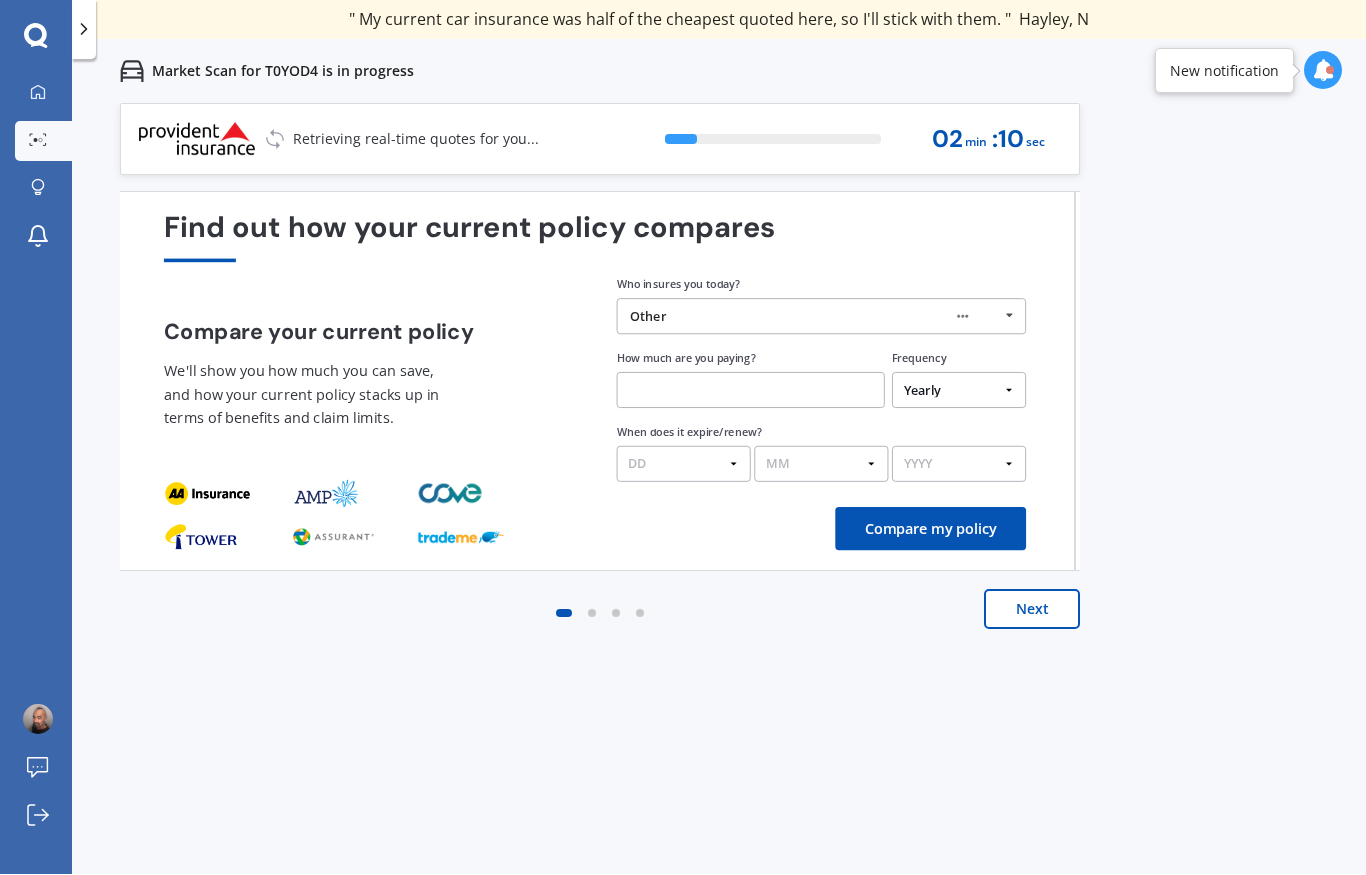 click on "DD 01 02 03 04 05 06 07 08 09 10 11 12 13 14 15 16 17 18 19 20 21 22 23 24 25 26 27 28 29 30 31" at bounding box center (684, 465) 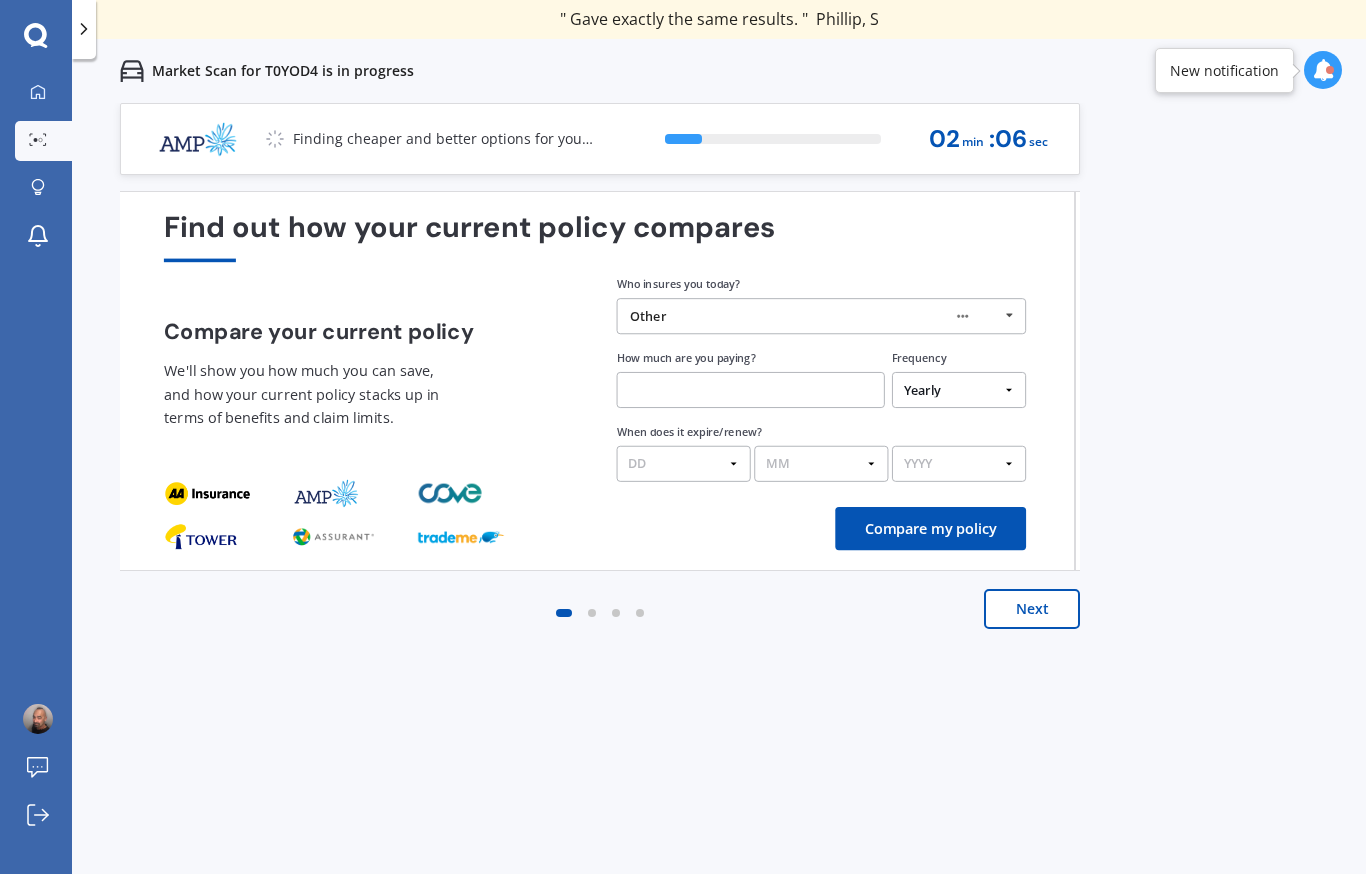 select on "09" 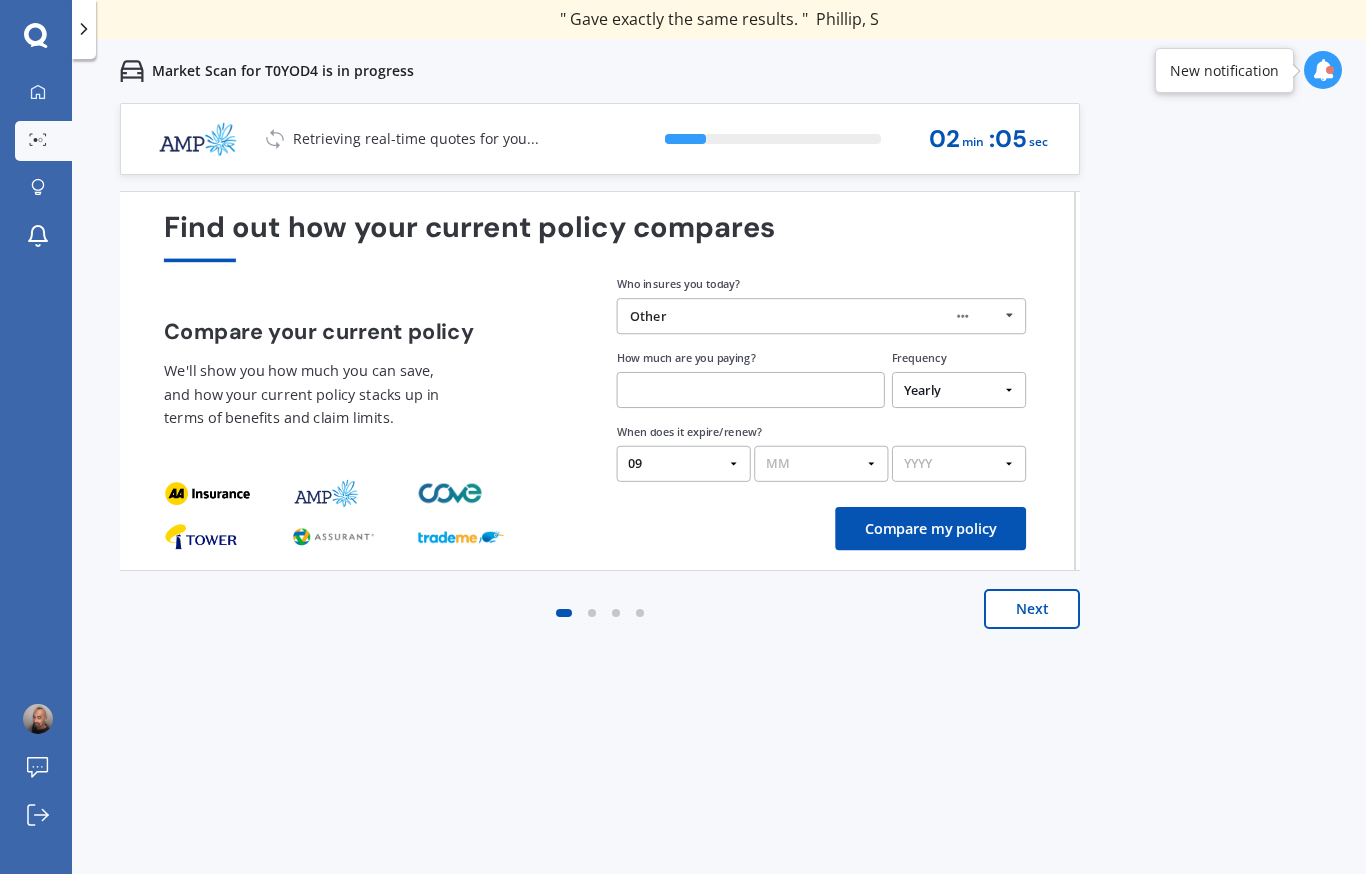 click on "MM 01 02 03 04 05 06 07 08 09 10 11 12" at bounding box center (821, 465) 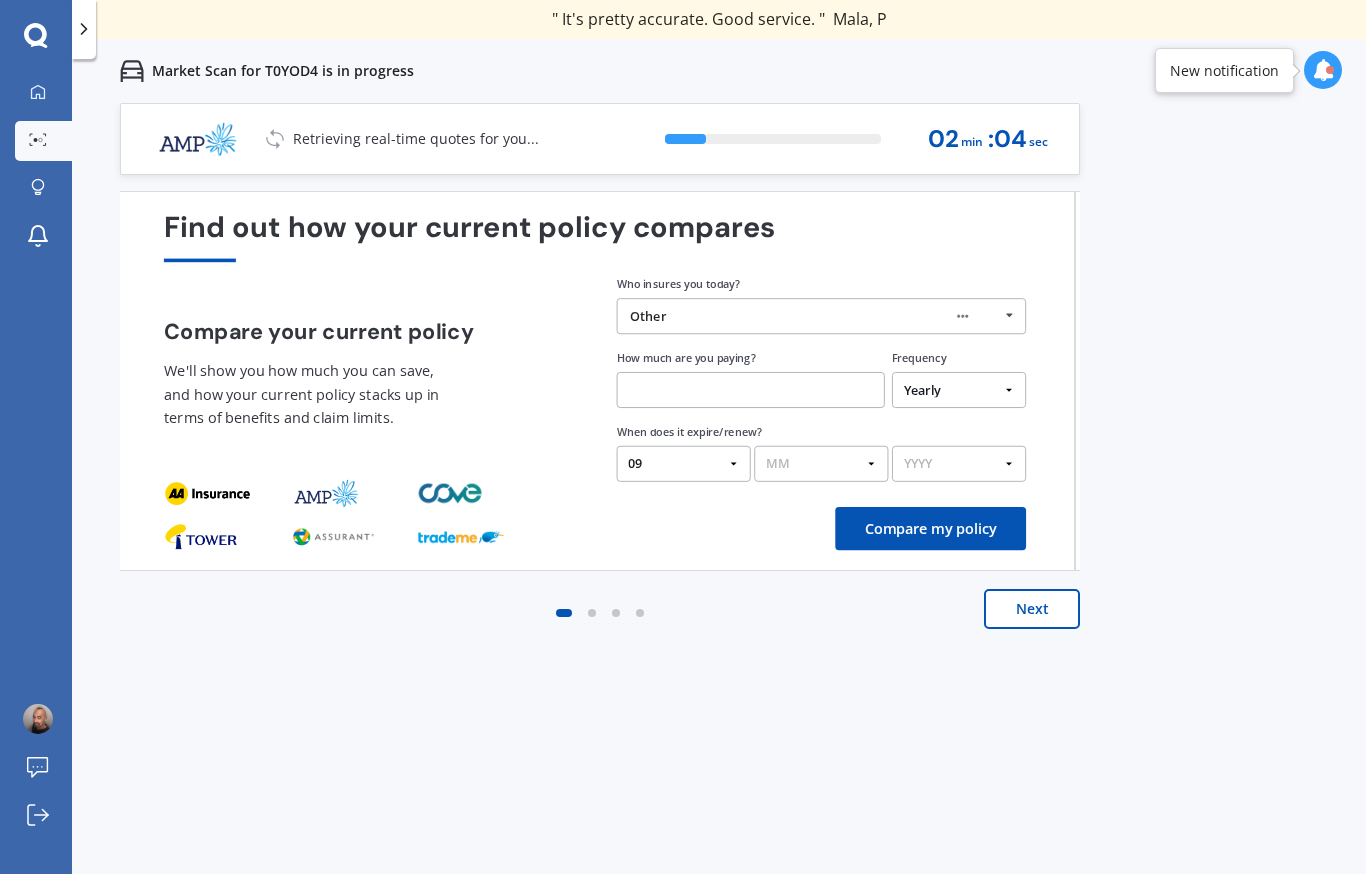 select on "07" 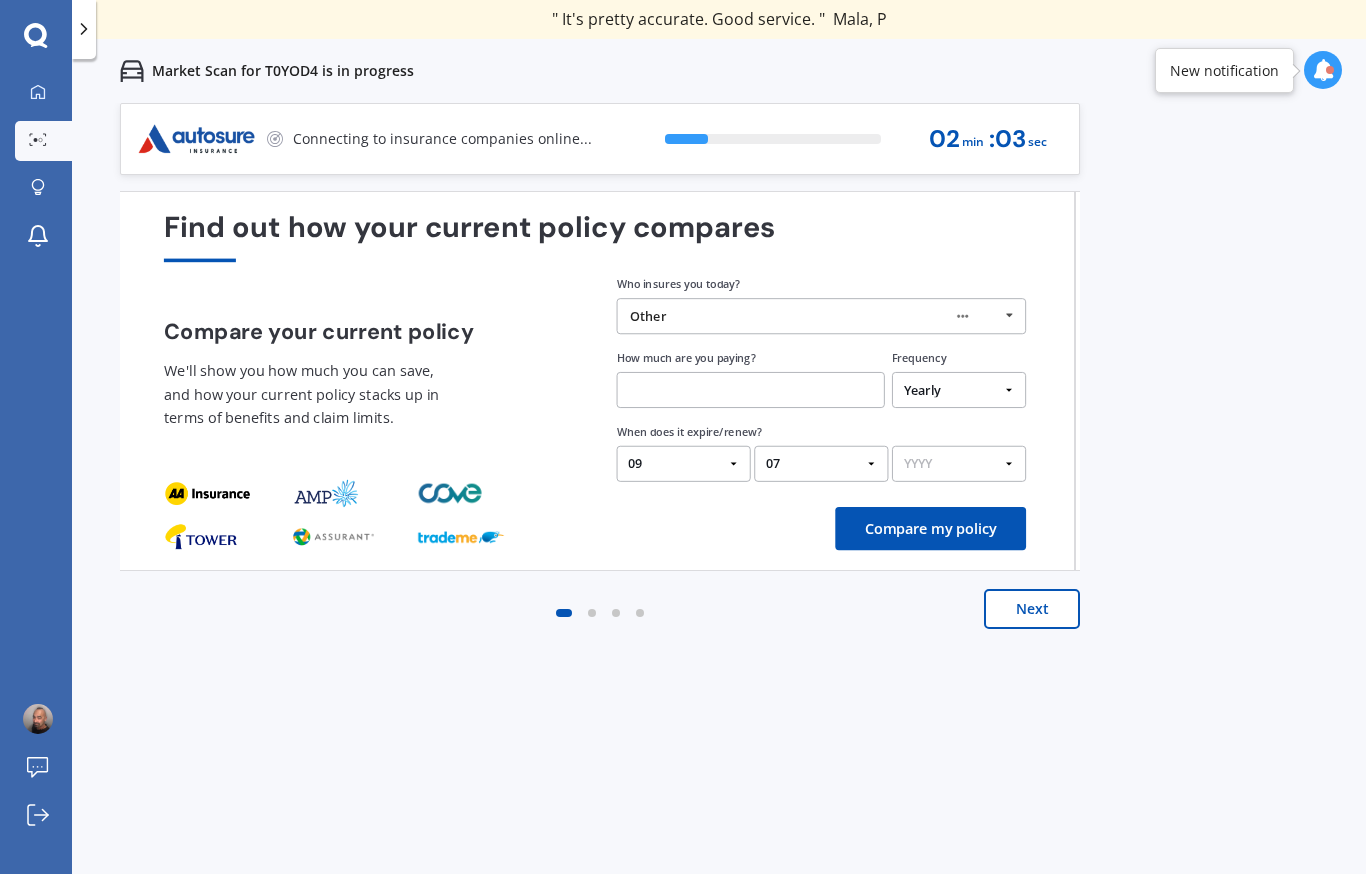 click on "YYYY 2026 2025 2024" at bounding box center (959, 465) 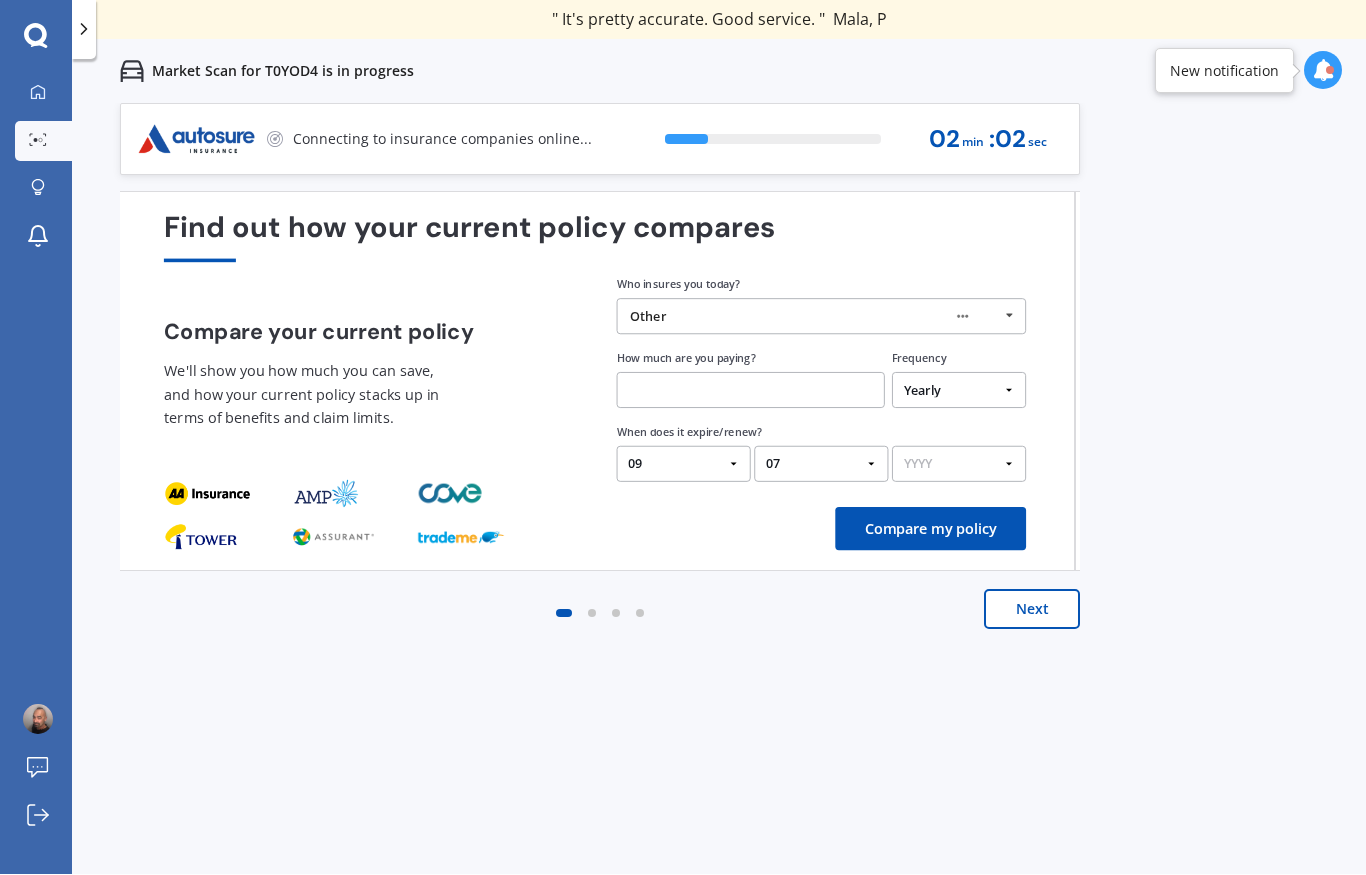 select on "2025" 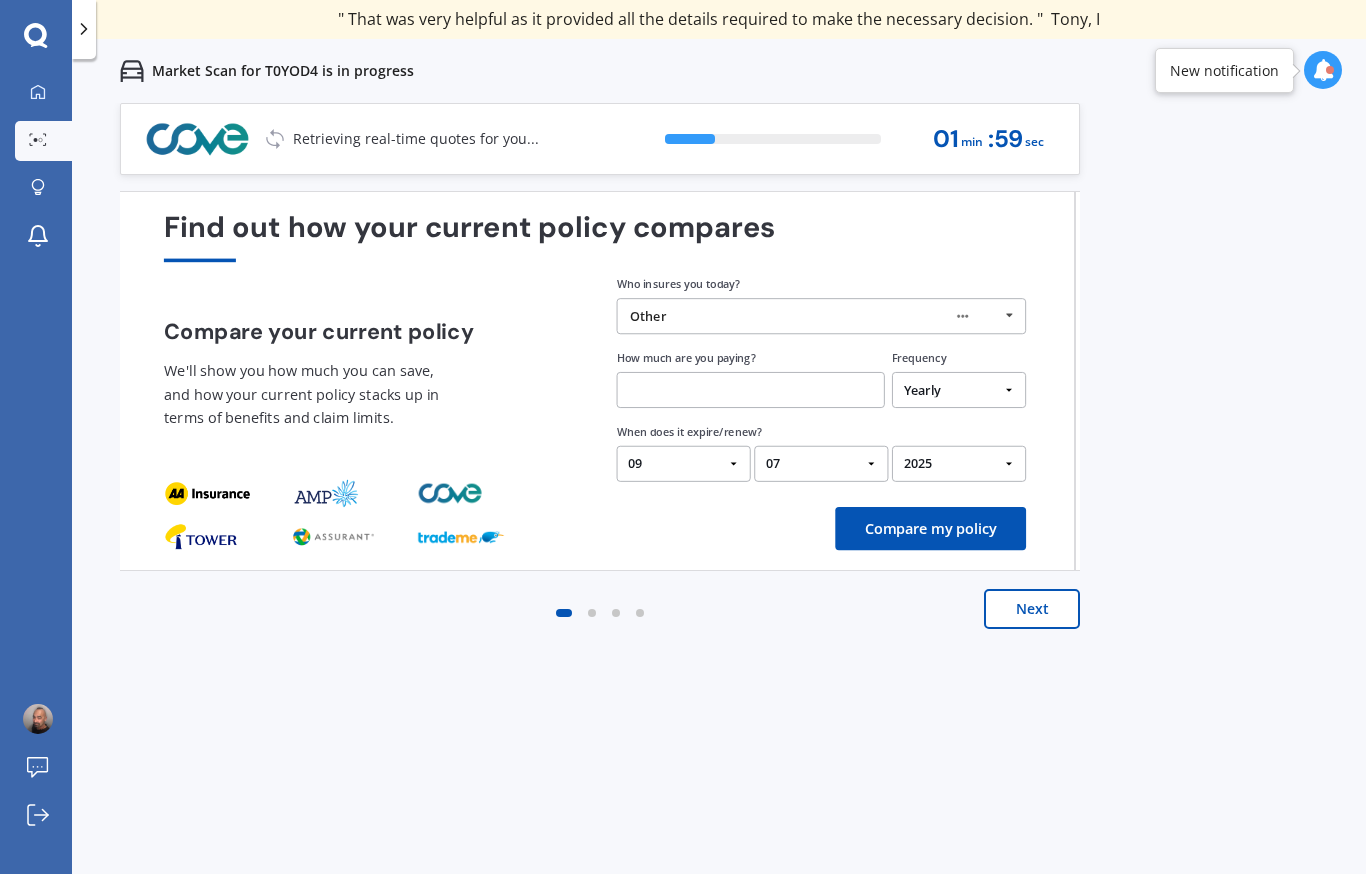 click on "Compare my policy" at bounding box center [930, 529] 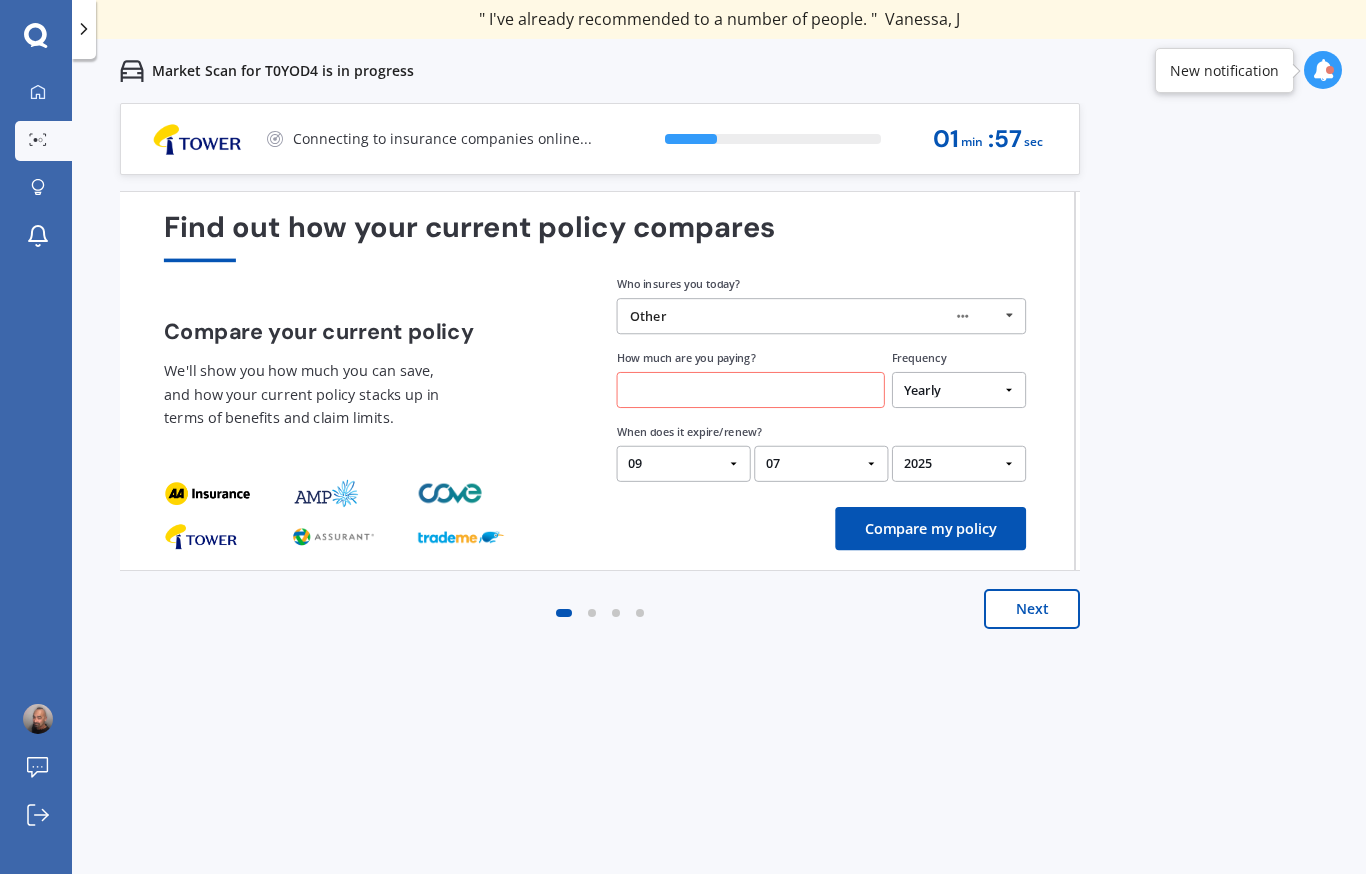 click at bounding box center (751, 391) 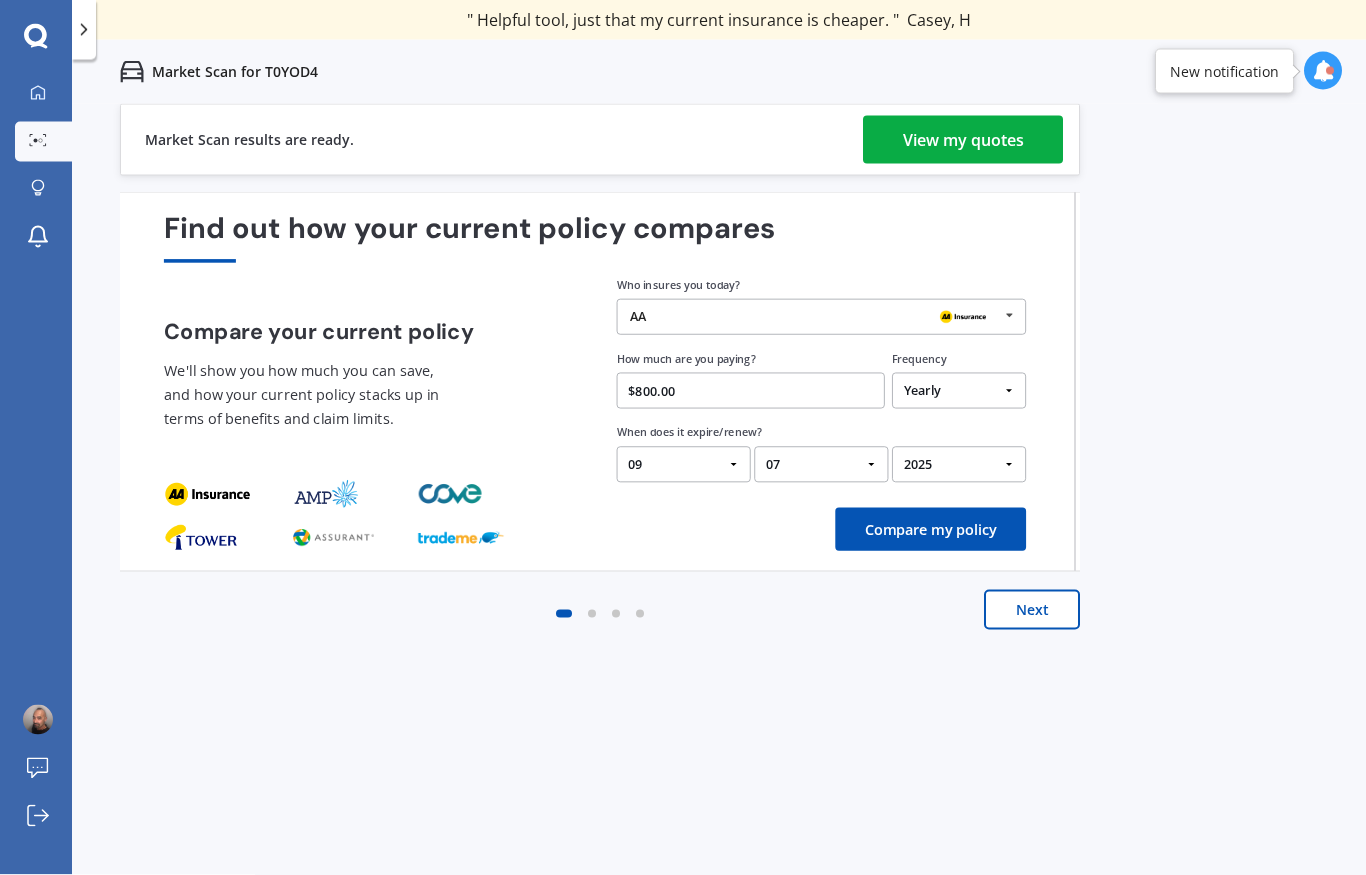 type on "$800.00" 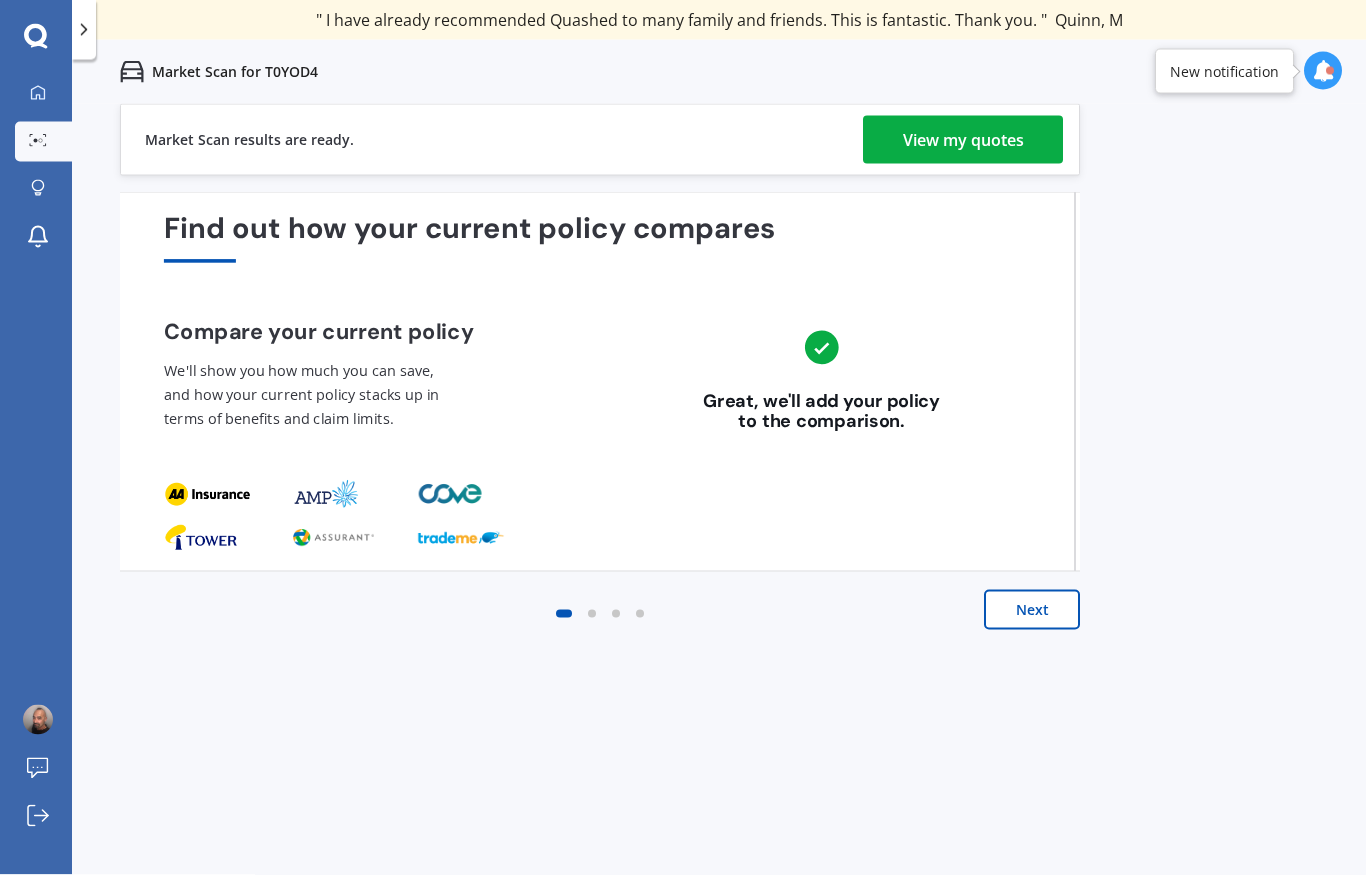 scroll, scrollTop: 0, scrollLeft: 0, axis: both 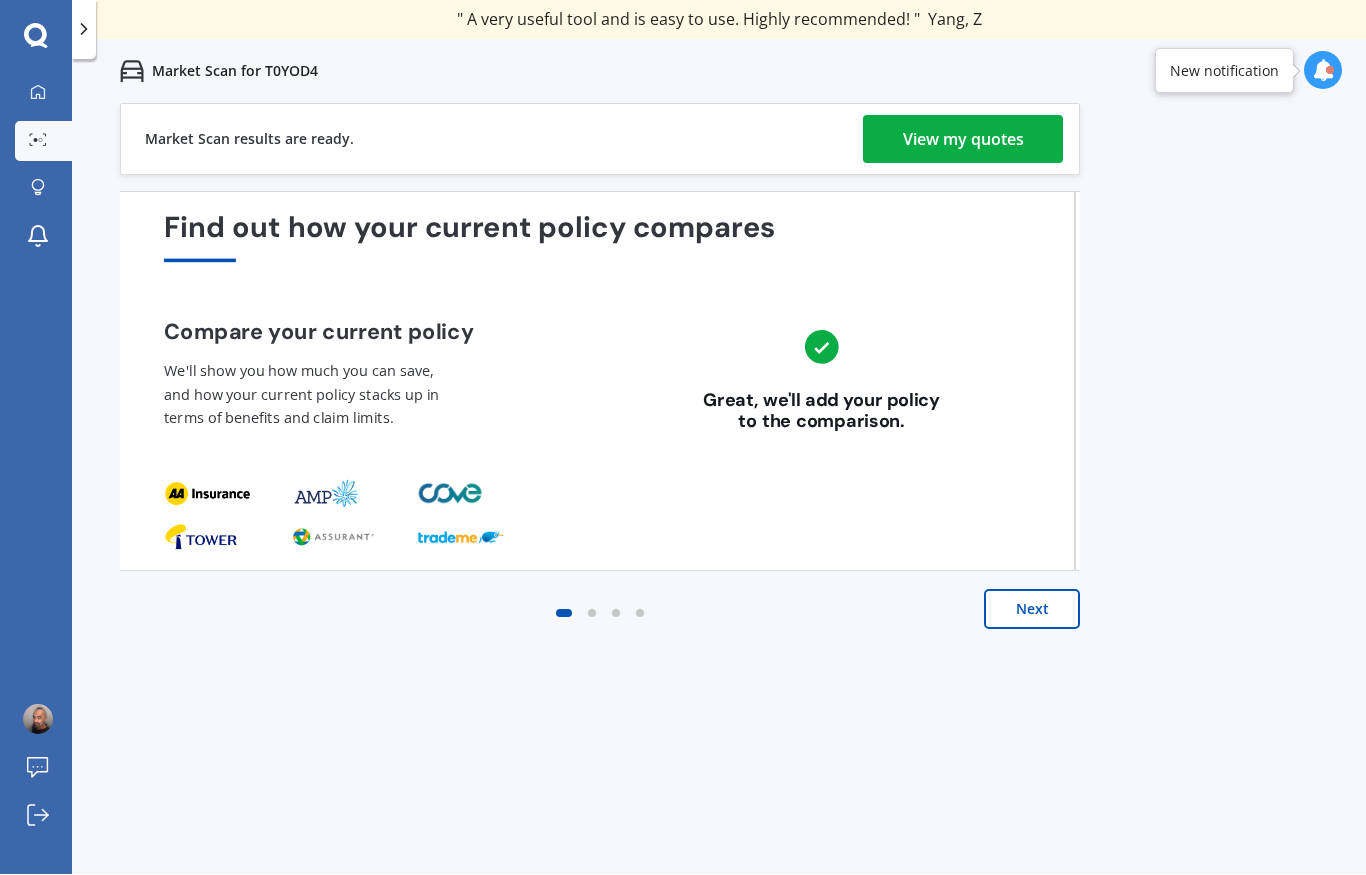 click on "Next" at bounding box center [1032, 610] 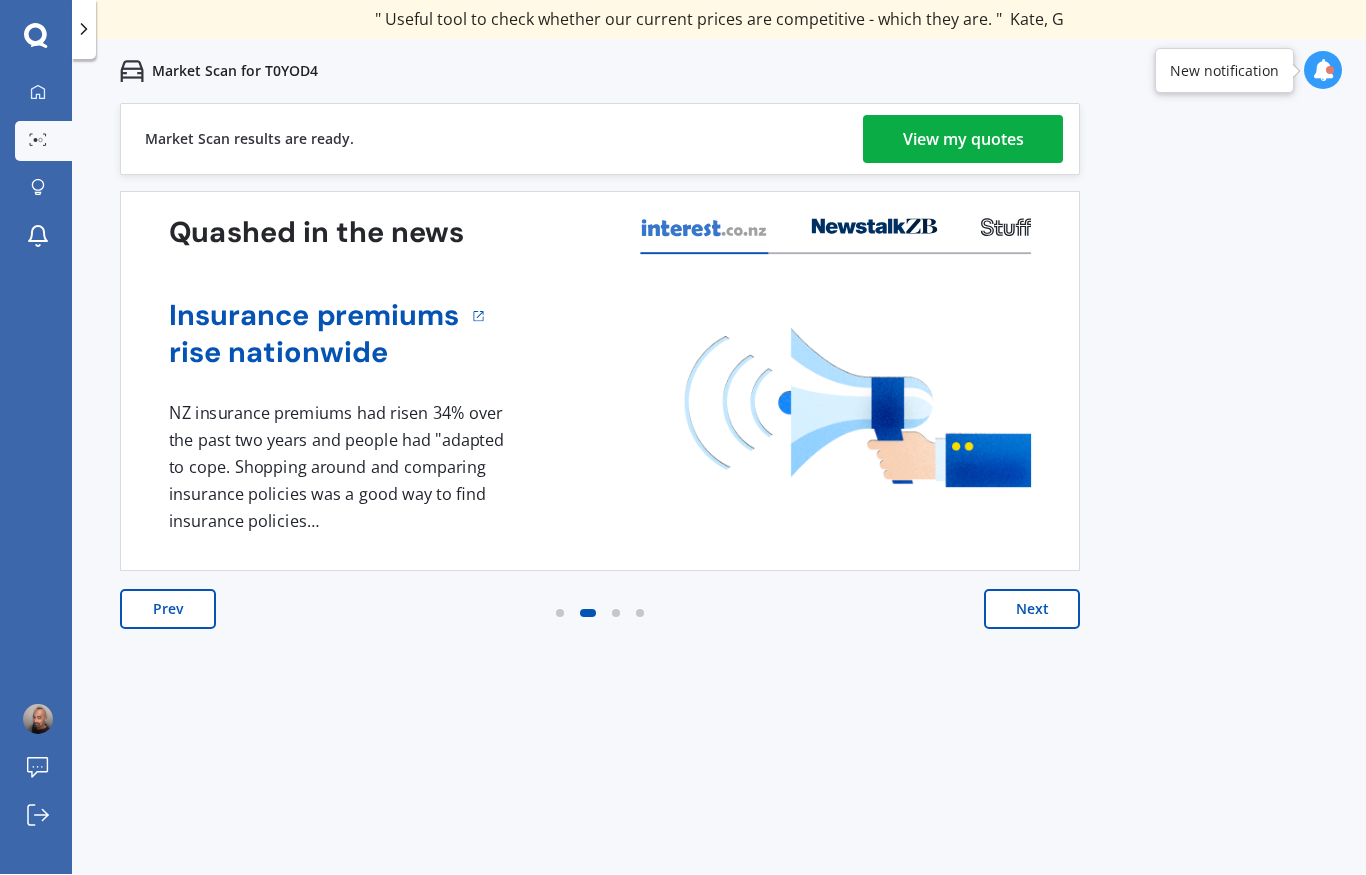 click on "Next" at bounding box center [1032, 610] 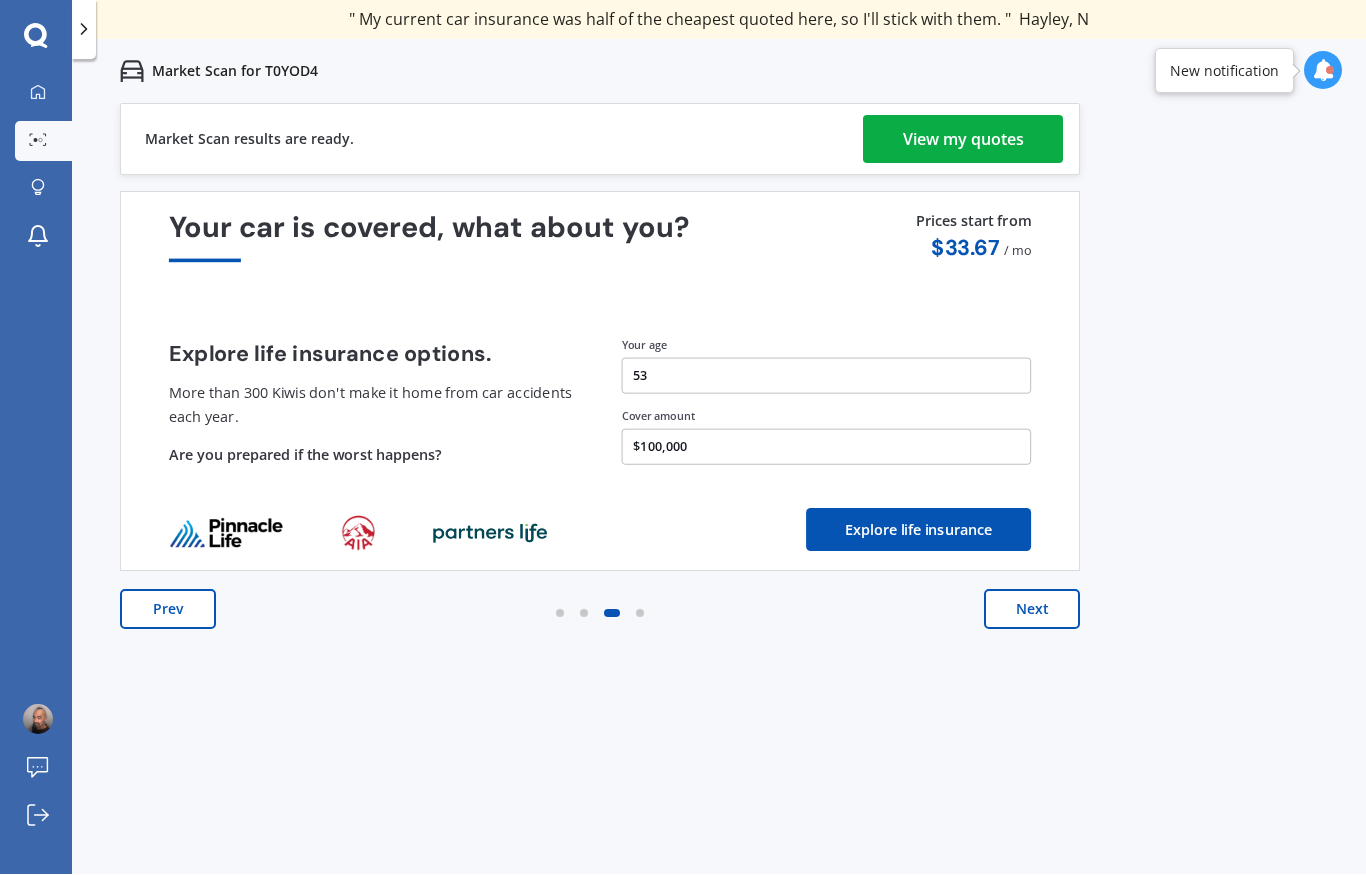 click on "Next" at bounding box center [1032, 610] 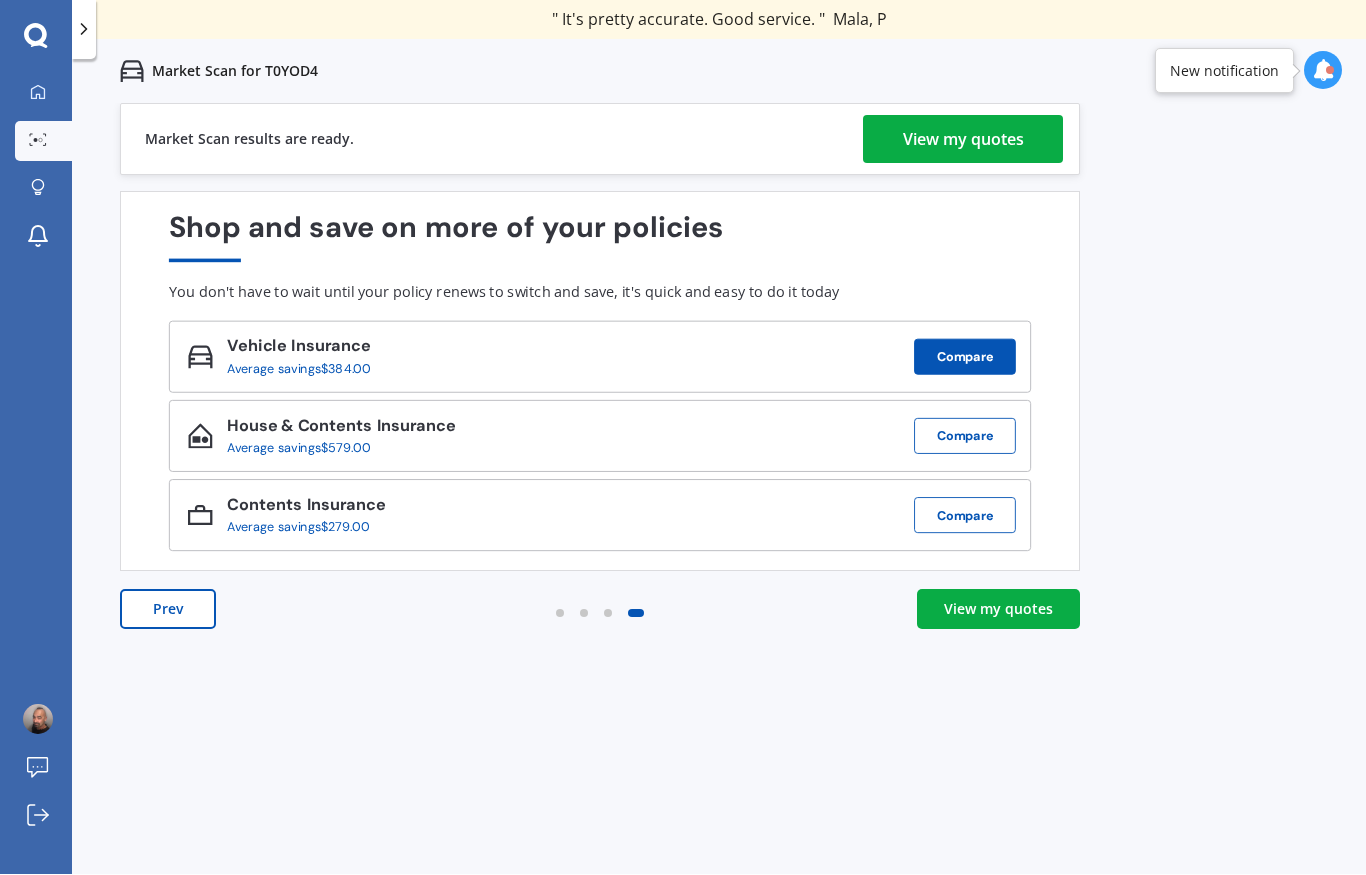click on "Compare" at bounding box center [965, 358] 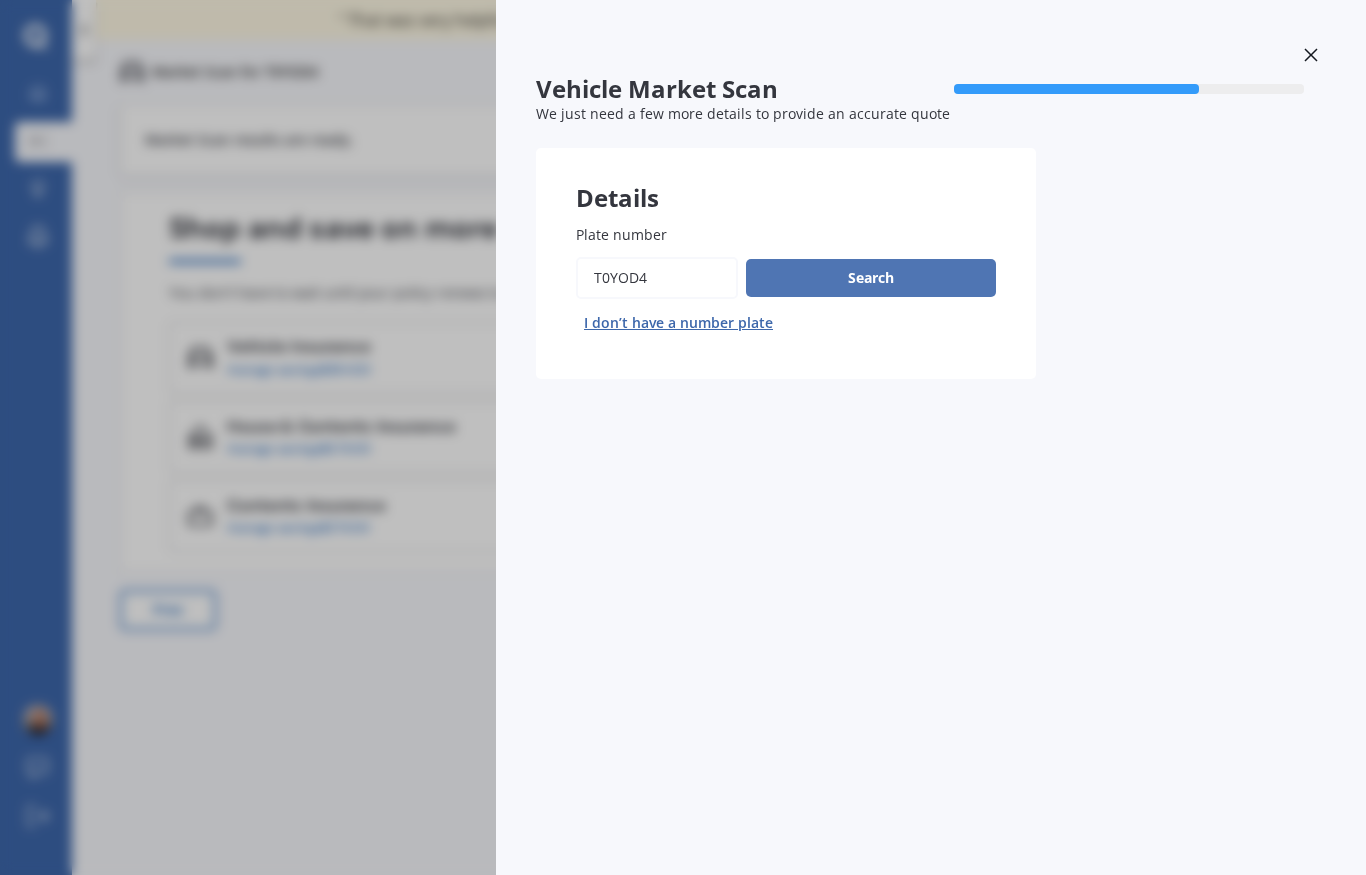 click on "Search" at bounding box center (871, 278) 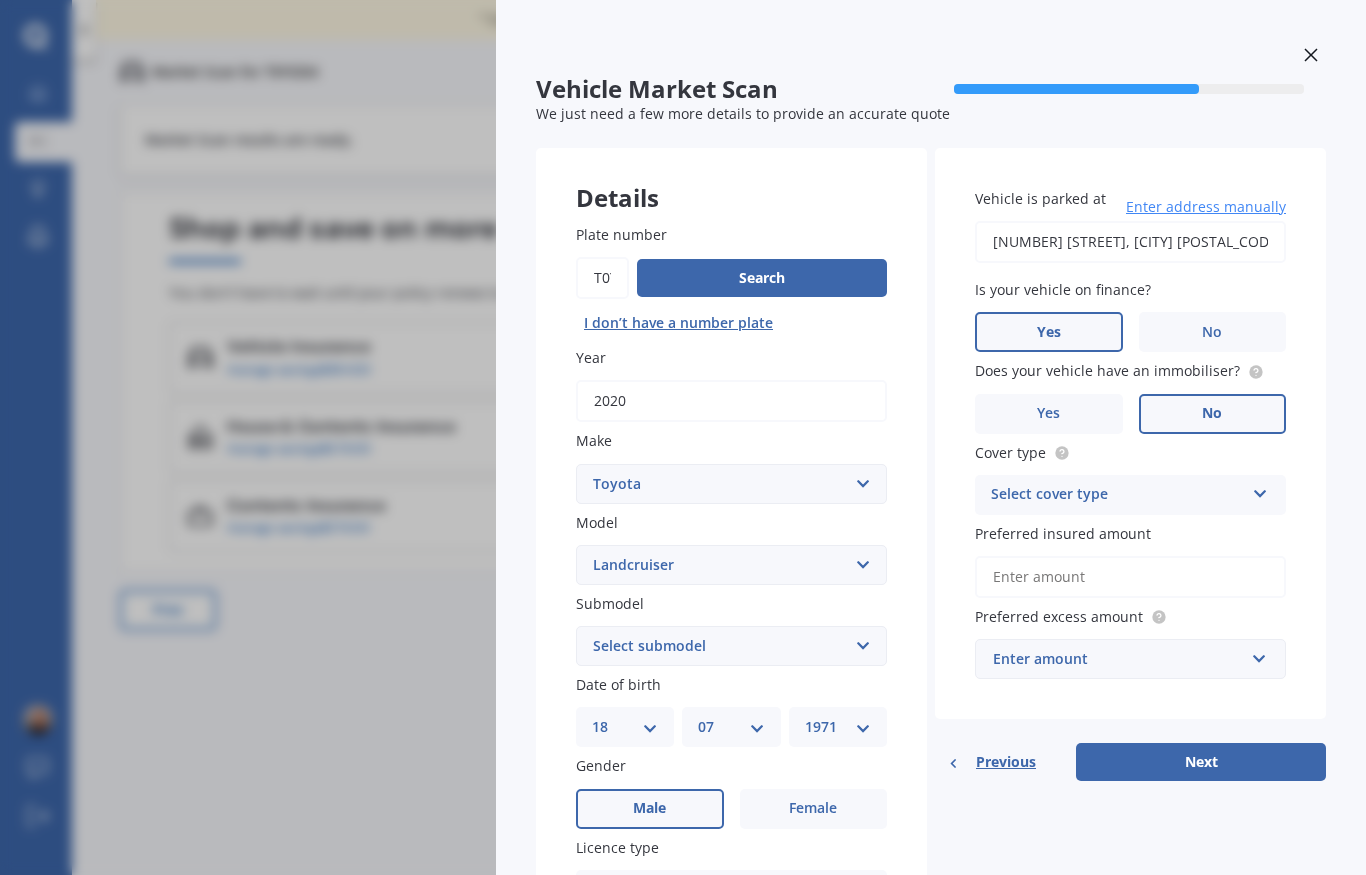 click on "Select submodel (All other) 4WD SWB Hard Top Diesel Diesel 4.2 4WD Diesel 4.5 4WD Petrol 4WD SWB Hard Top Petrol Petrol 4WD SWB Soft Top Prado 2.4 Turbo Diesel Prado 2.7 Petrol Prado 2.8 Turbo Diesel Prado 3.0 RV Prado 3.0 VX Prado 4.0 VX Petrol Prado SR5 V6 Prado SWB RX Prado TX Turbo Diesel Turbo Diesel 4.5 4WD Wagon GX Diesel Wagon GX Turbo Wagon RV Wagon VX Turbo" at bounding box center (731, 646) 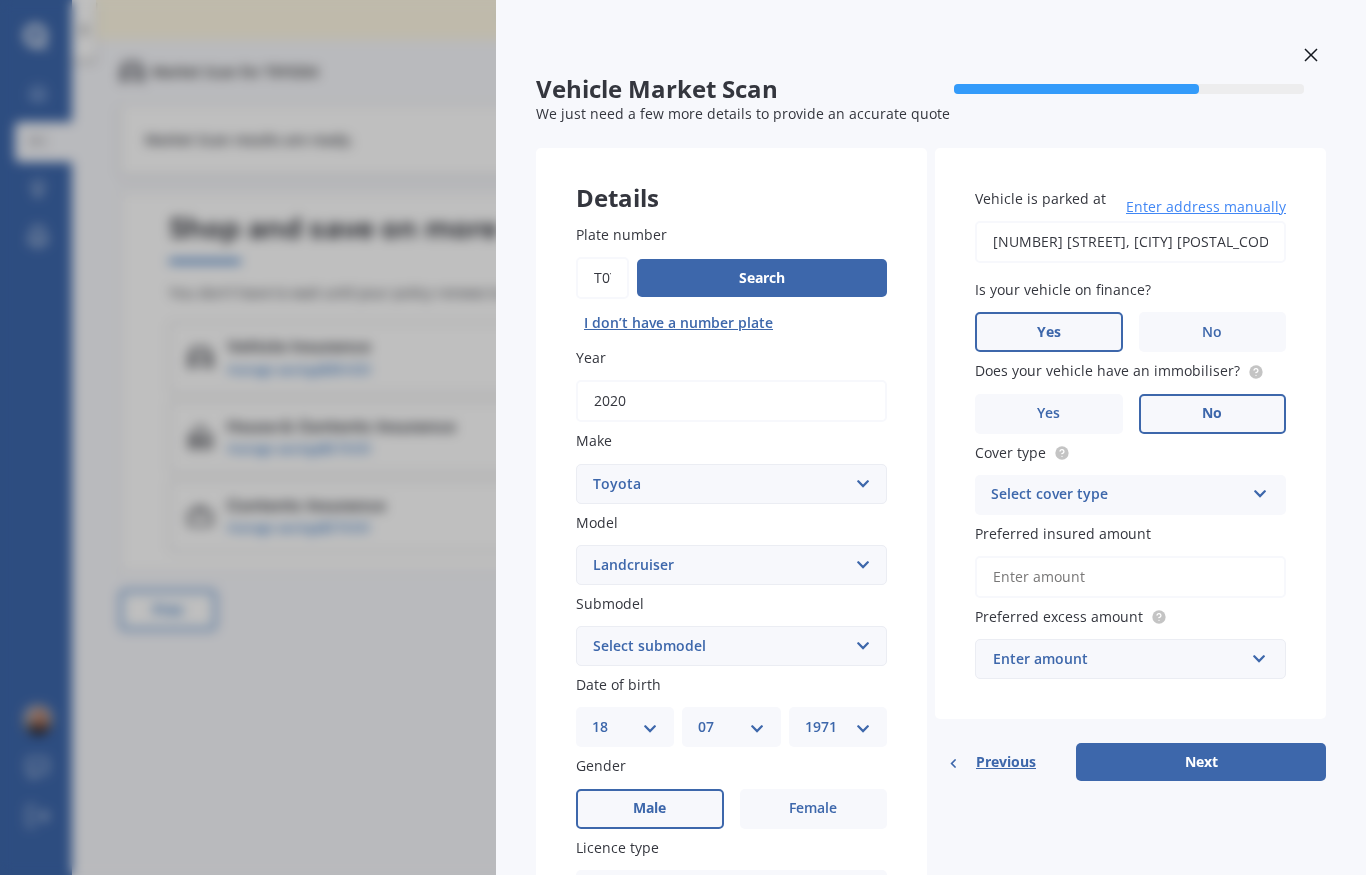 select on "DIESEL 4.5 4WD" 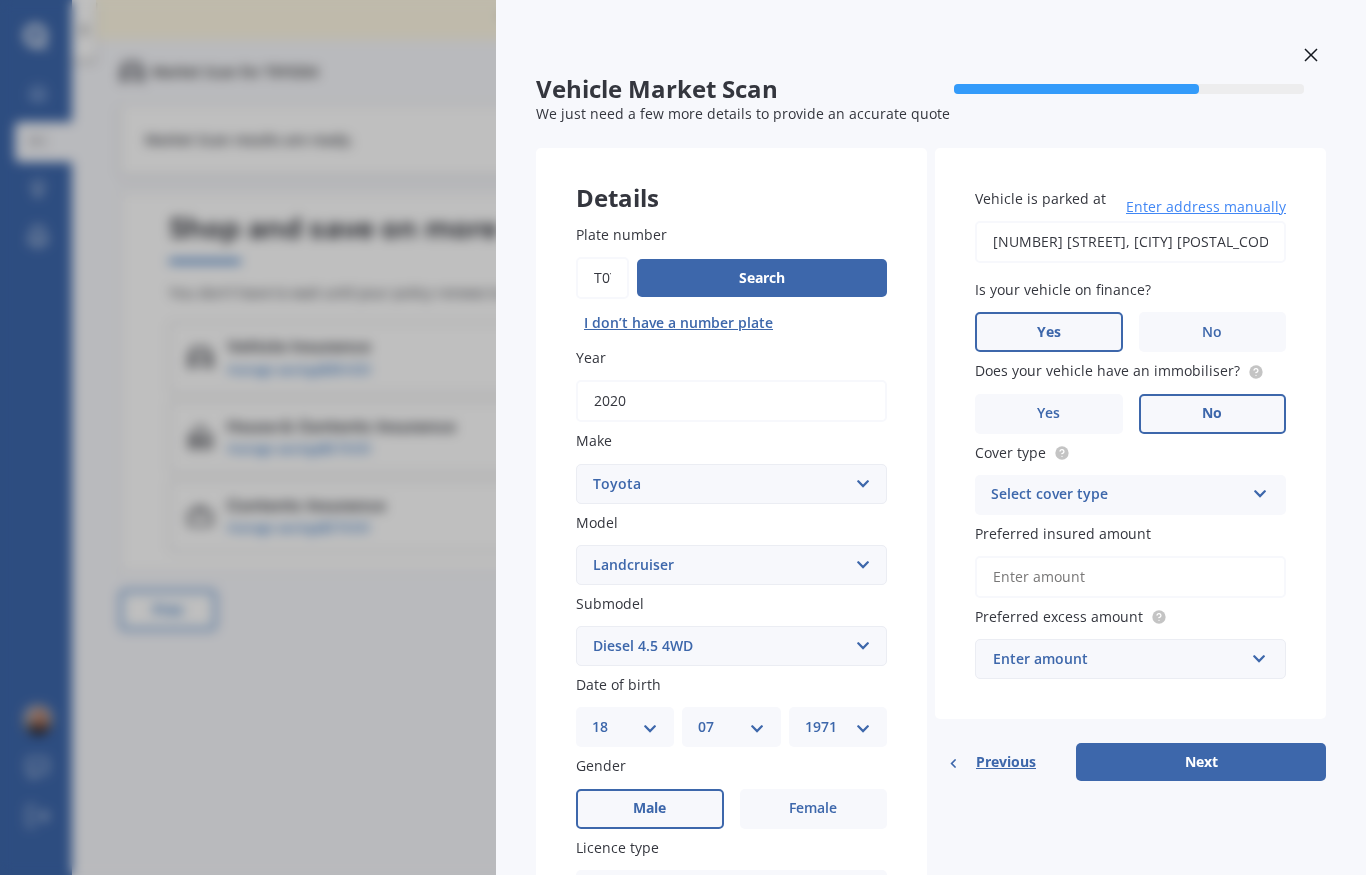 click on "Select cover type Comprehensive Third Party, Fire & Theft Third Party" at bounding box center (731, 890) 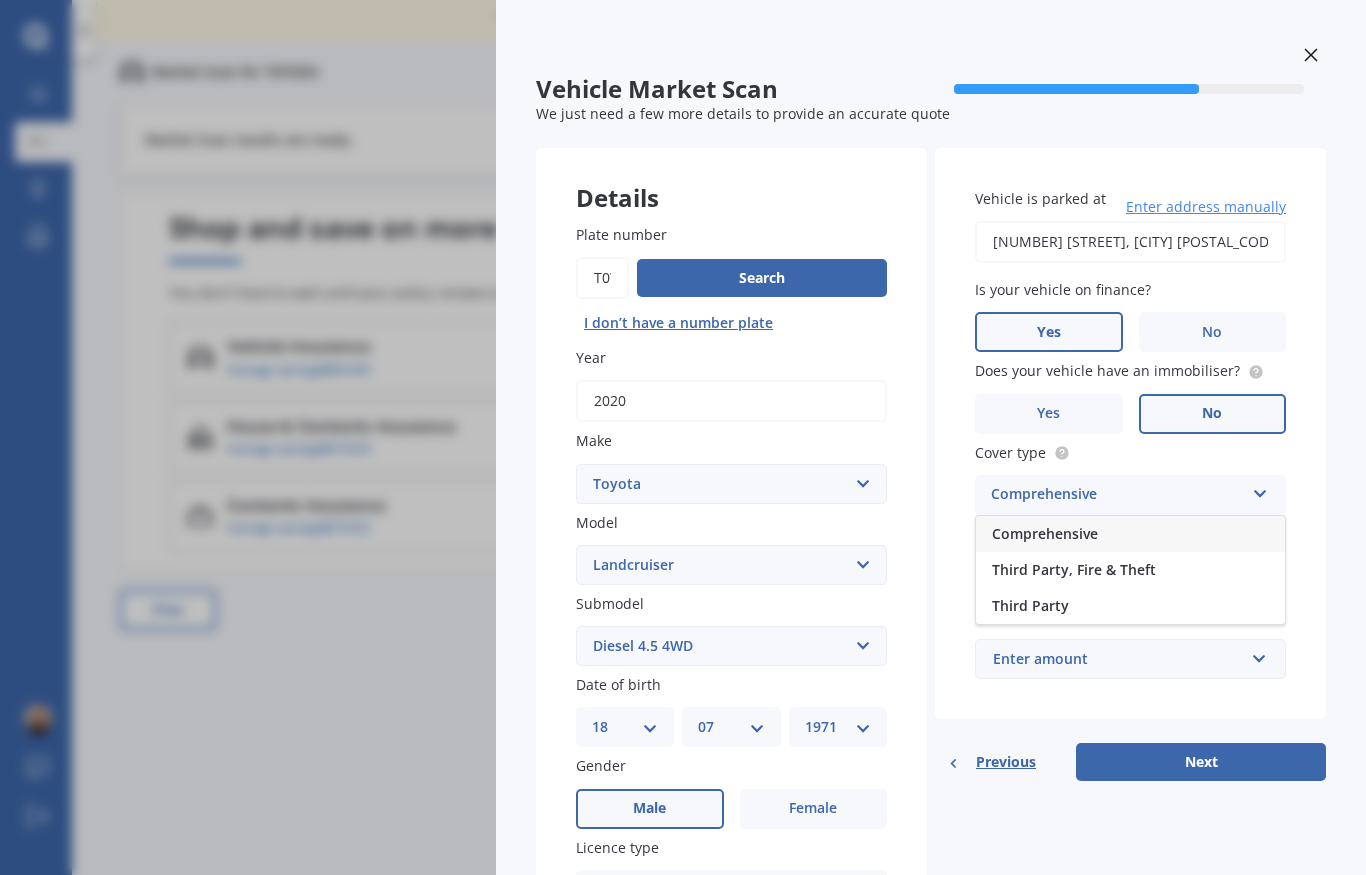 click on "Comprehensive" at bounding box center (1130, 534) 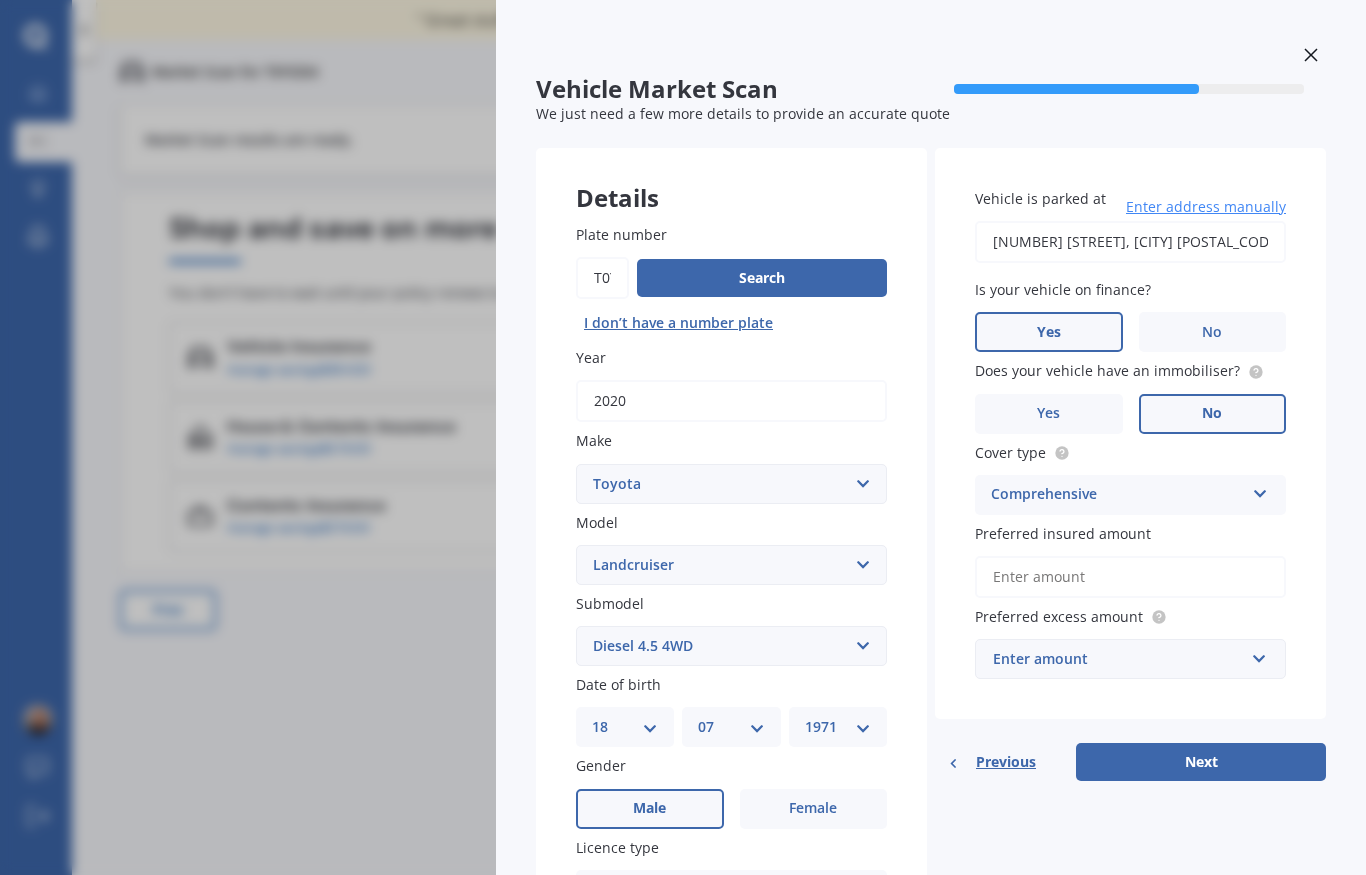 click on "Preferred insured amount" at bounding box center [1130, 577] 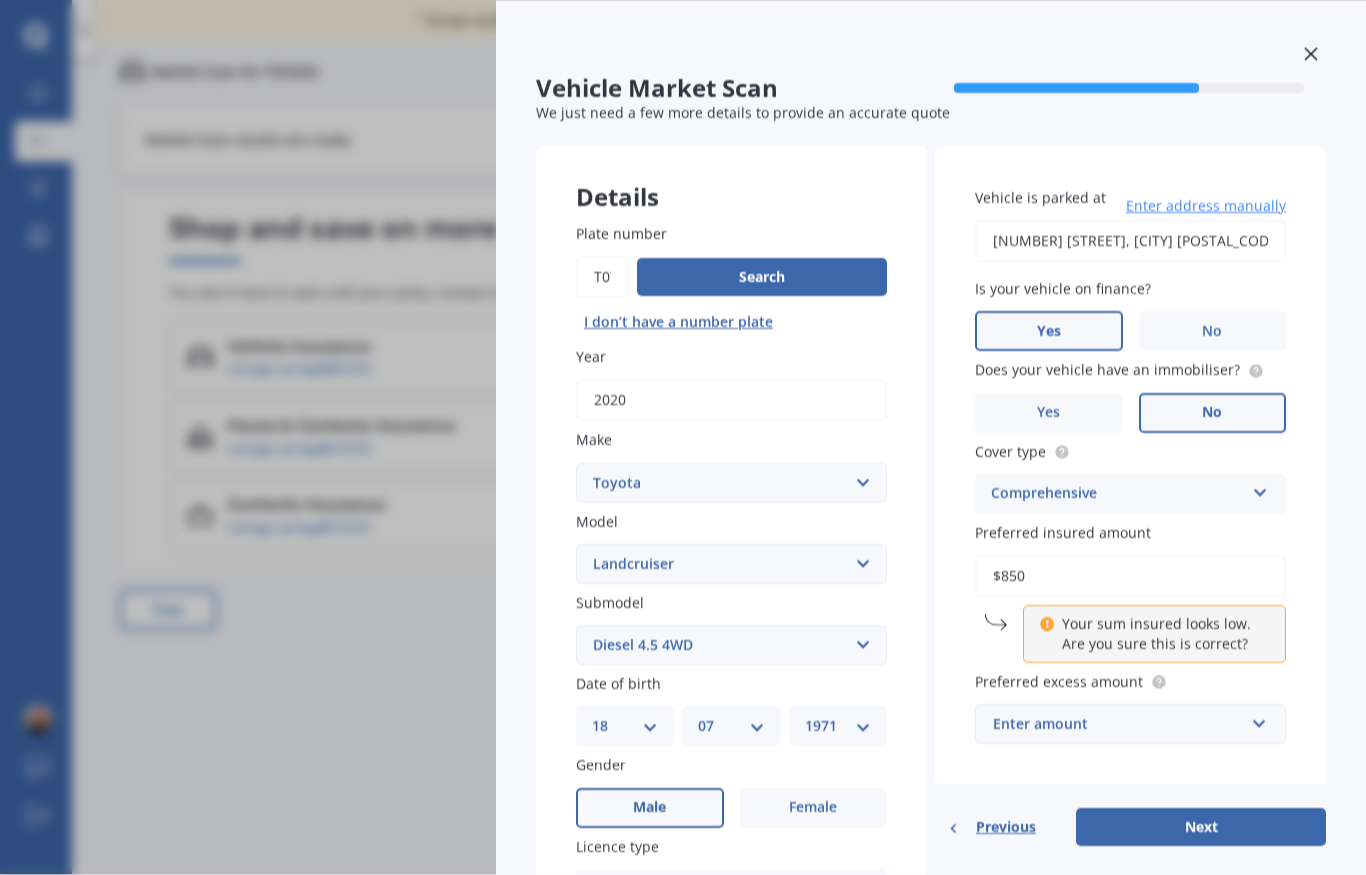 type on "$8,500" 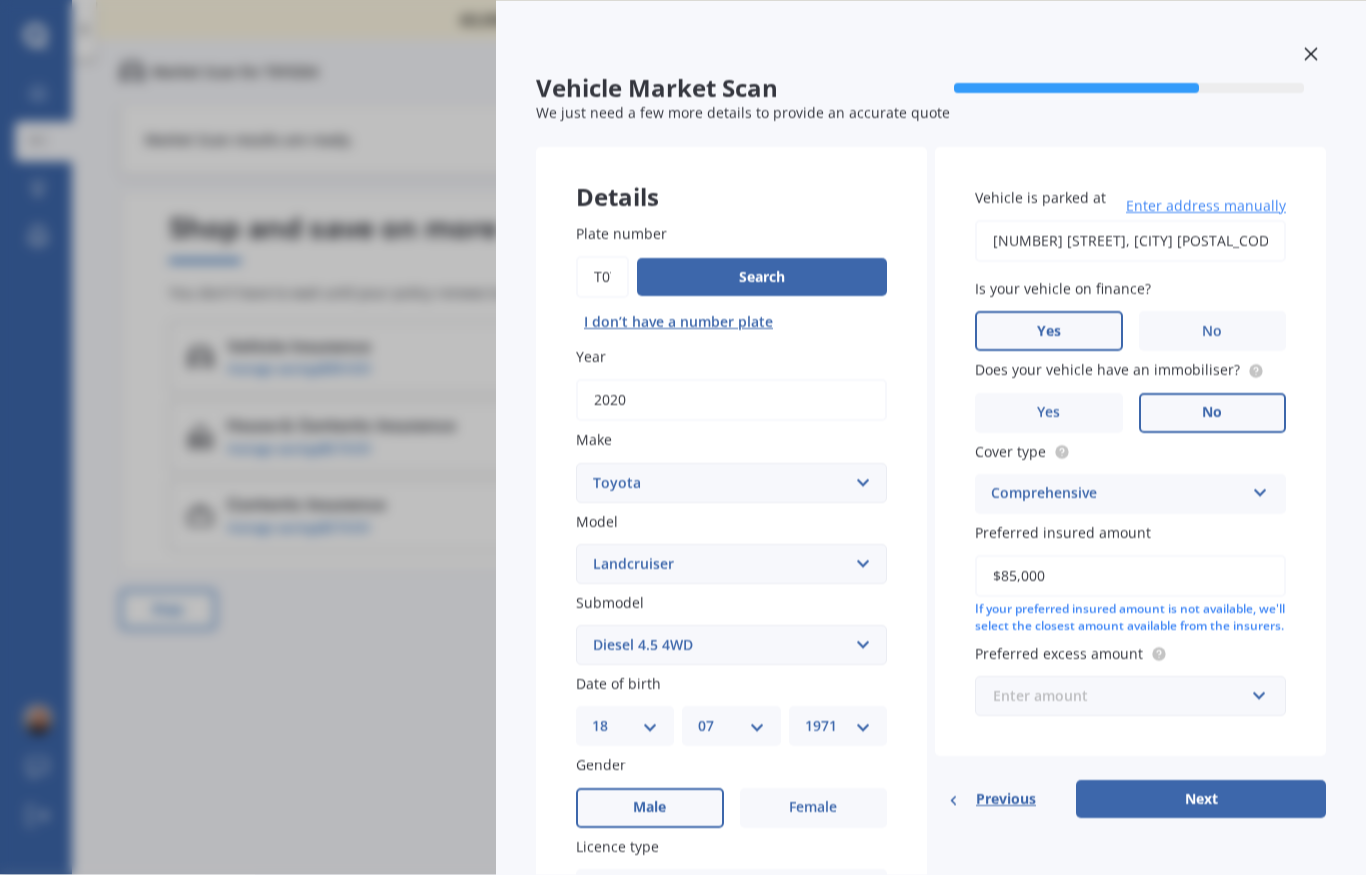 click at bounding box center [1123, 697] 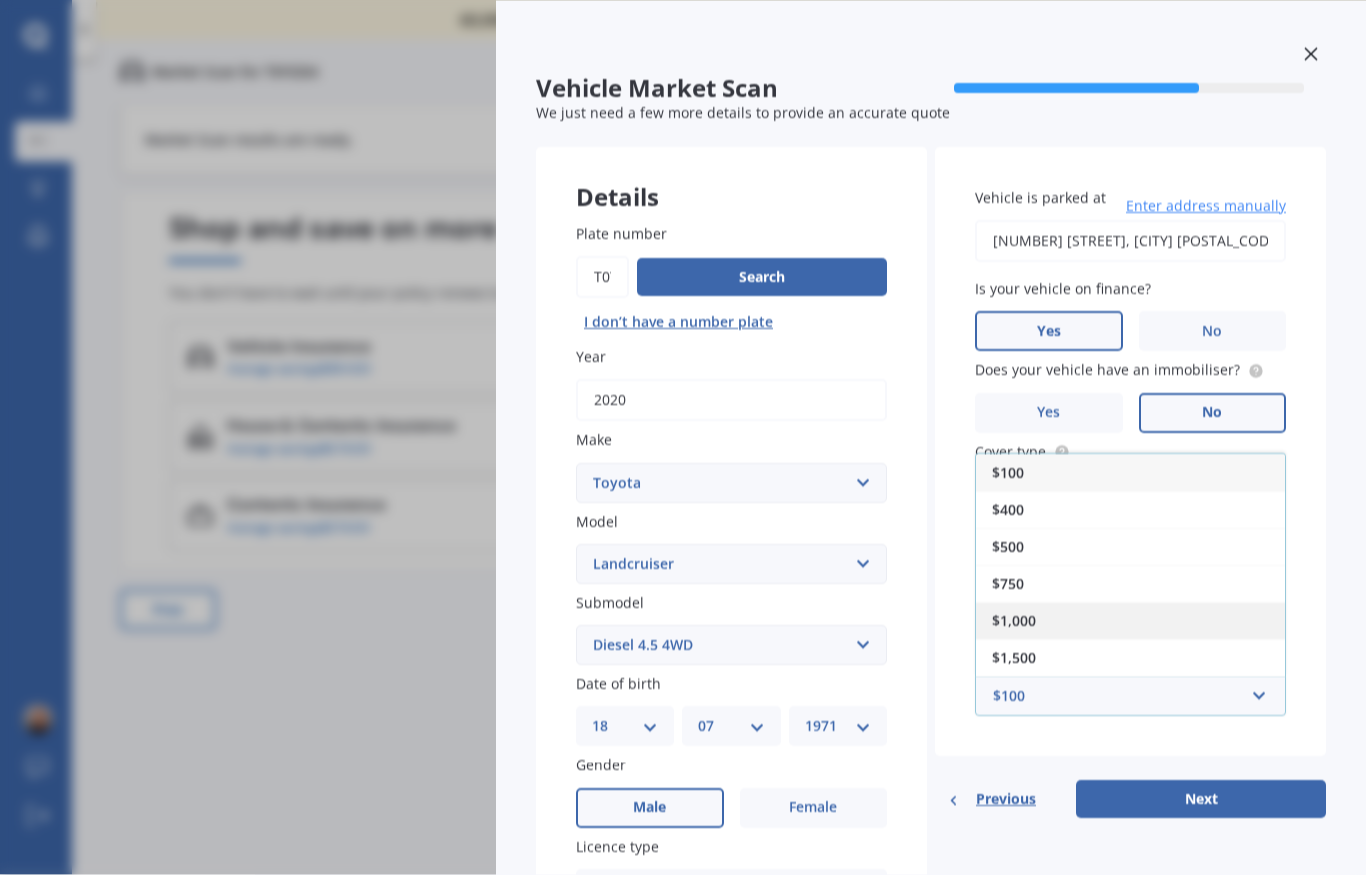 click on "$1,000" at bounding box center (1130, 621) 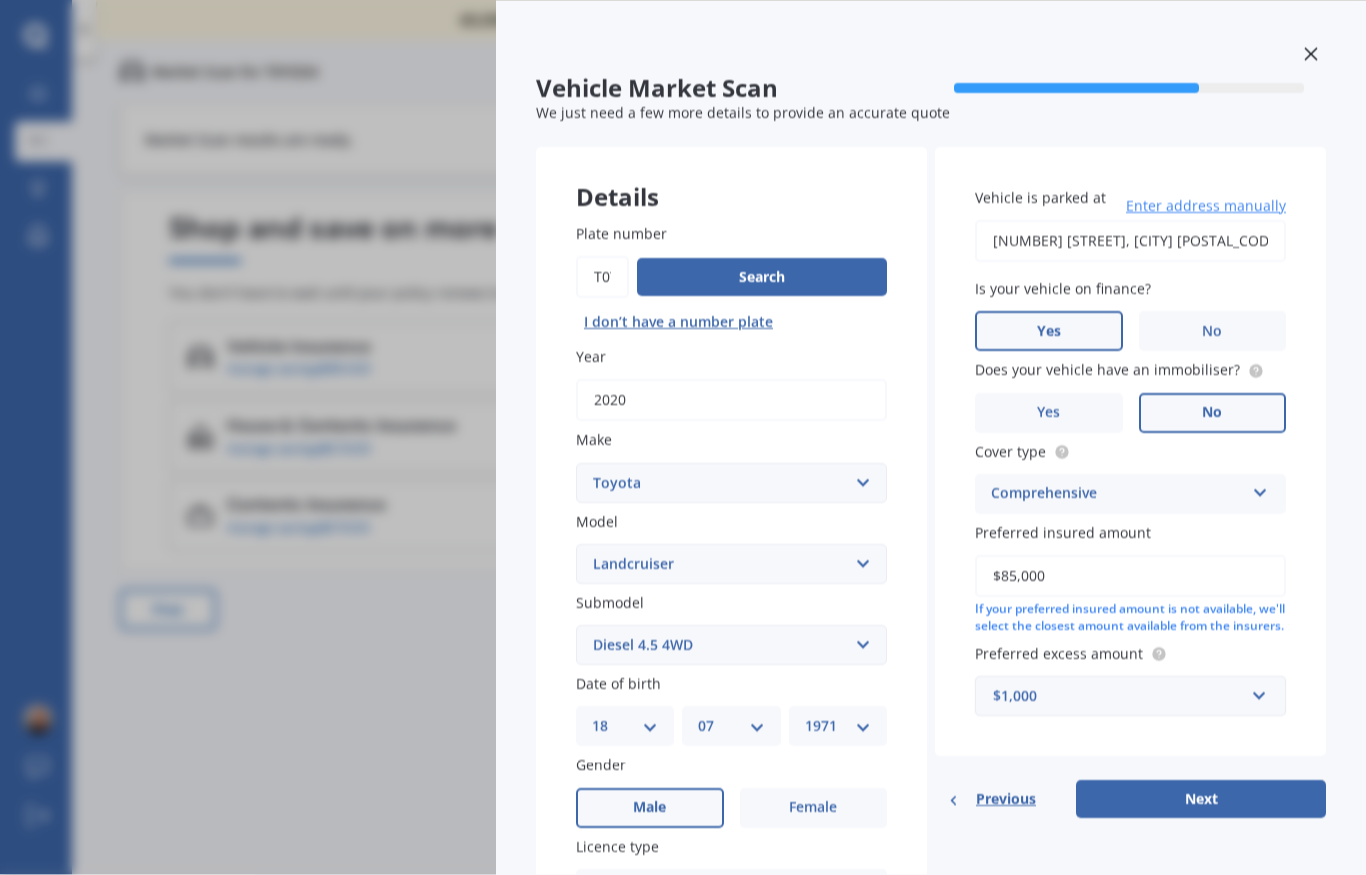 click on "Next" at bounding box center [1201, 800] 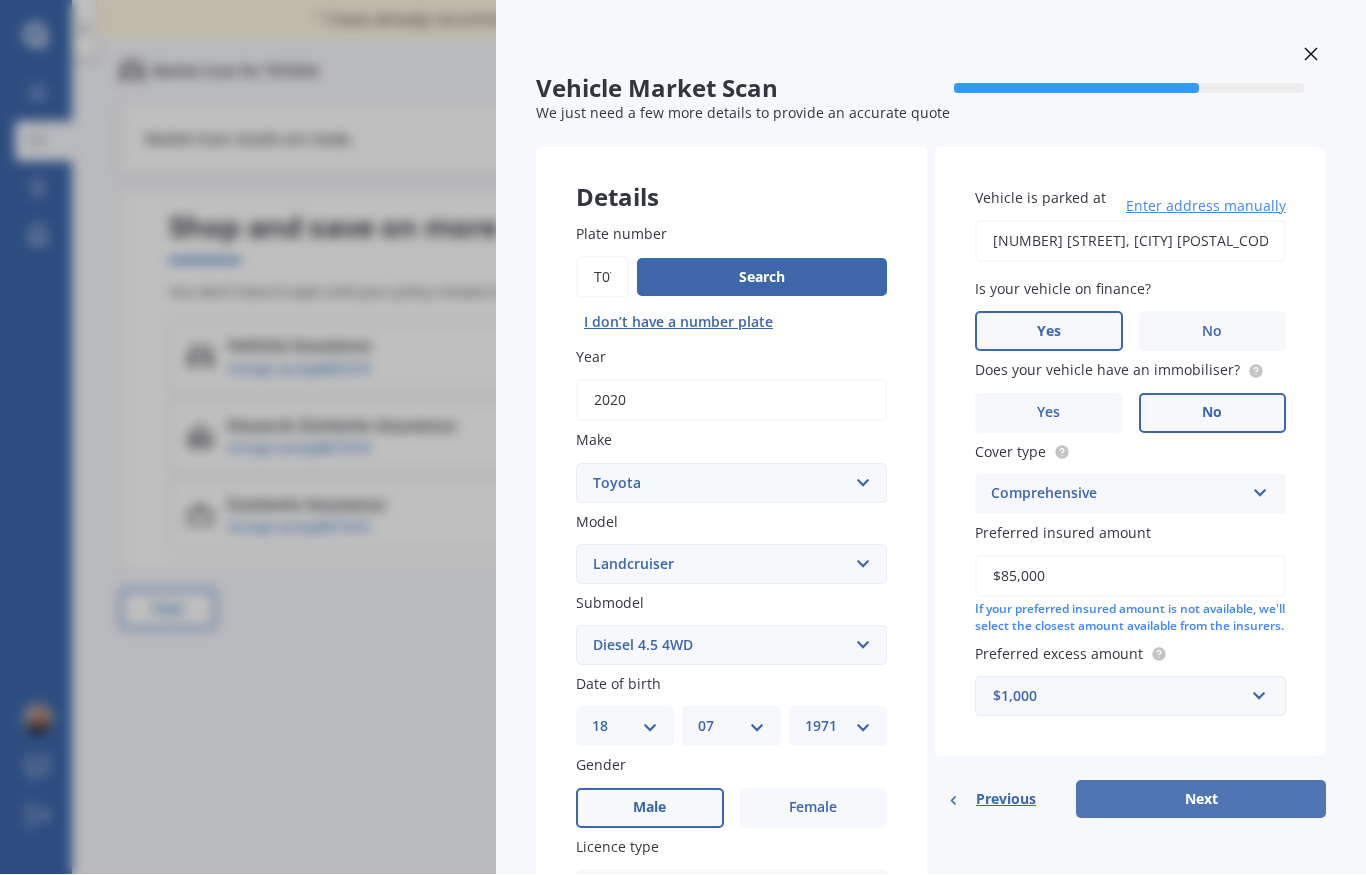 click on "Next" at bounding box center (1201, 800) 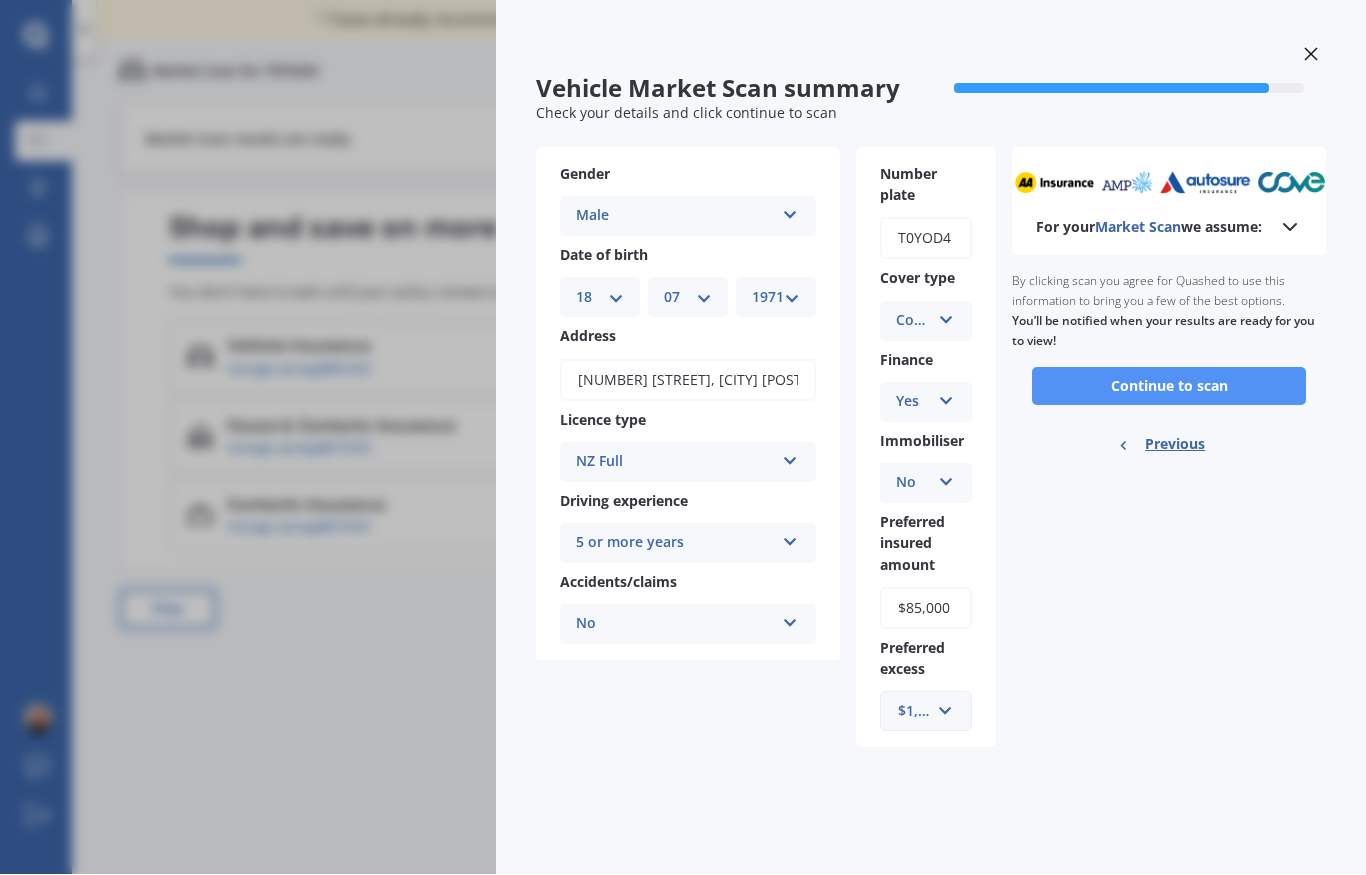 click on "Continue to scan" at bounding box center (1169, 387) 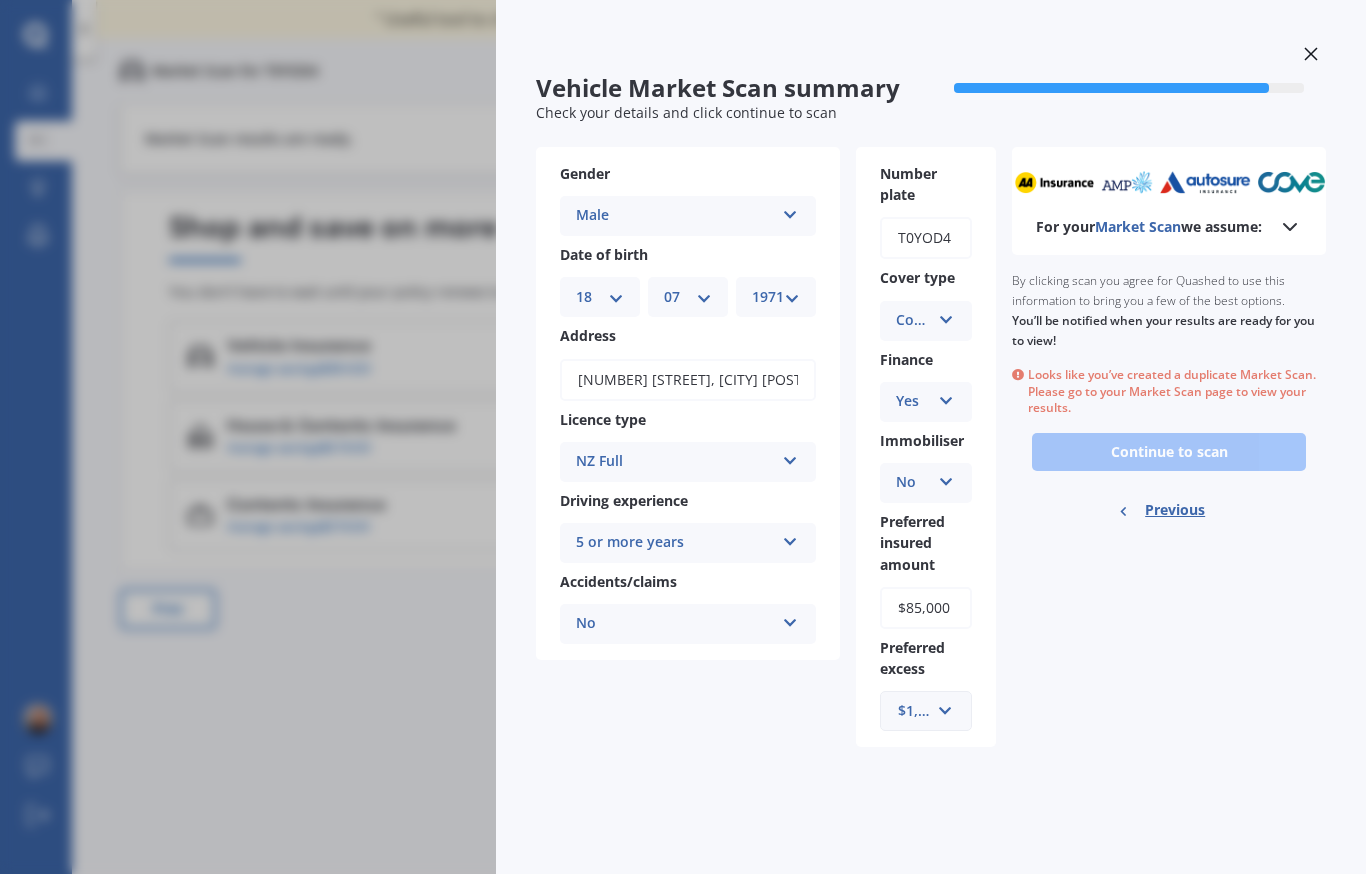 click on "Previous" at bounding box center [1169, 511] 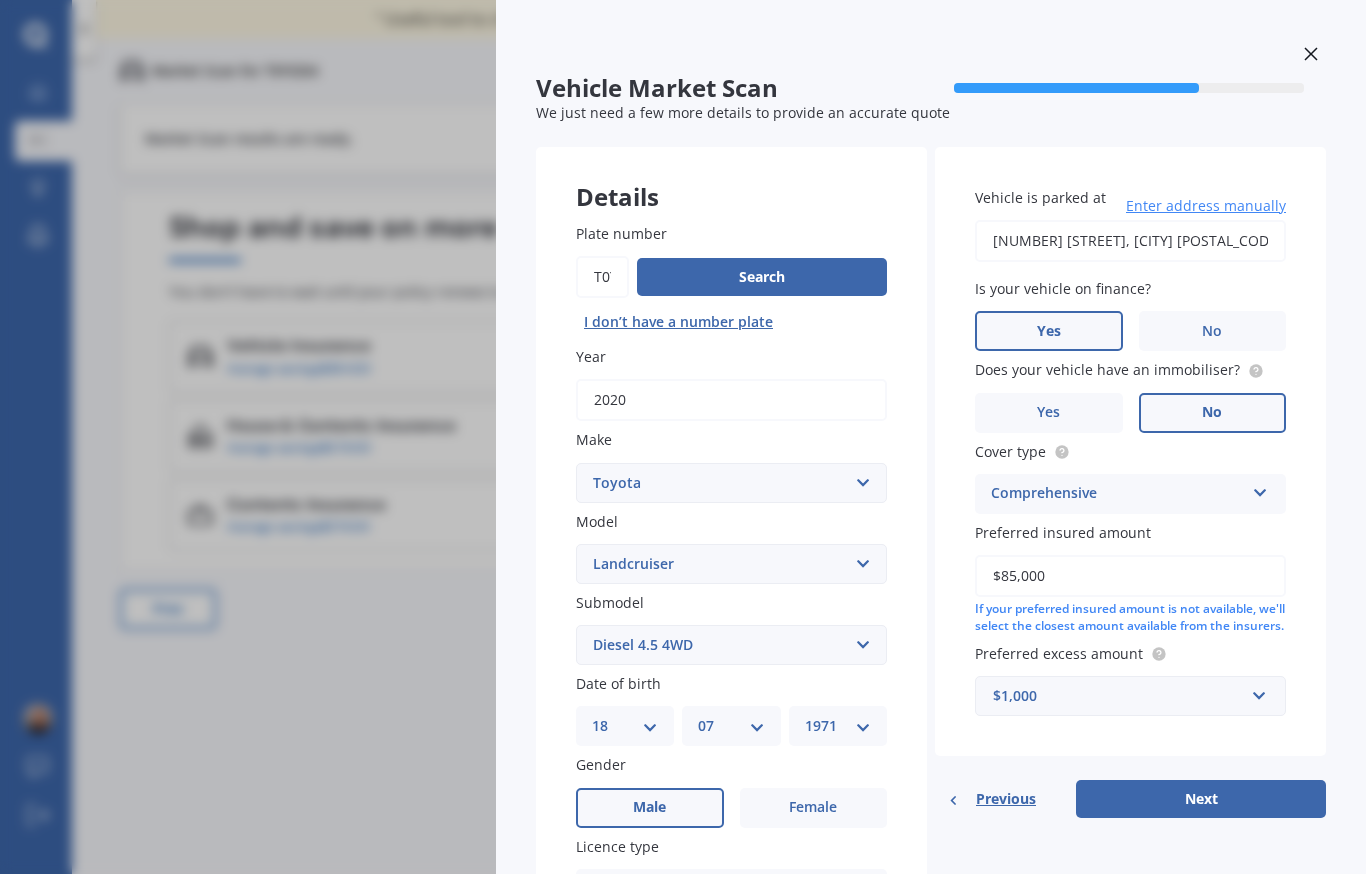 click at bounding box center (1311, 57) 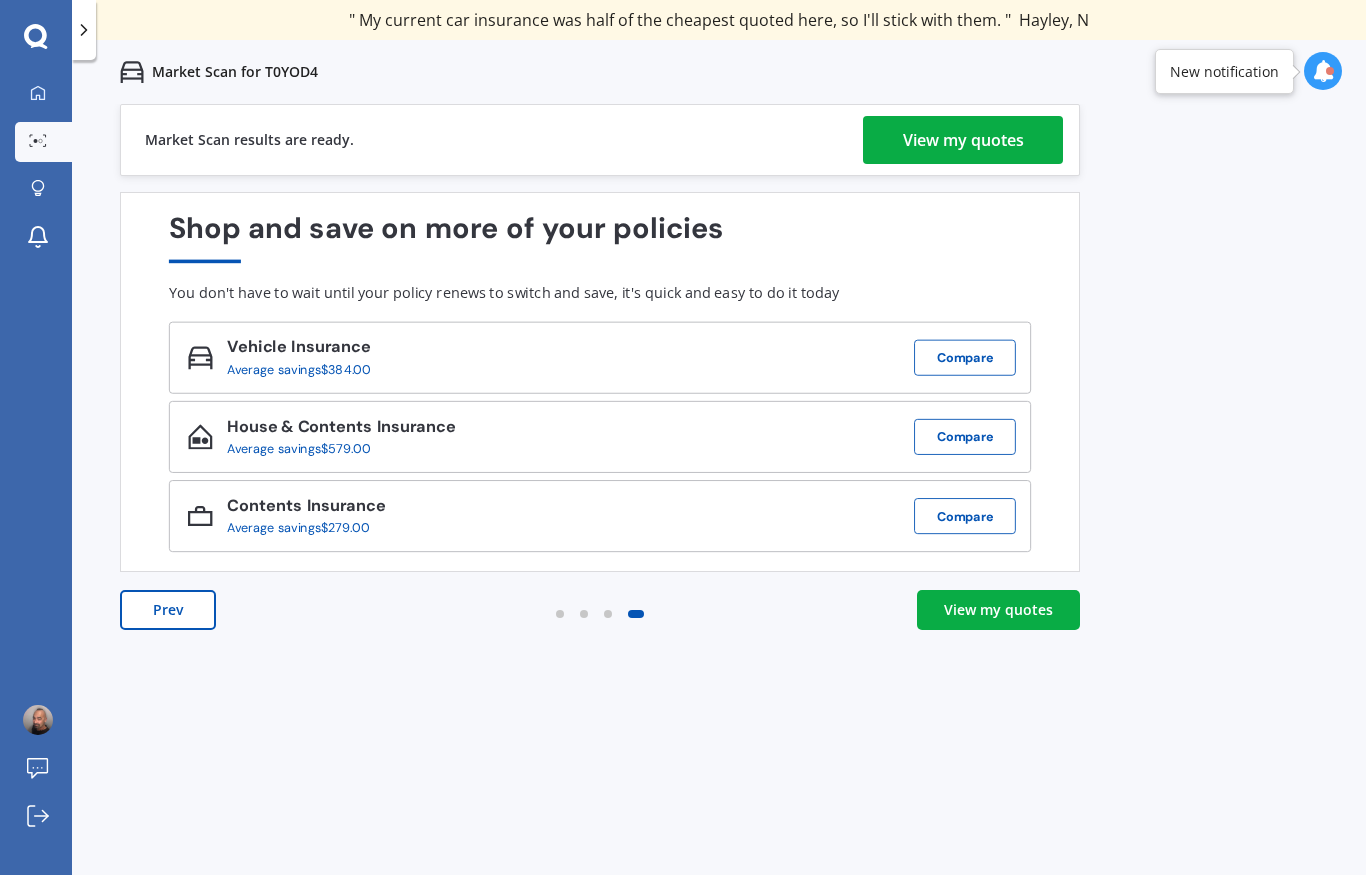 click on "View my quotes" at bounding box center [998, 610] 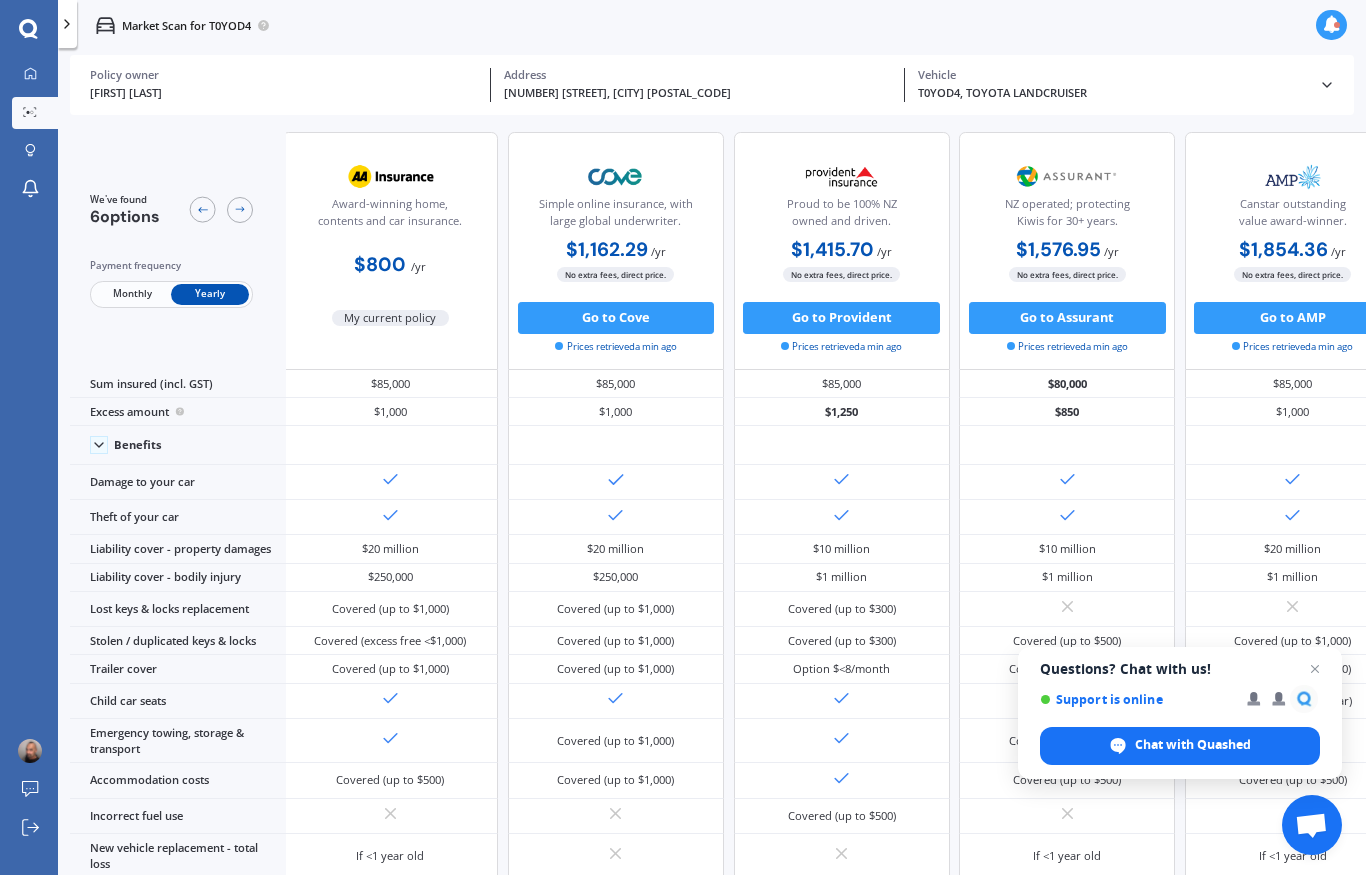 scroll, scrollTop: 0, scrollLeft: 5, axis: horizontal 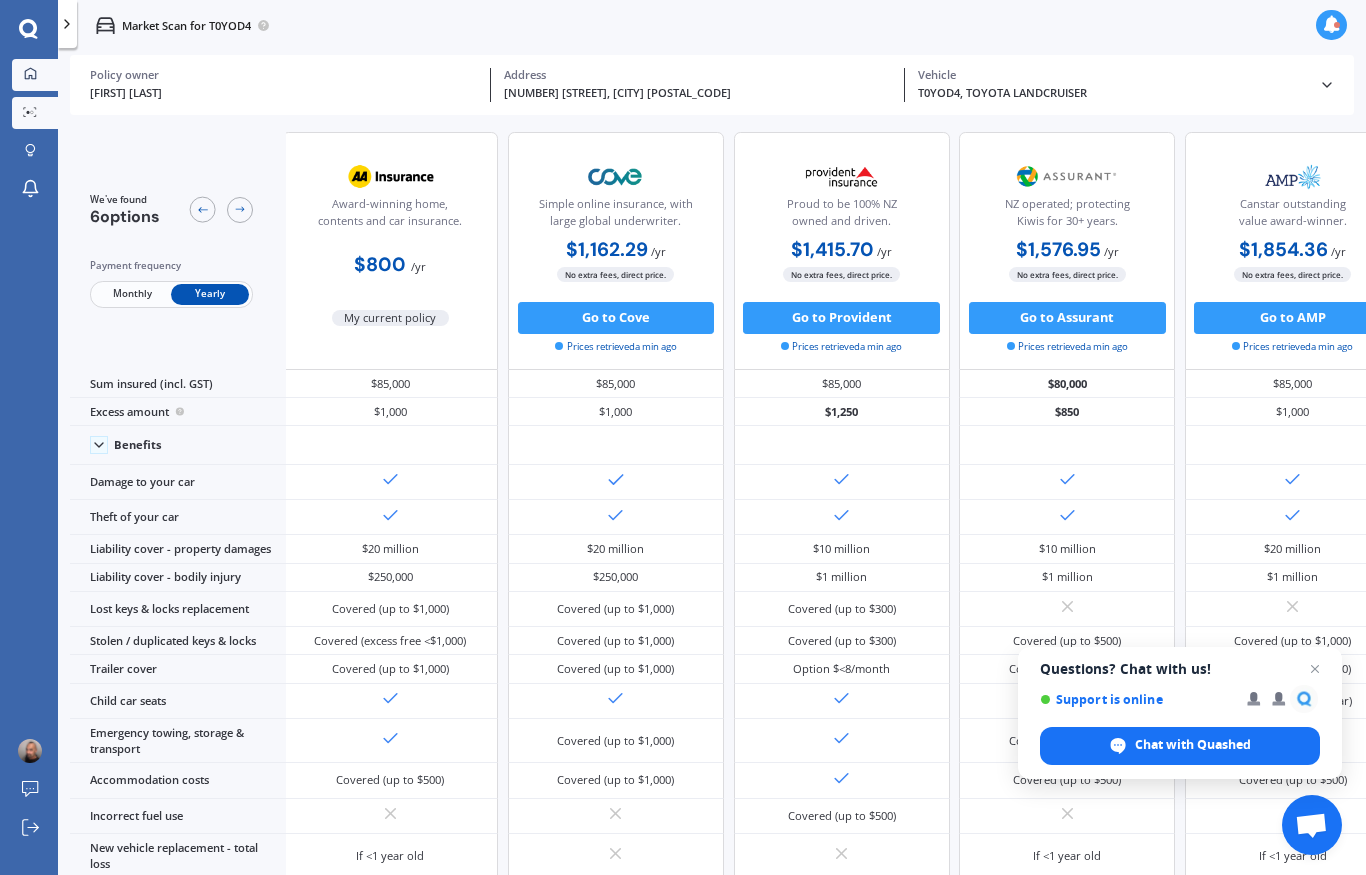 click at bounding box center (30, 73) 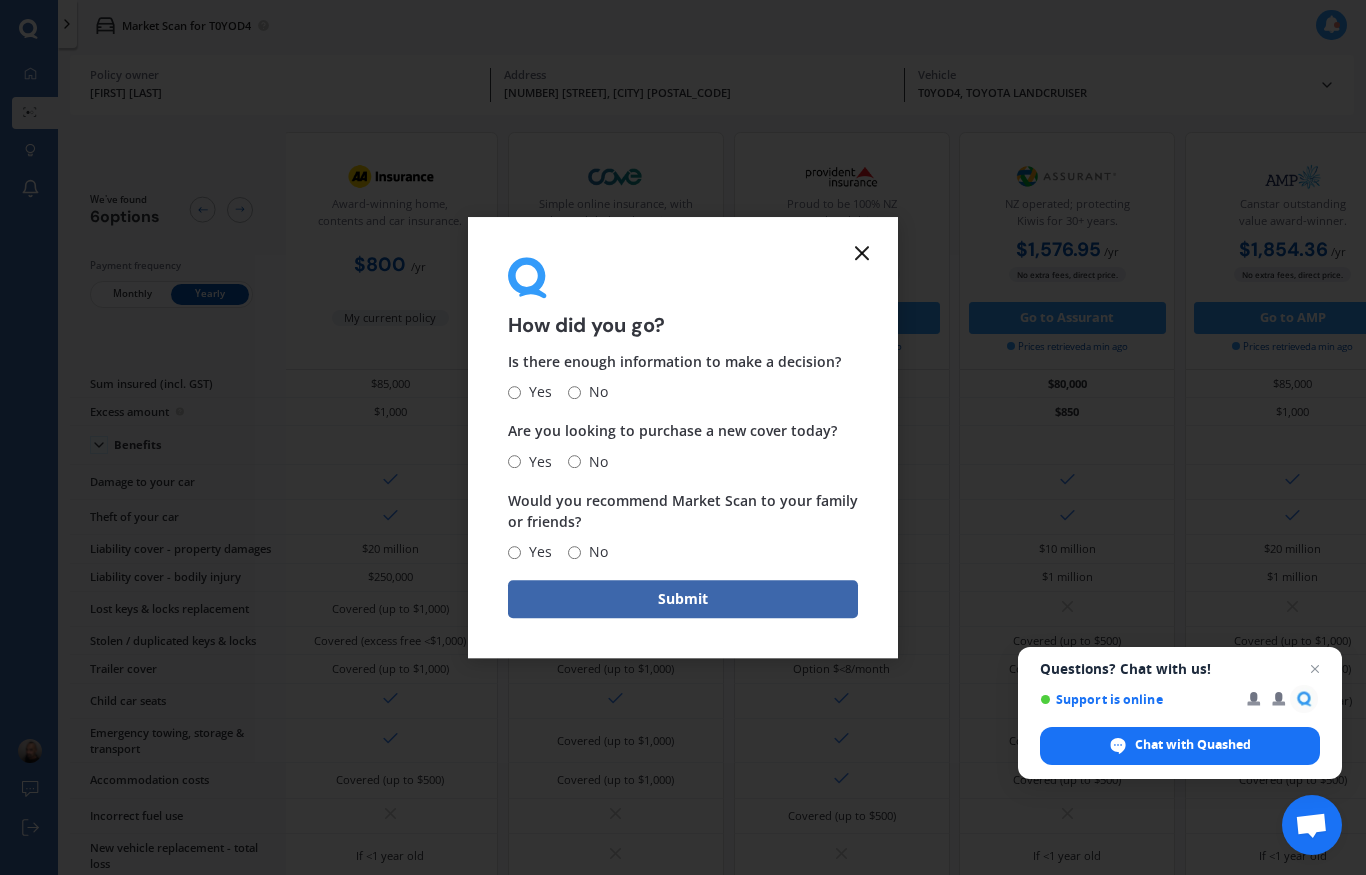 click on "Yes" at bounding box center [530, 393] 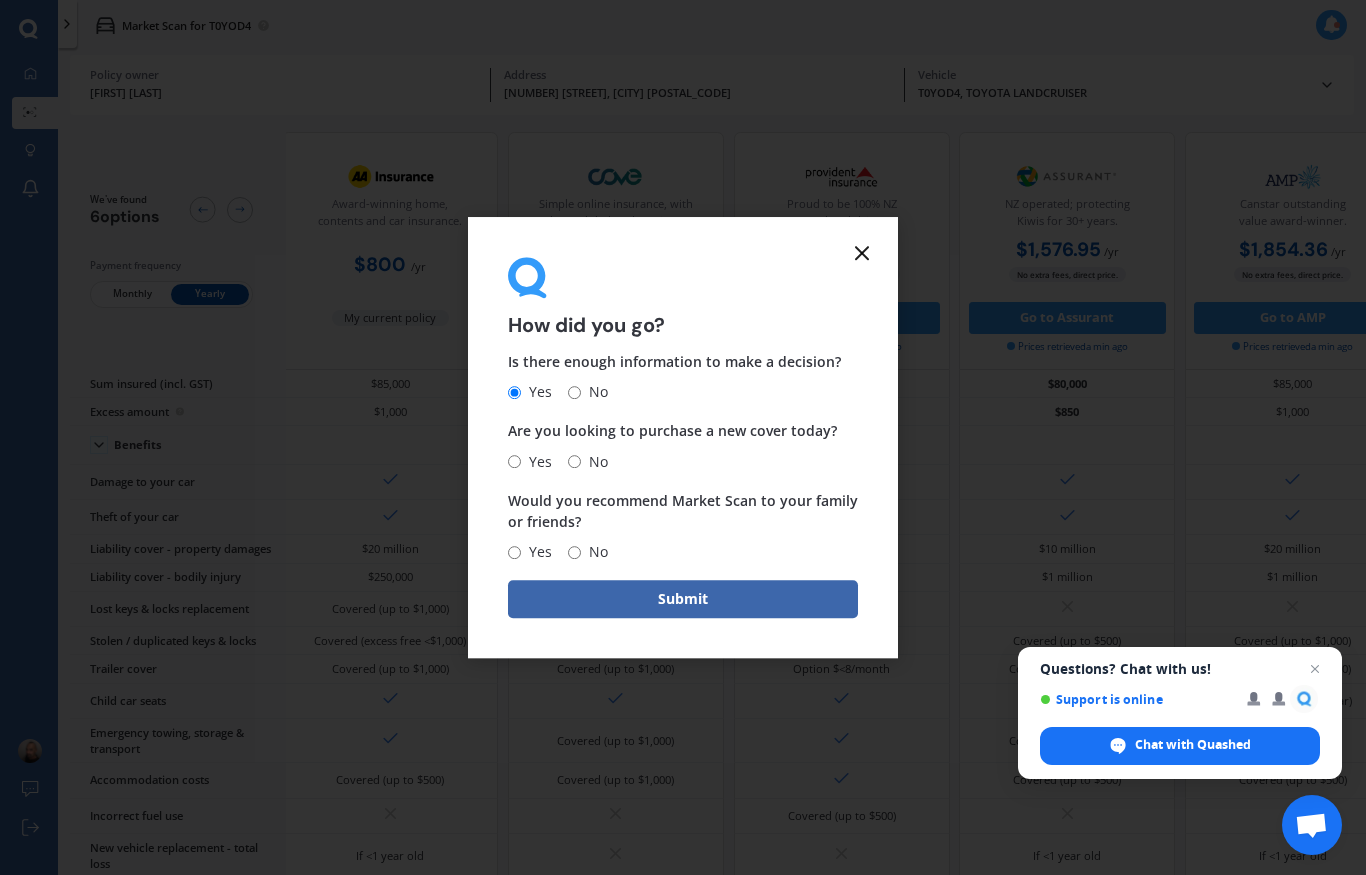 click on "Yes" at bounding box center [514, 461] 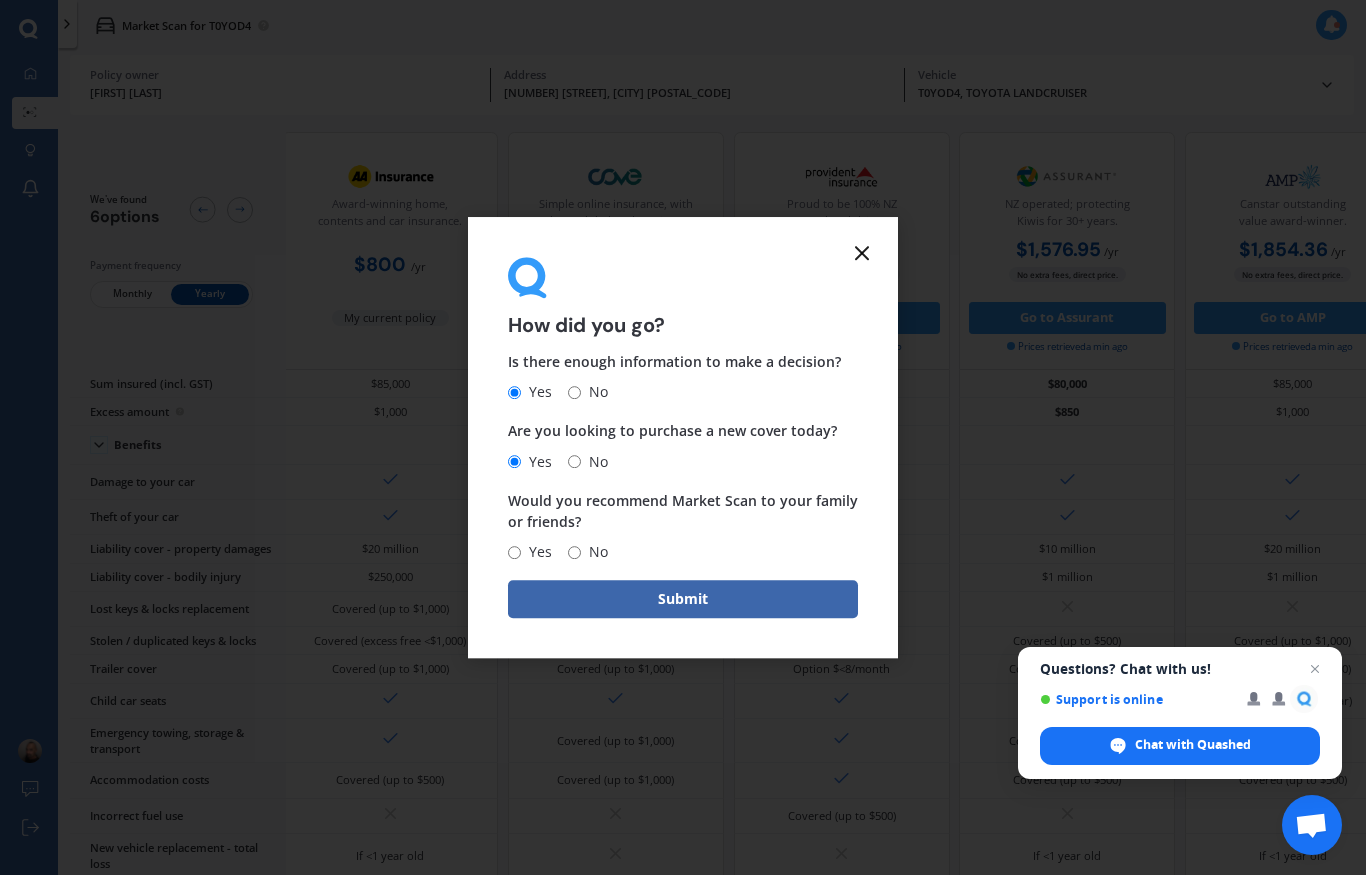 click on "Yes" at bounding box center (514, 552) 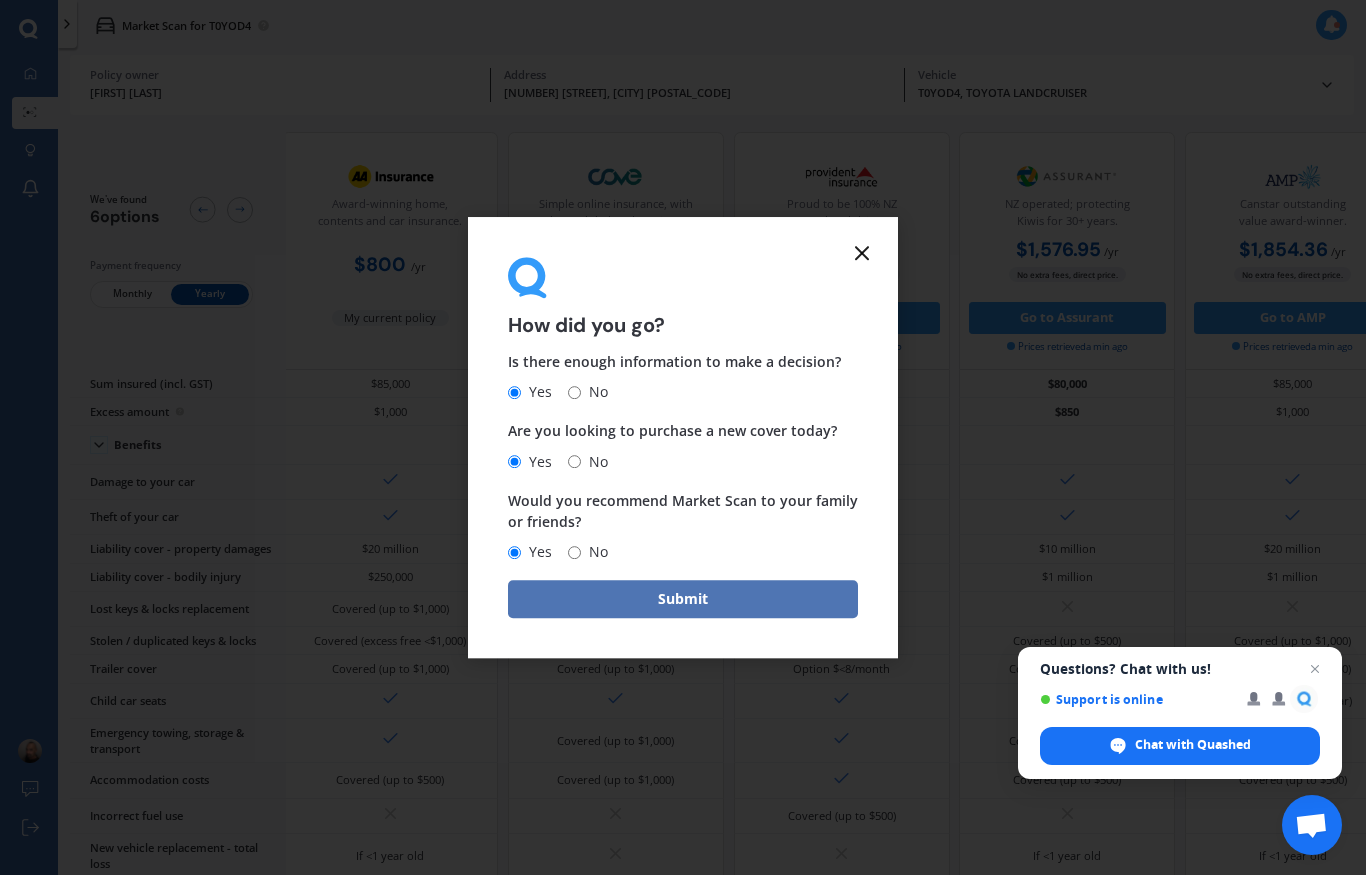click on "Submit" at bounding box center (683, 599) 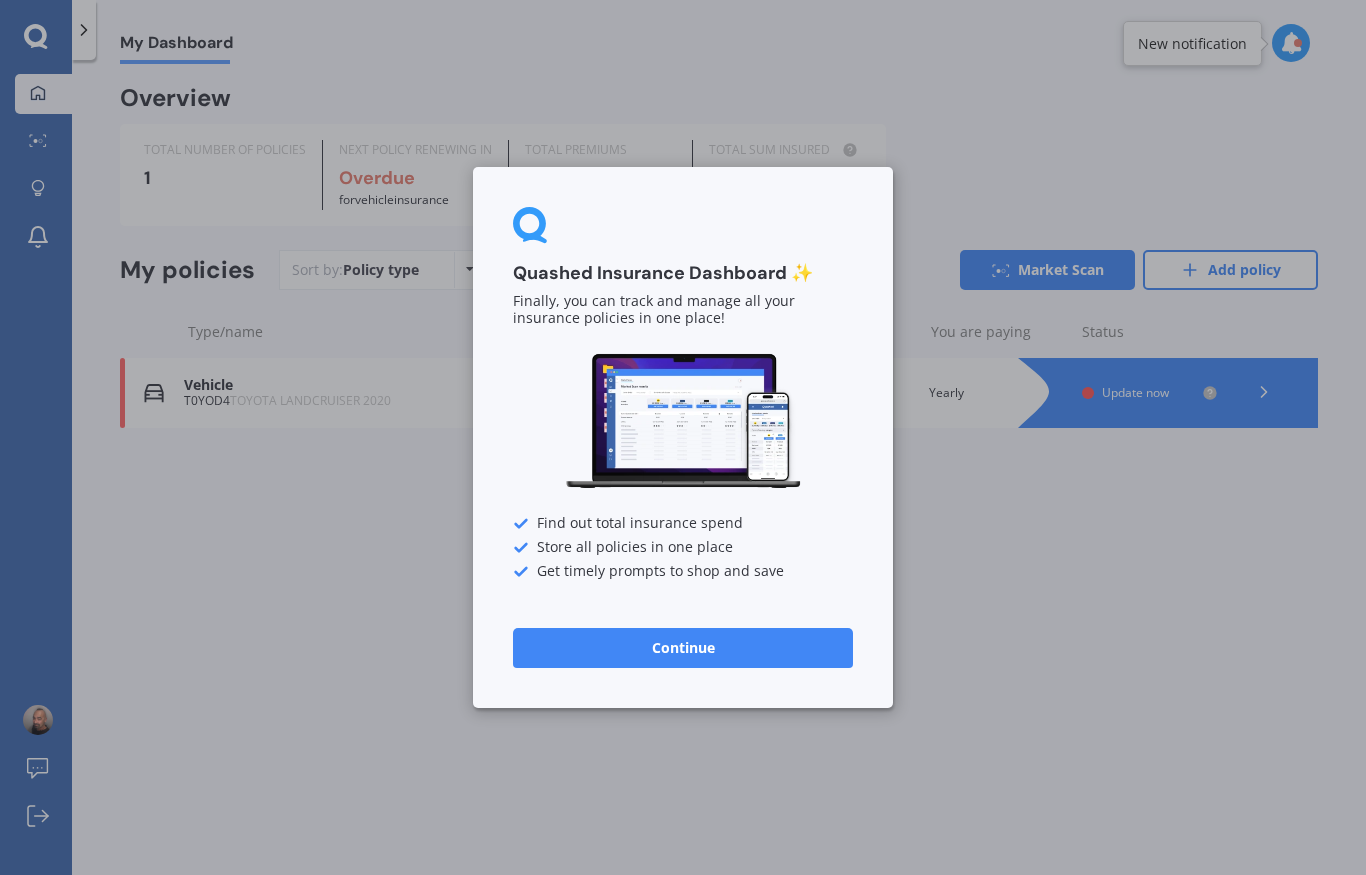 click on "Continue" at bounding box center [683, 648] 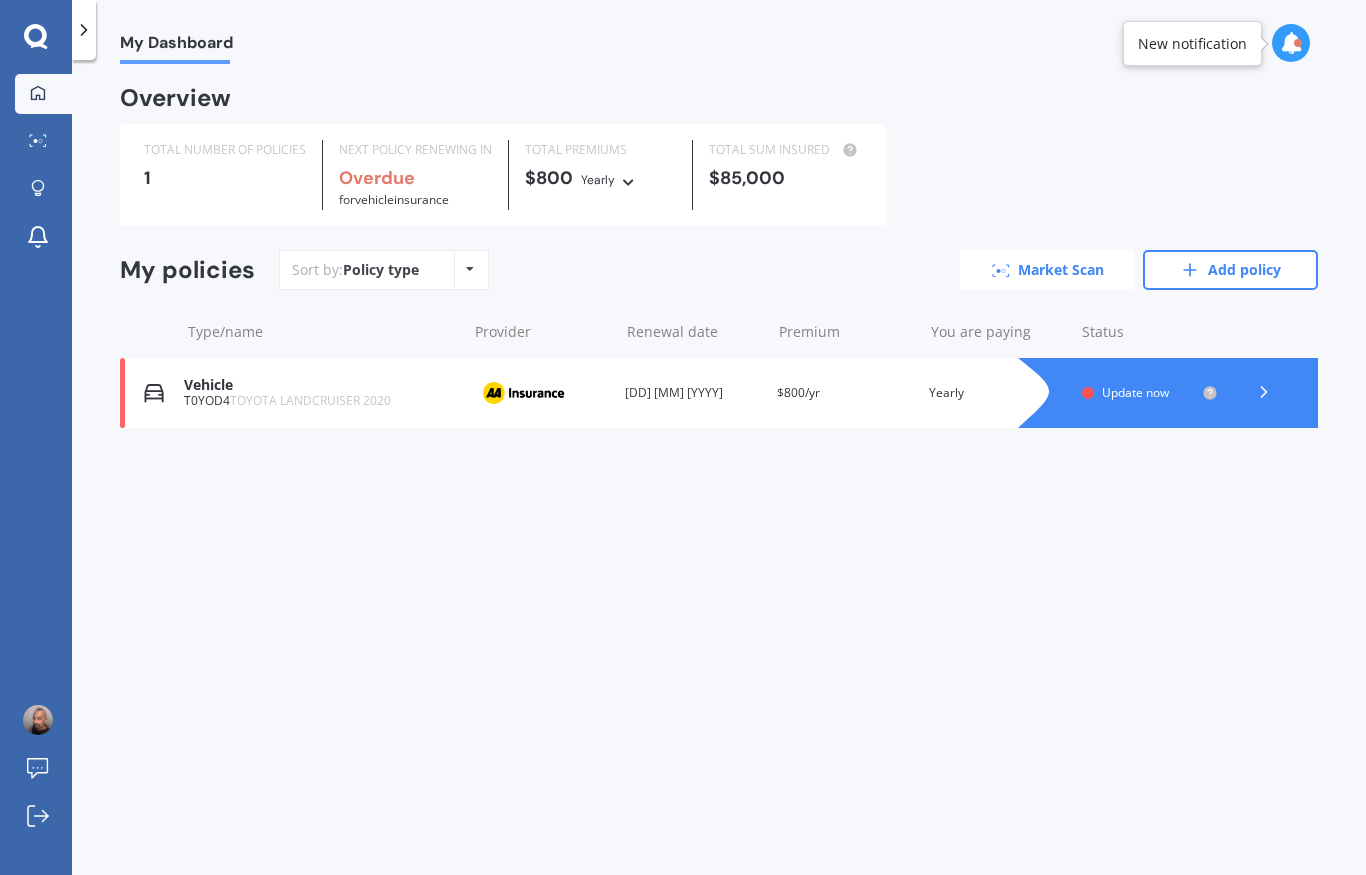 click on "Market Scan" at bounding box center [1047, 270] 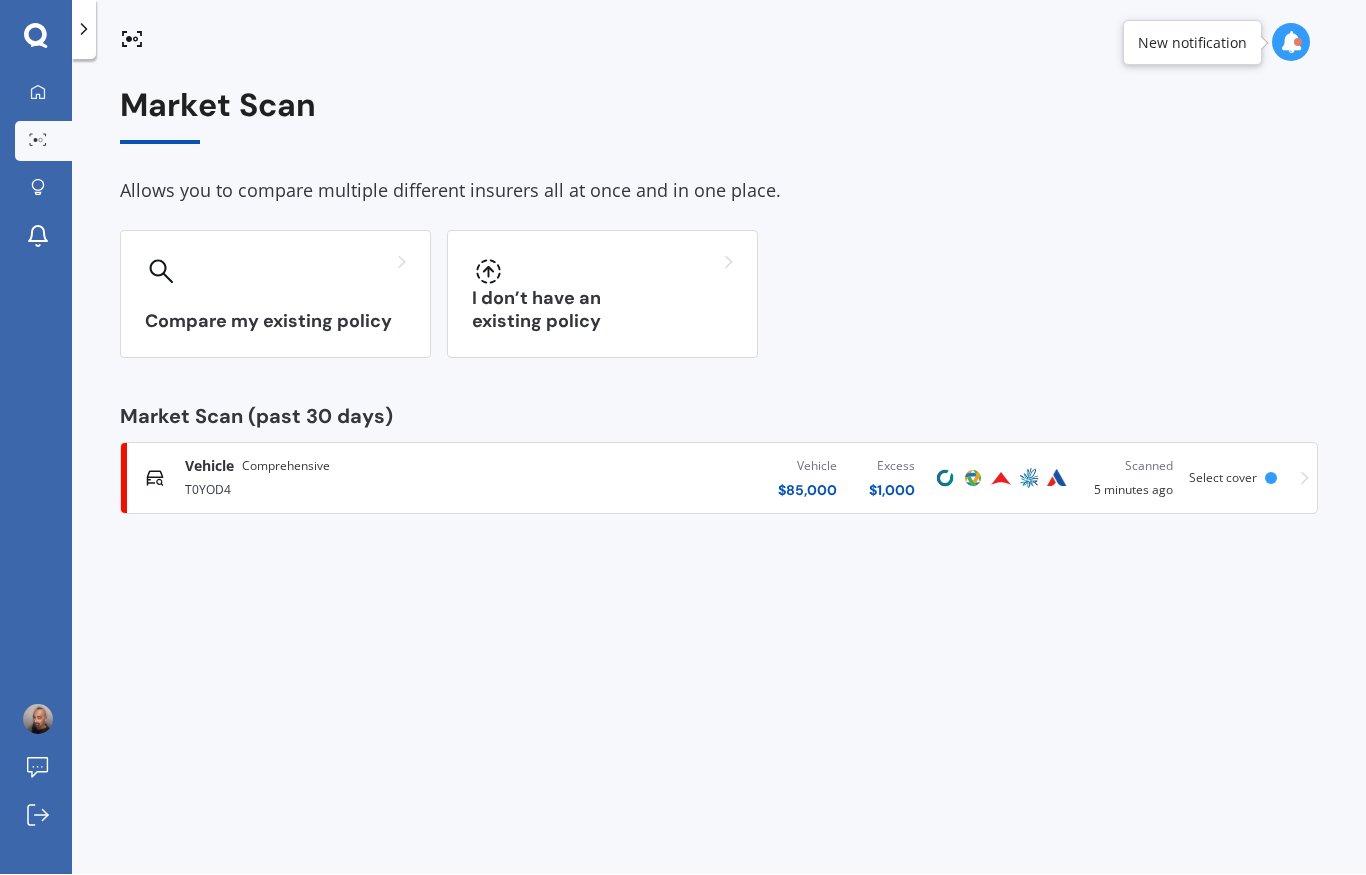 click on "Comprehensive" at bounding box center (286, 467) 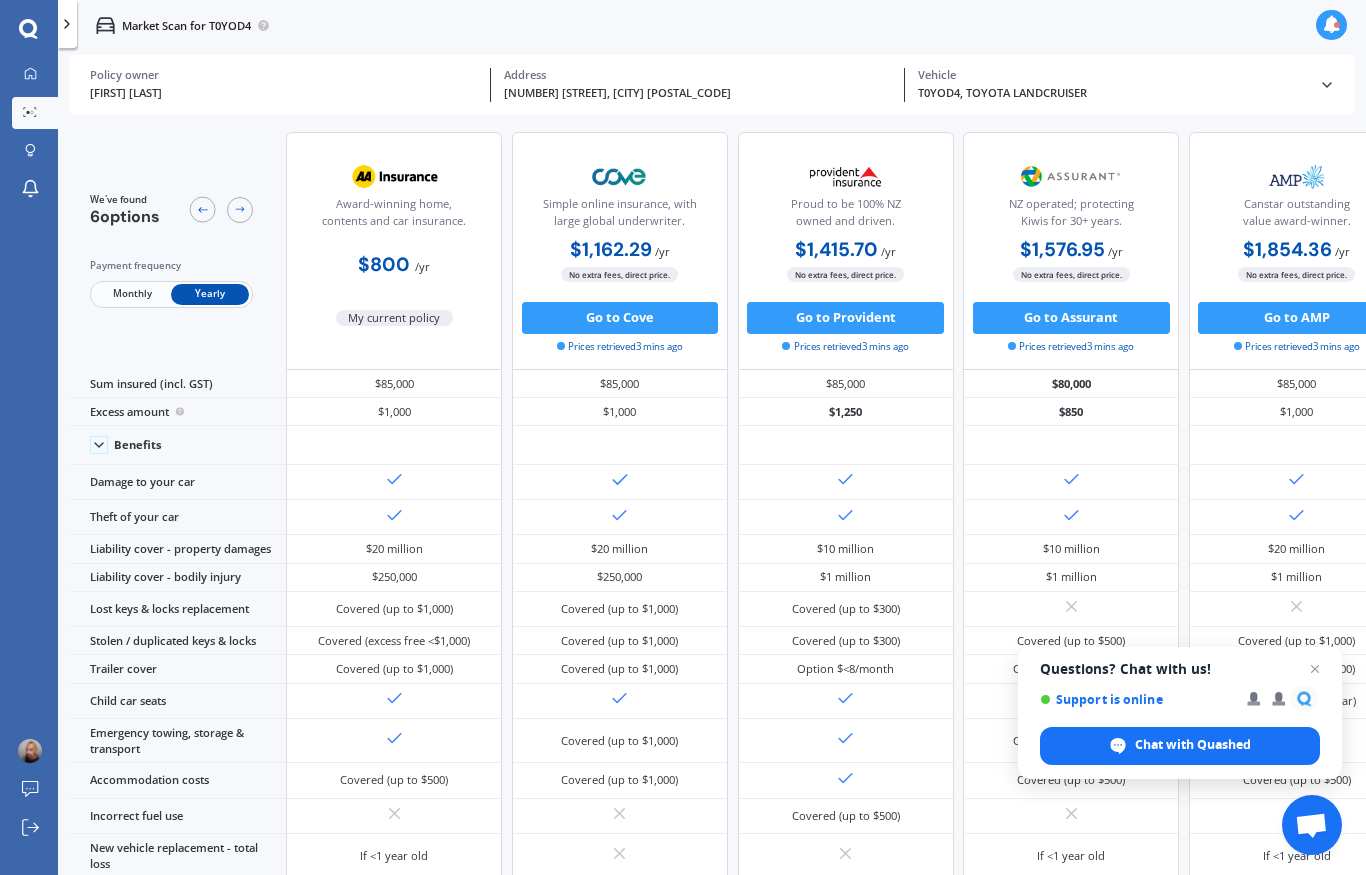 scroll, scrollTop: 0, scrollLeft: 0, axis: both 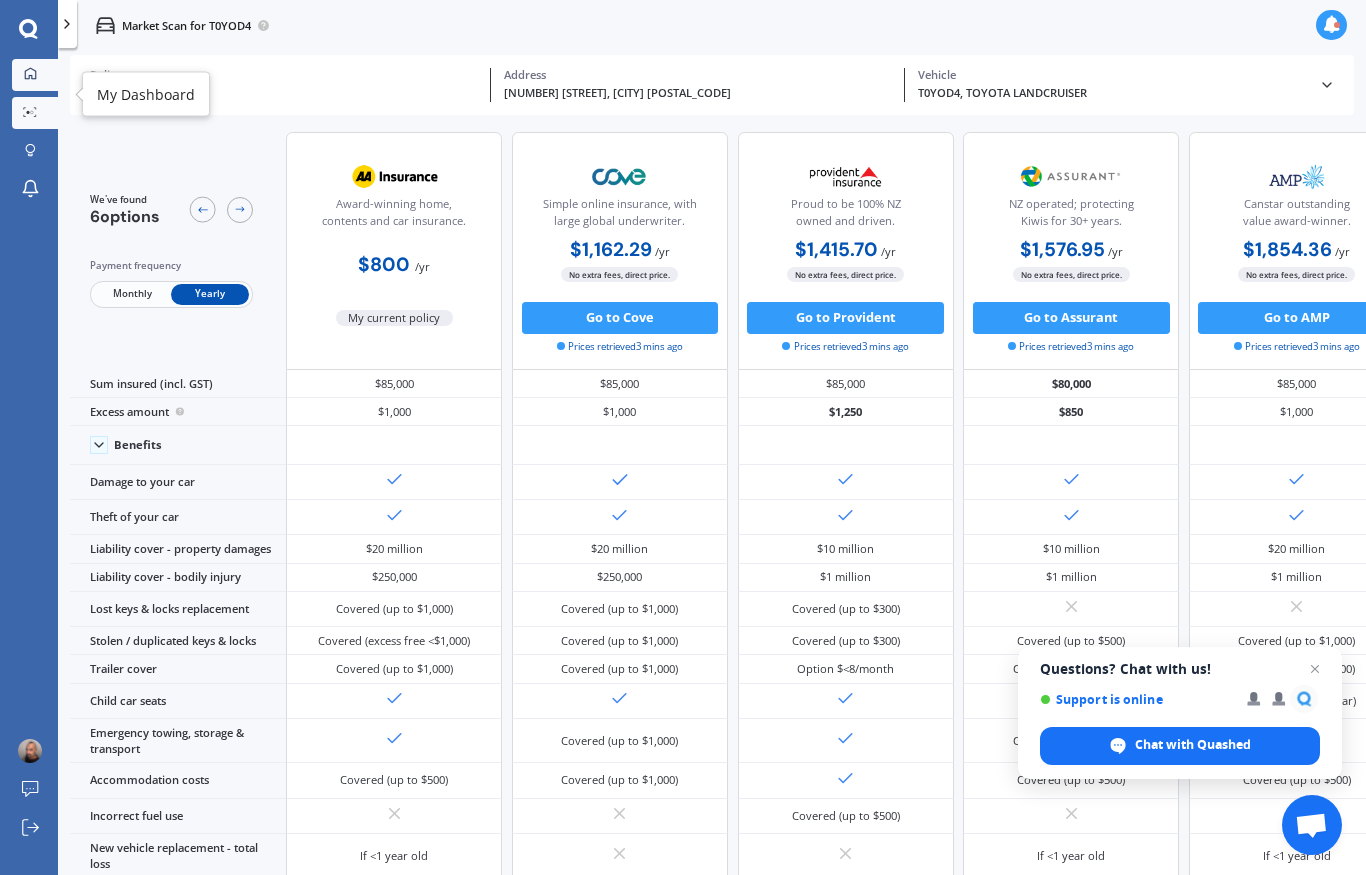 click at bounding box center [30, 74] 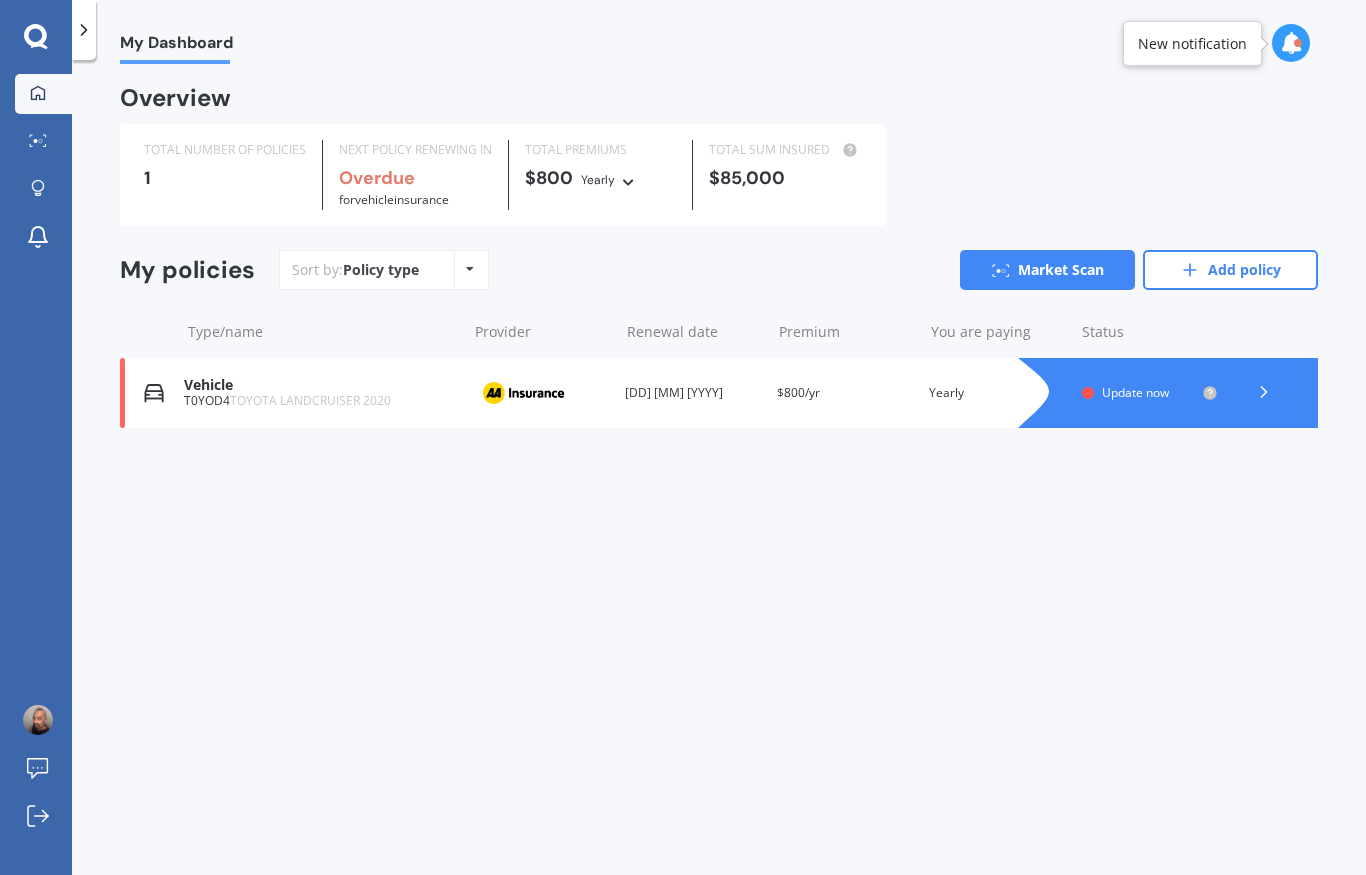 click at bounding box center (38, 92) 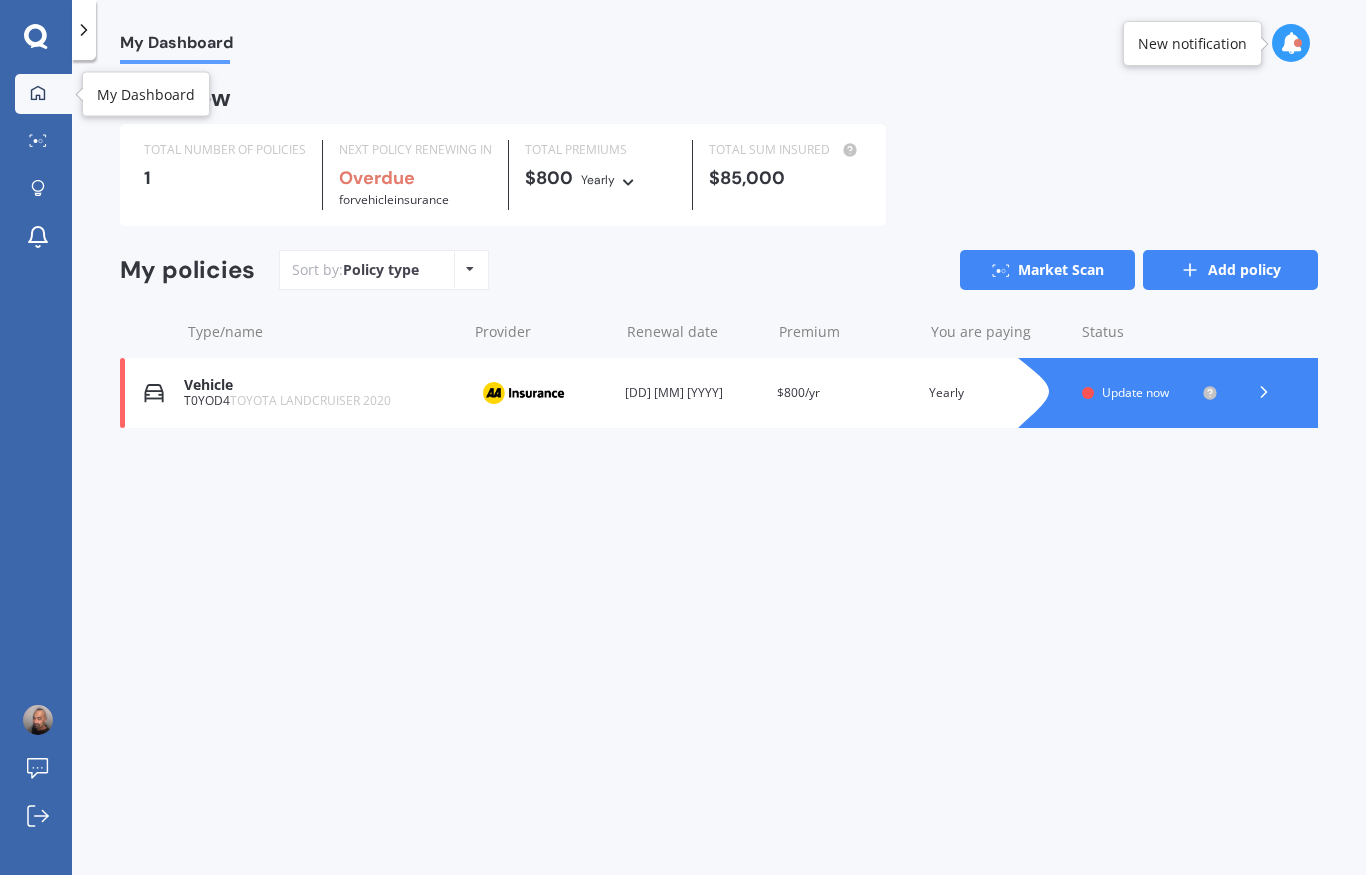 click on "Add policy" at bounding box center (1230, 270) 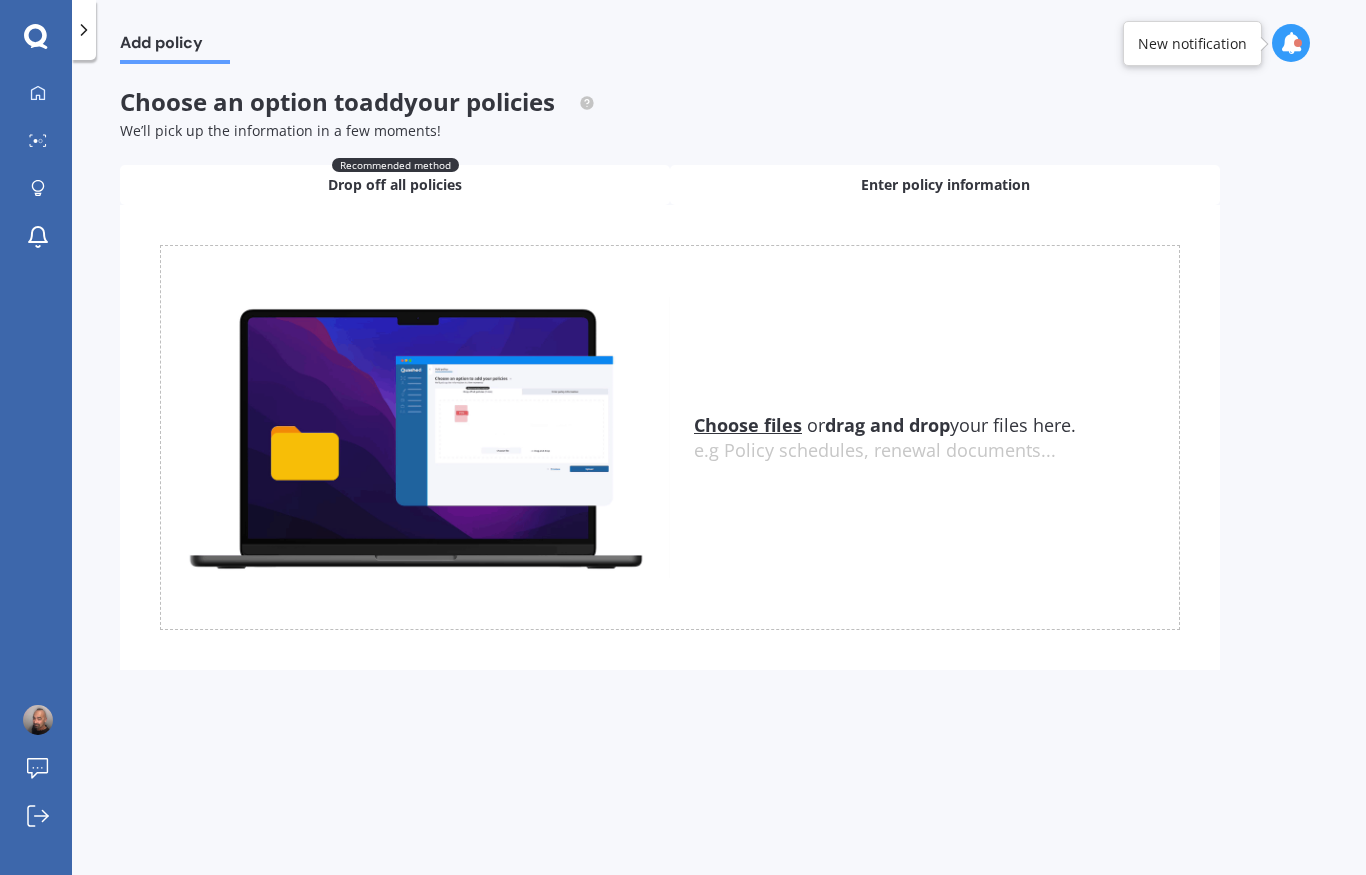 click on "Enter policy information" at bounding box center [945, 185] 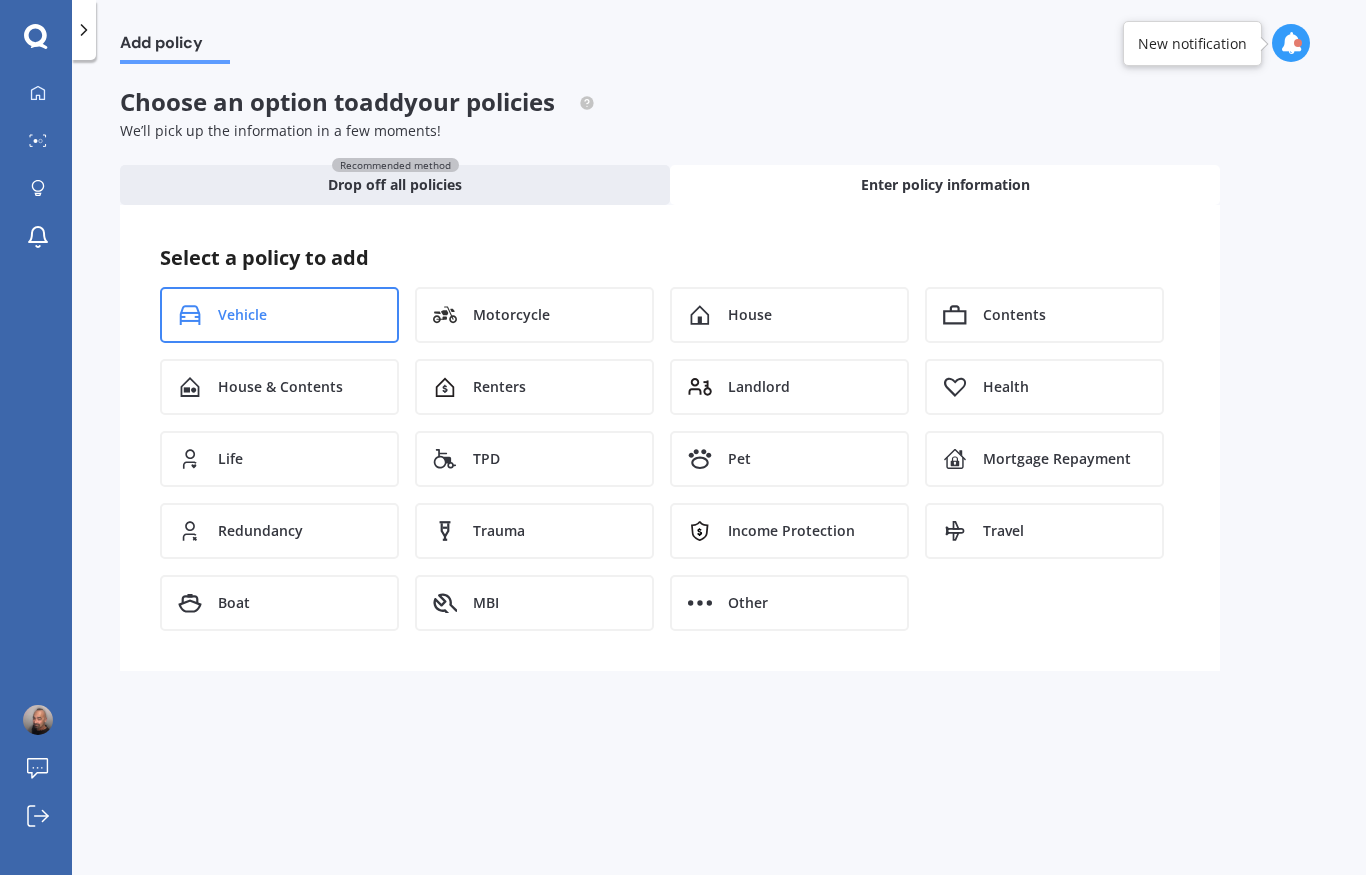 click on "Vehicle" at bounding box center [279, 315] 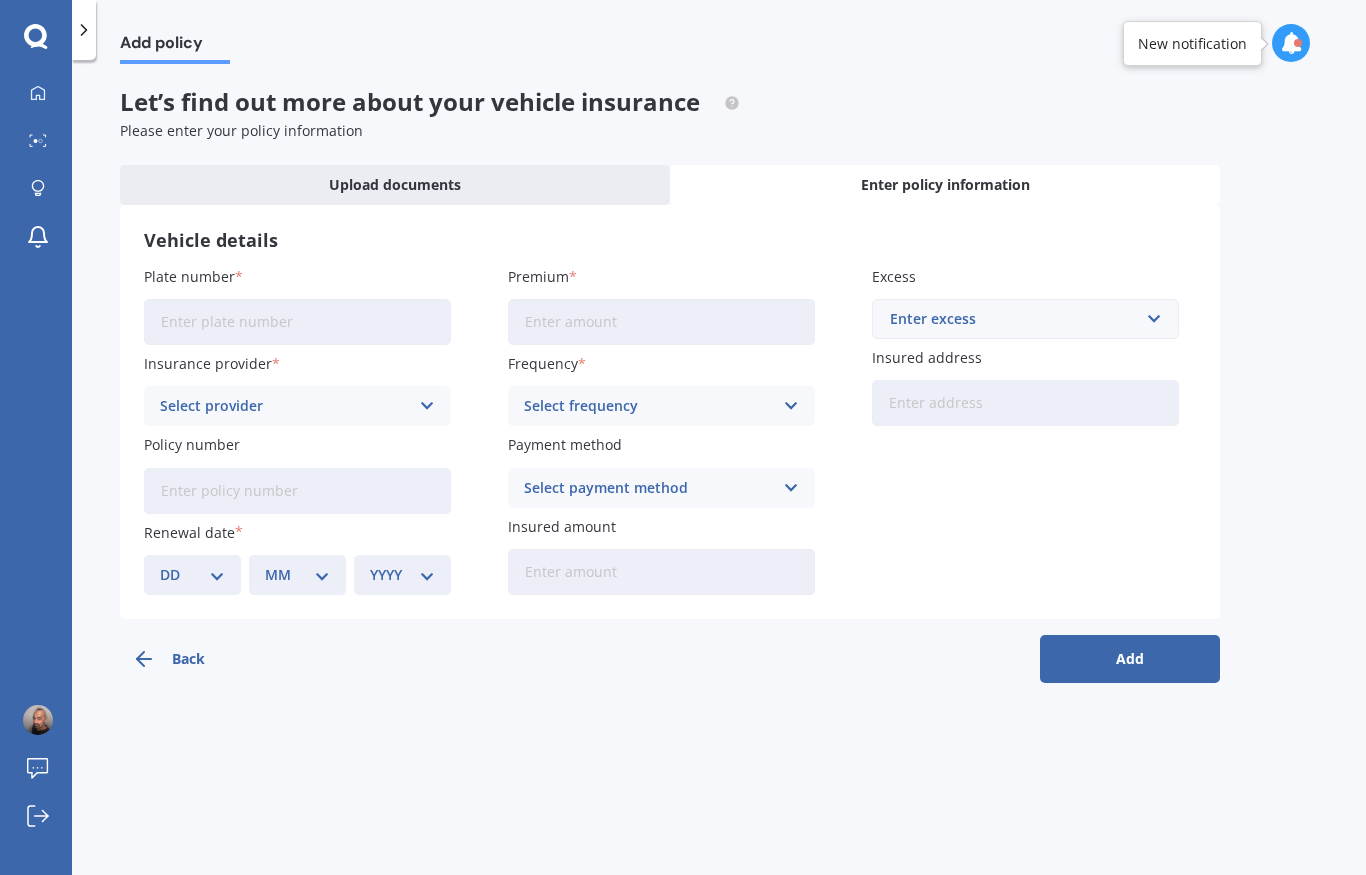 click on "Plate number" at bounding box center (297, 322) 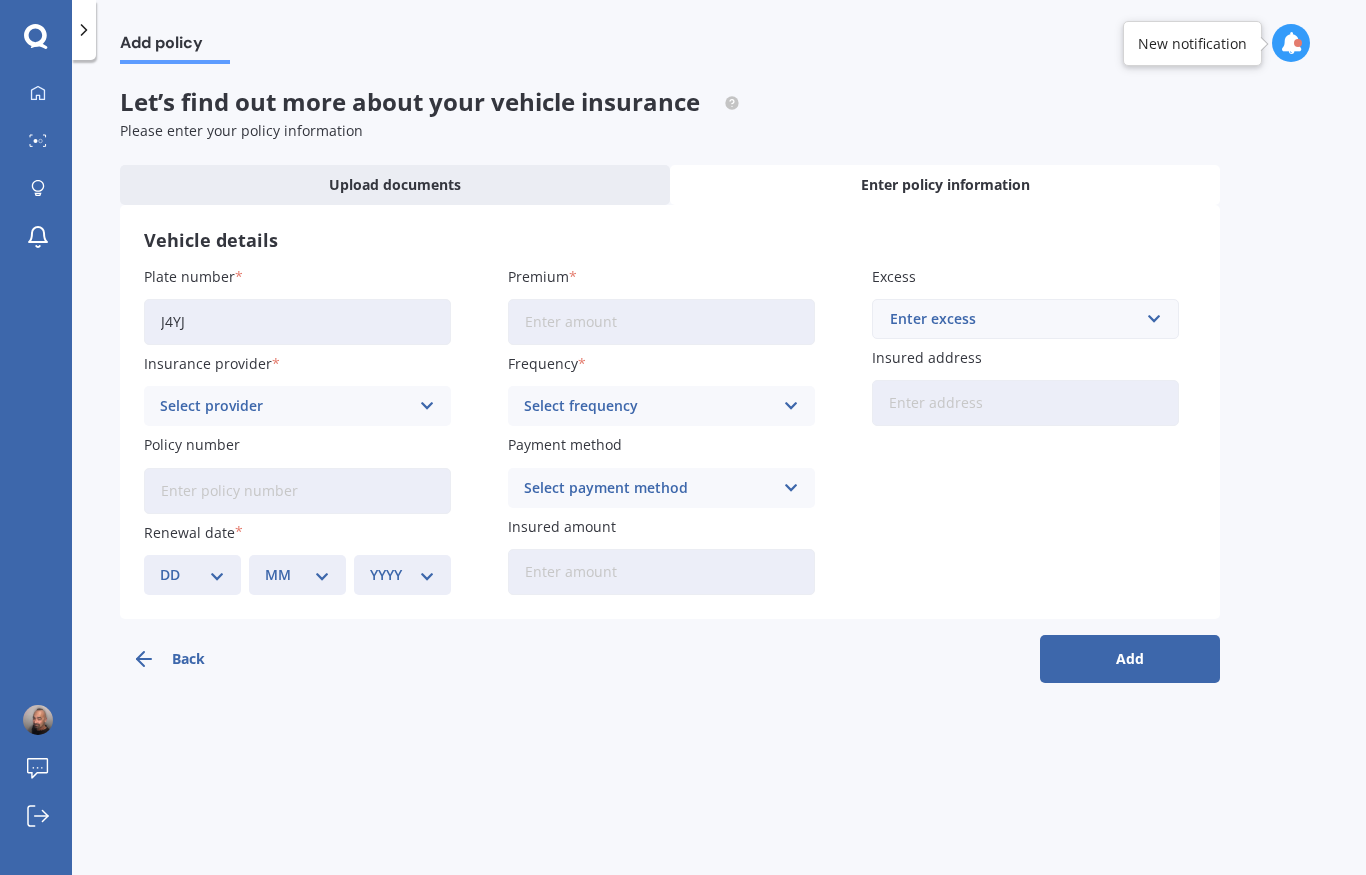 type on "J4YJ" 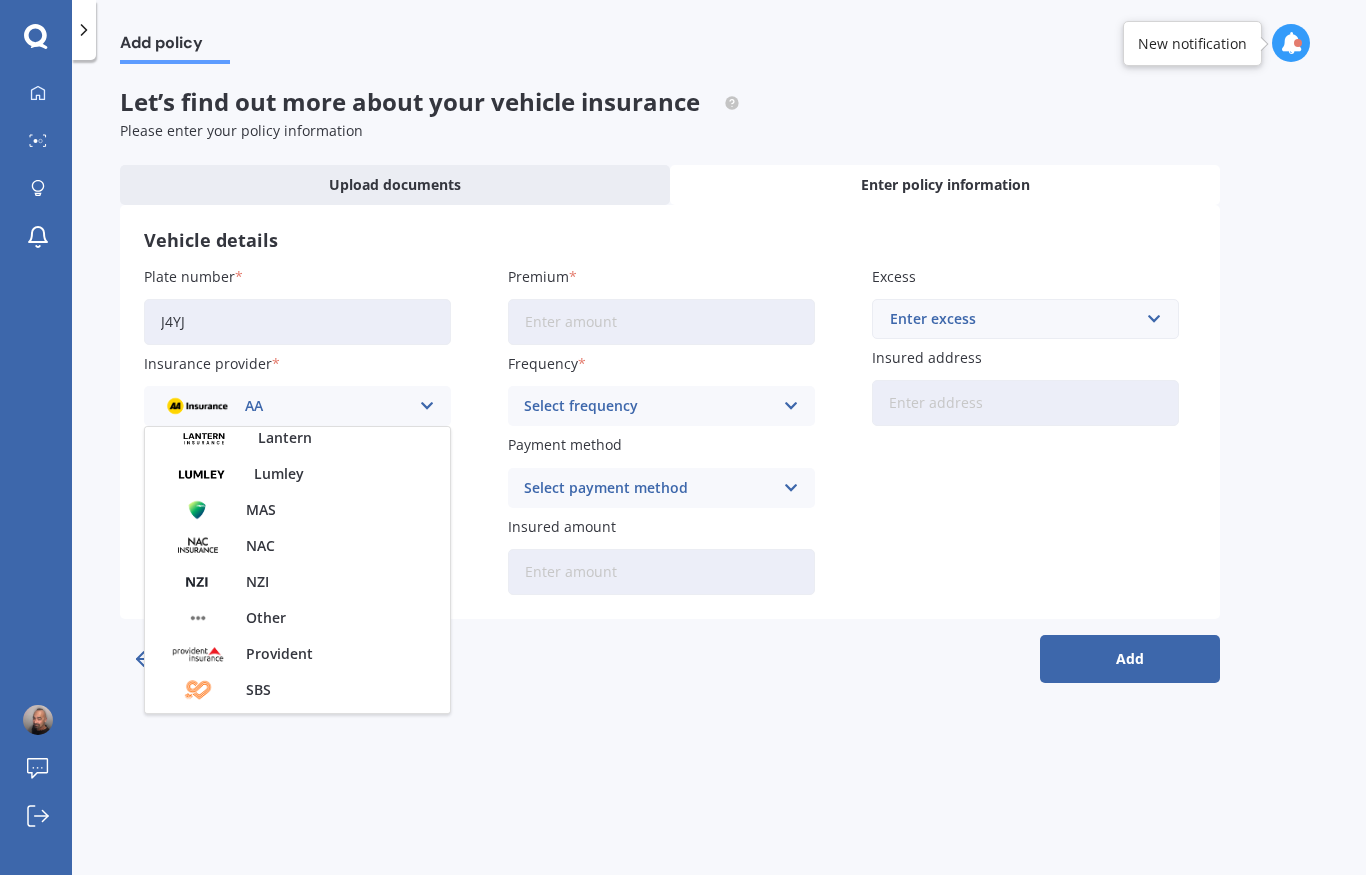 scroll, scrollTop: 542, scrollLeft: 0, axis: vertical 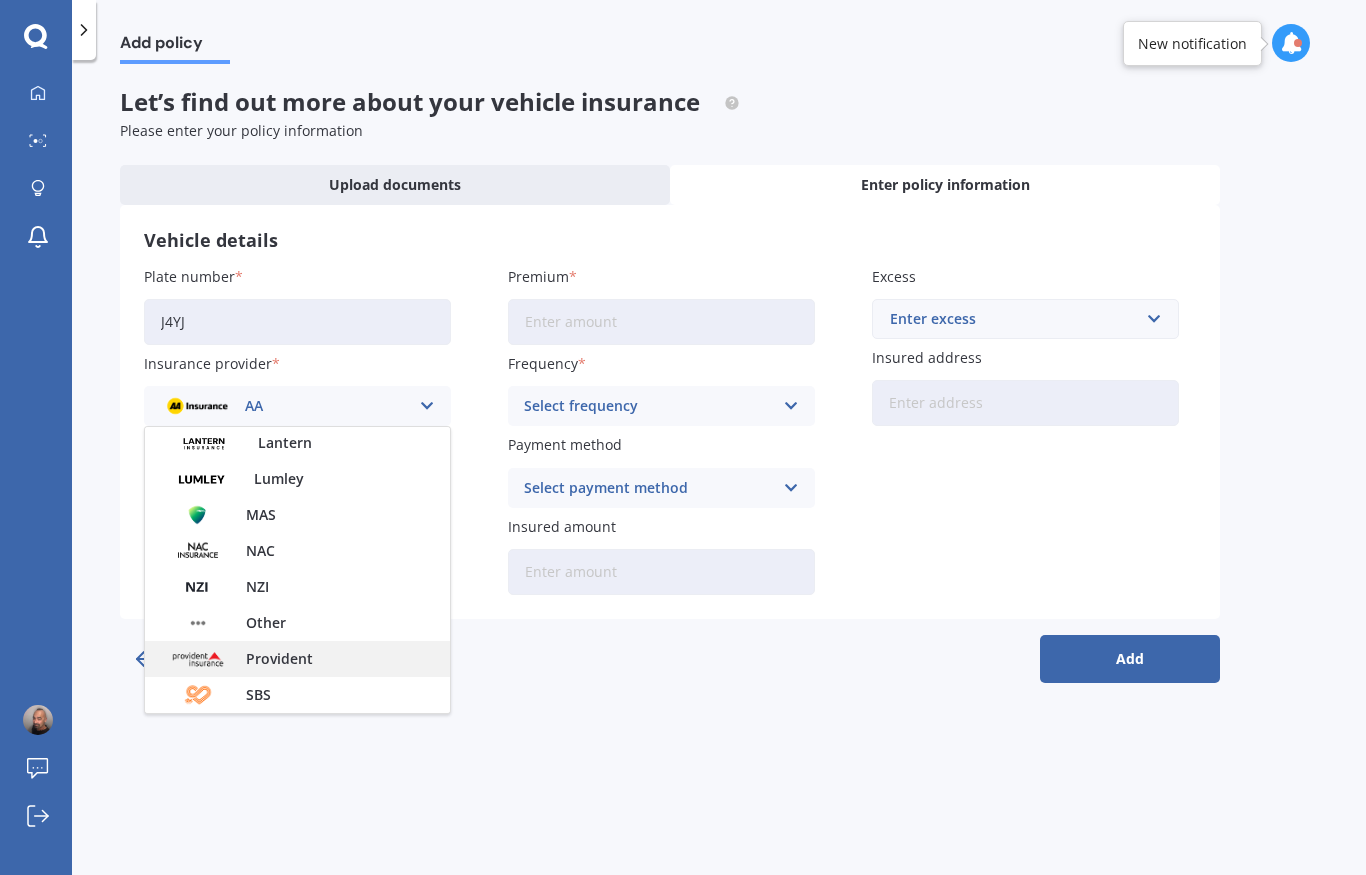 click on "Provident" at bounding box center [297, 659] 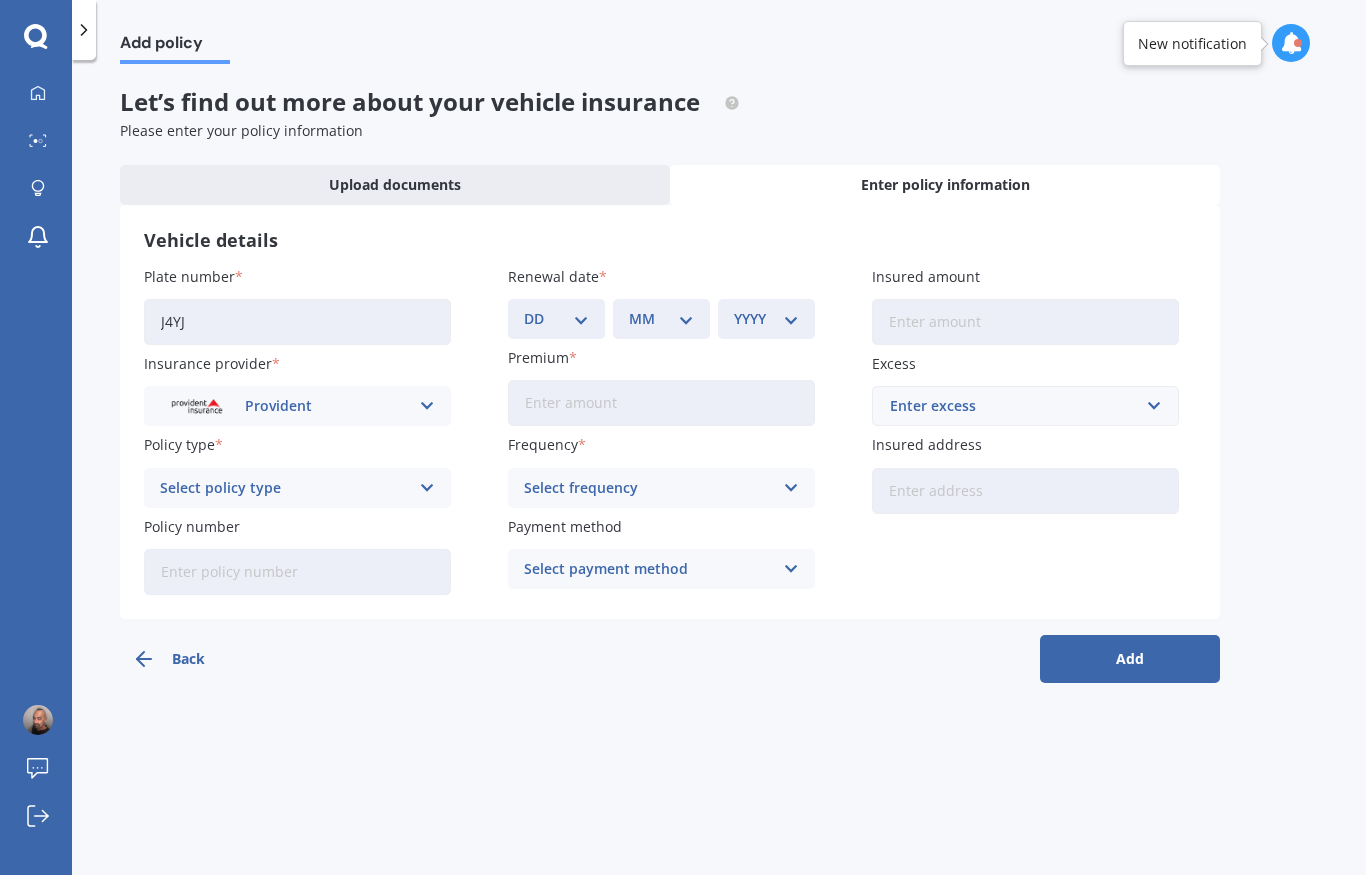 click at bounding box center [427, 406] 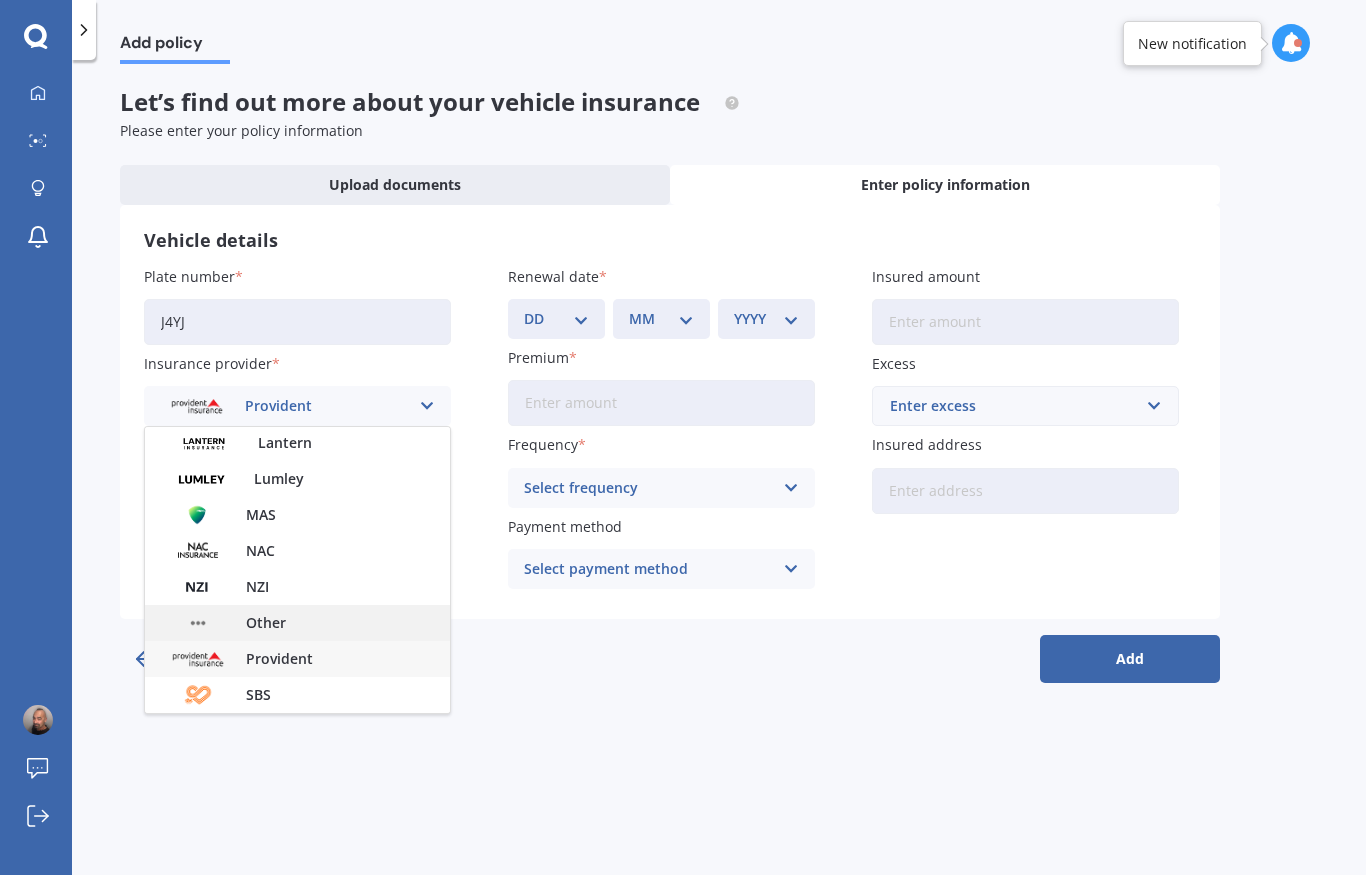 click on "Other" at bounding box center [297, 623] 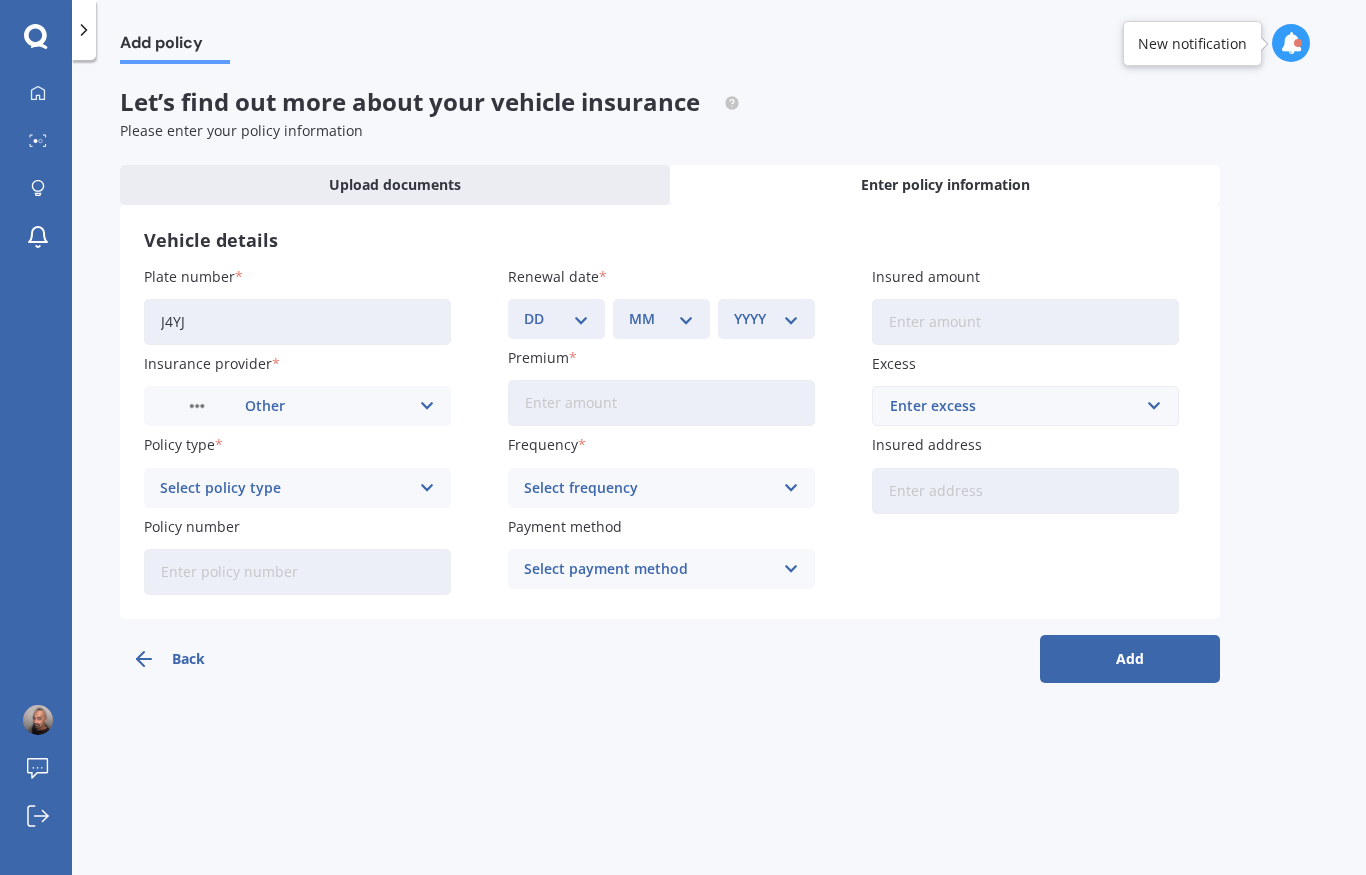 click at bounding box center [427, 406] 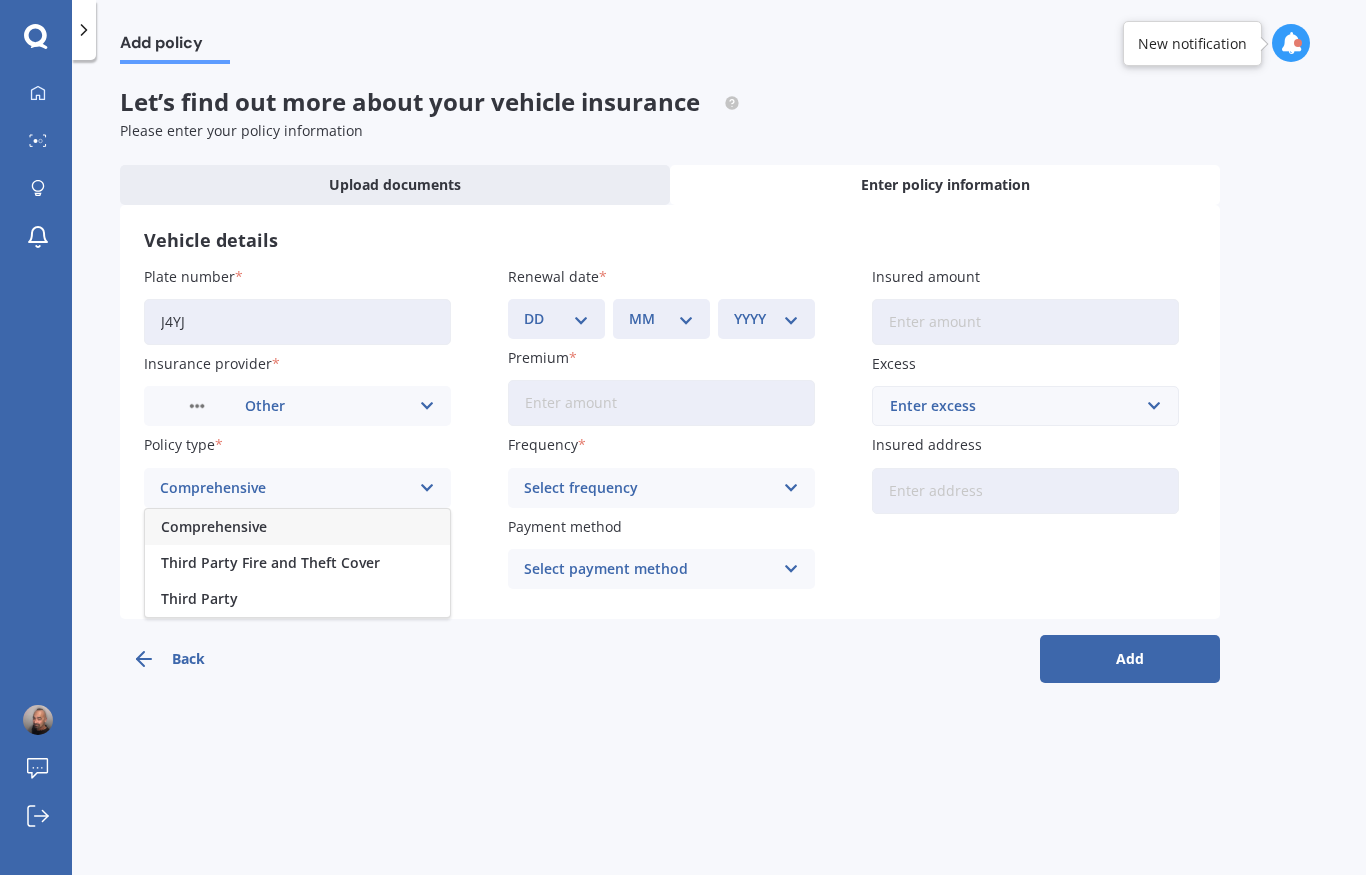 click on "Comprehensive" at bounding box center (297, 527) 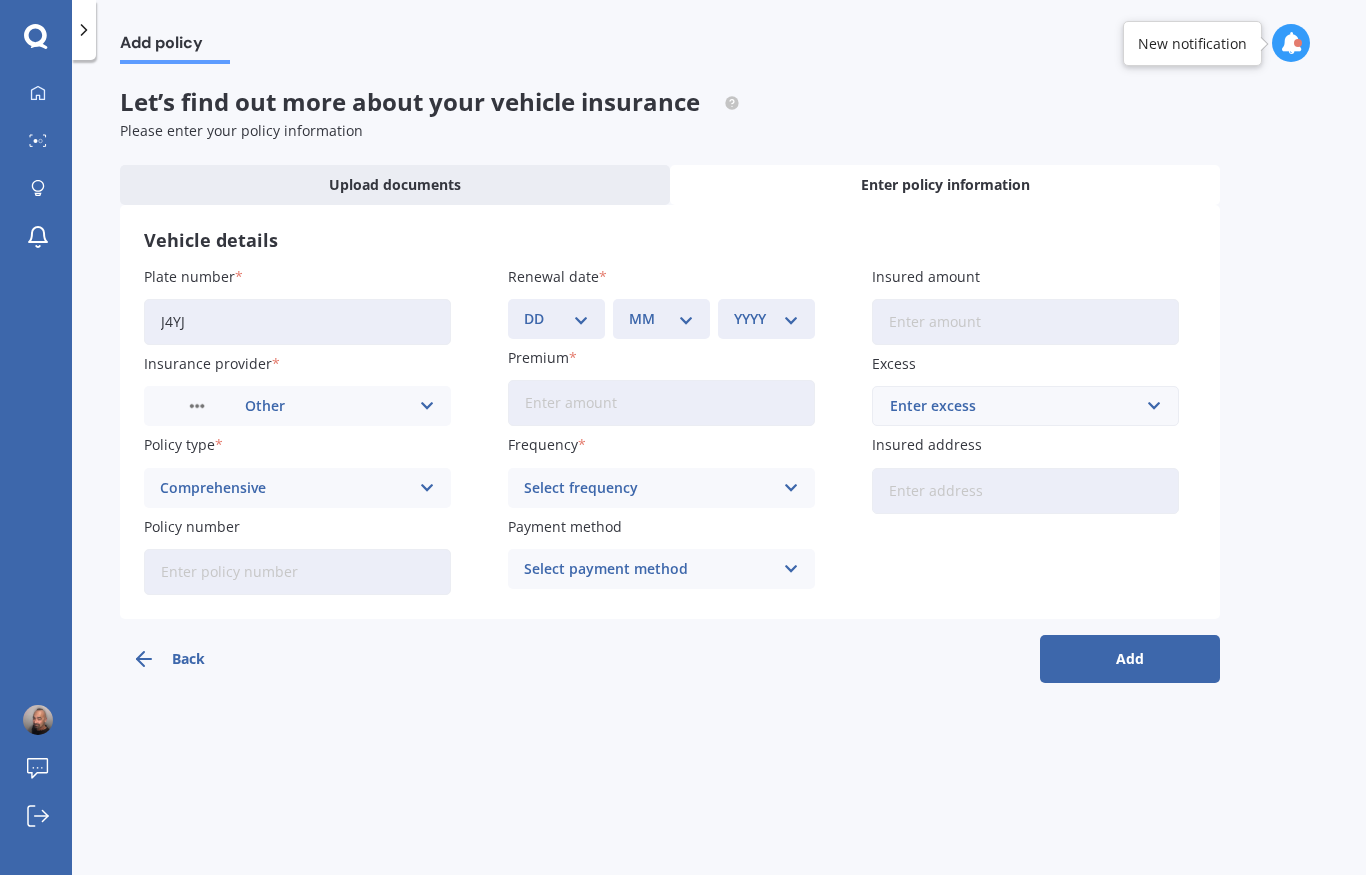 click on "Policy number" at bounding box center (297, 572) 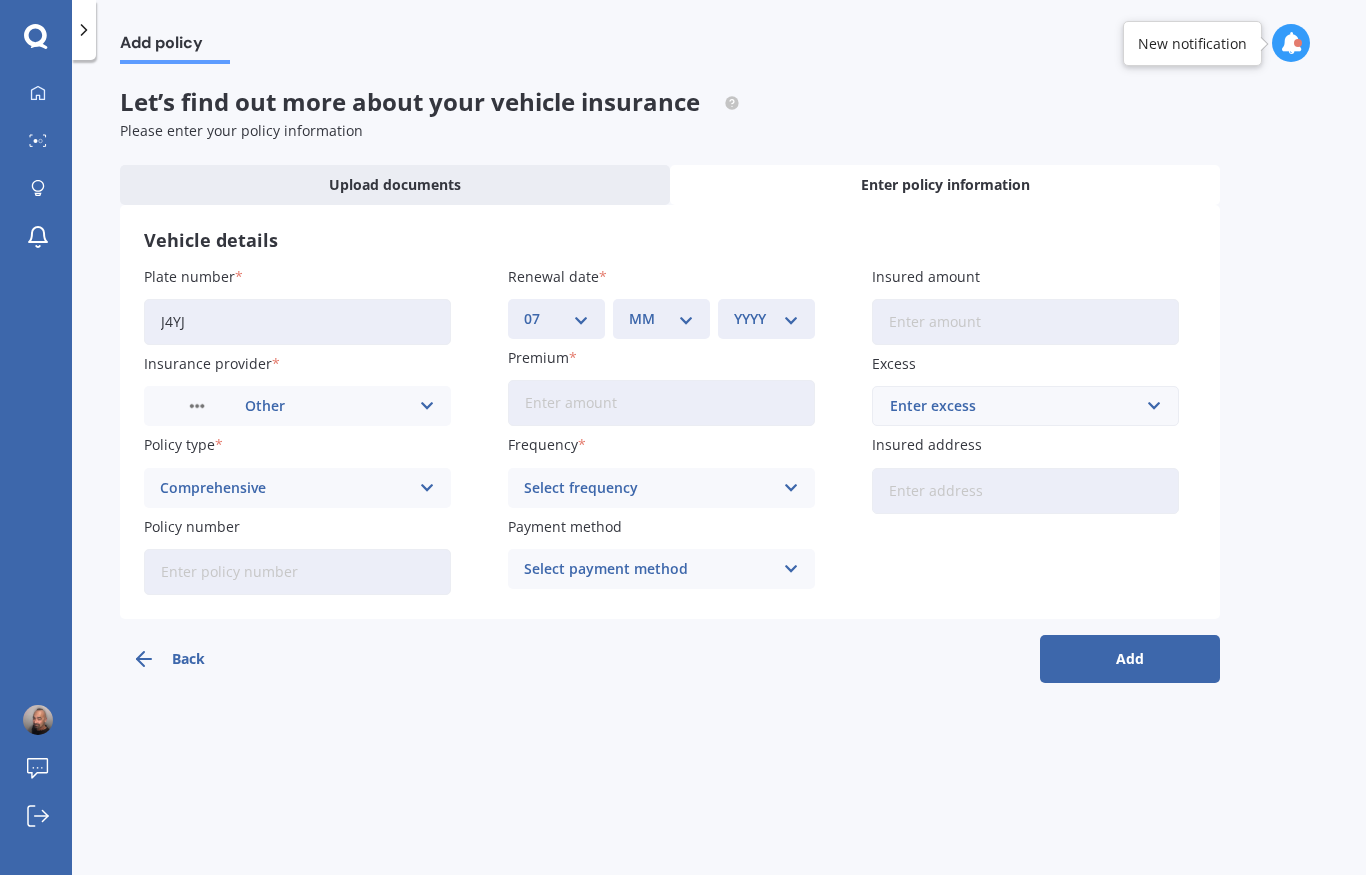 click on "DD 01 02 03 04 05 06 07 08 09 10 11 12 13 14 15 16 17 18 19 20 21 22 23 24 25 26 27 28 29 30 31" at bounding box center [556, 319] 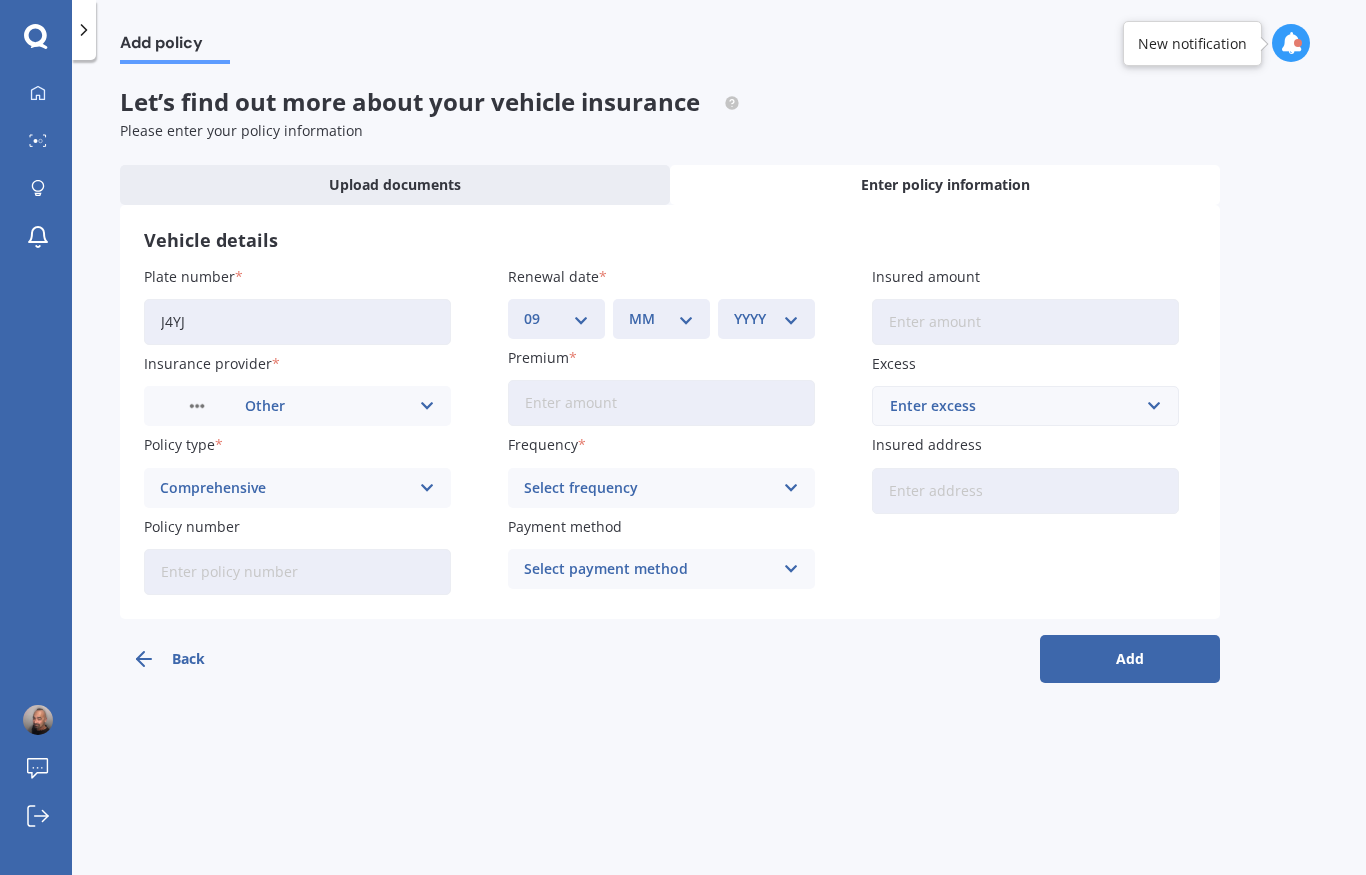 click on "MM 01 02 03 04 05 06 07 08 09 10 11 12" at bounding box center [661, 319] 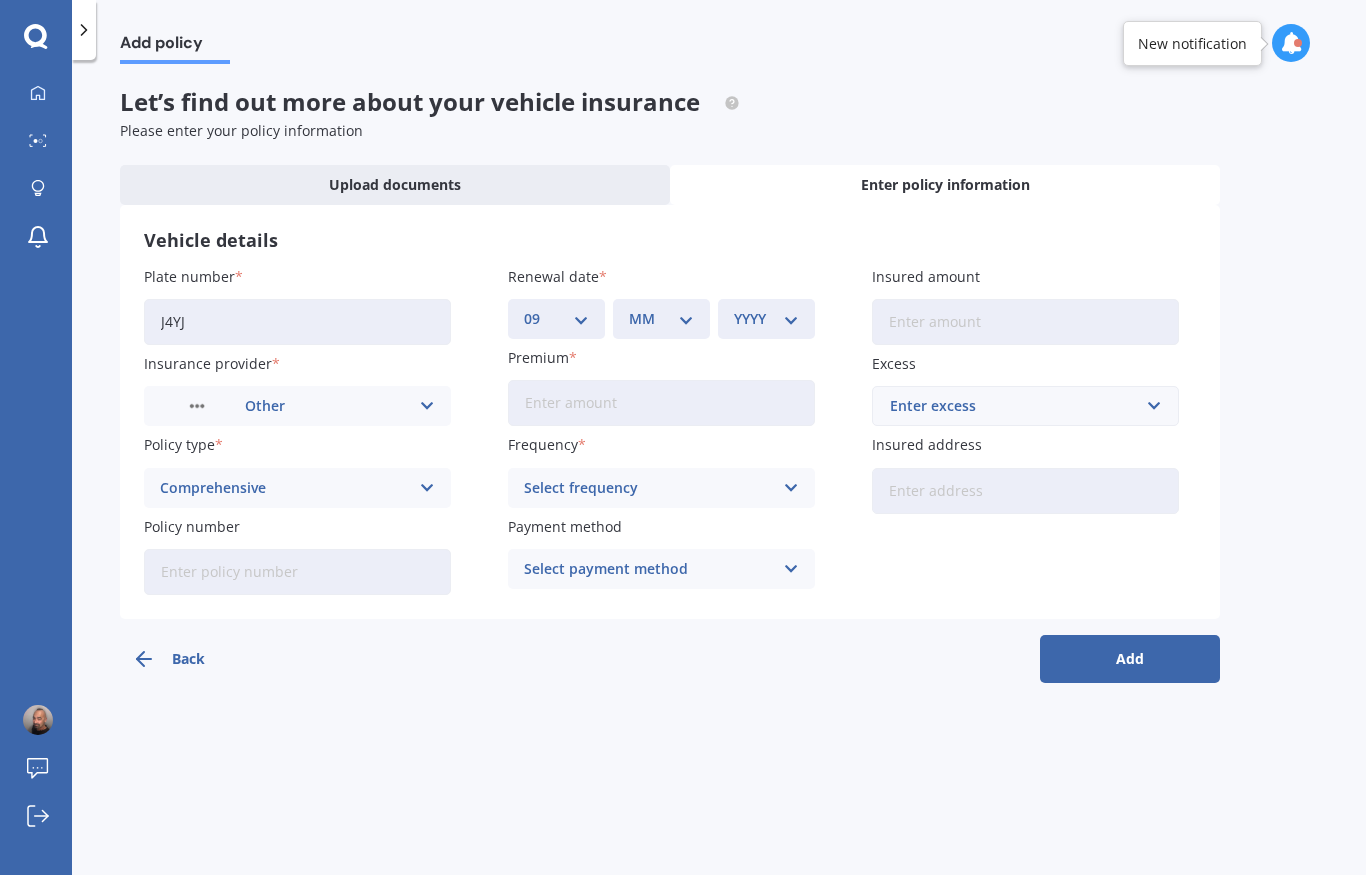 select on "07" 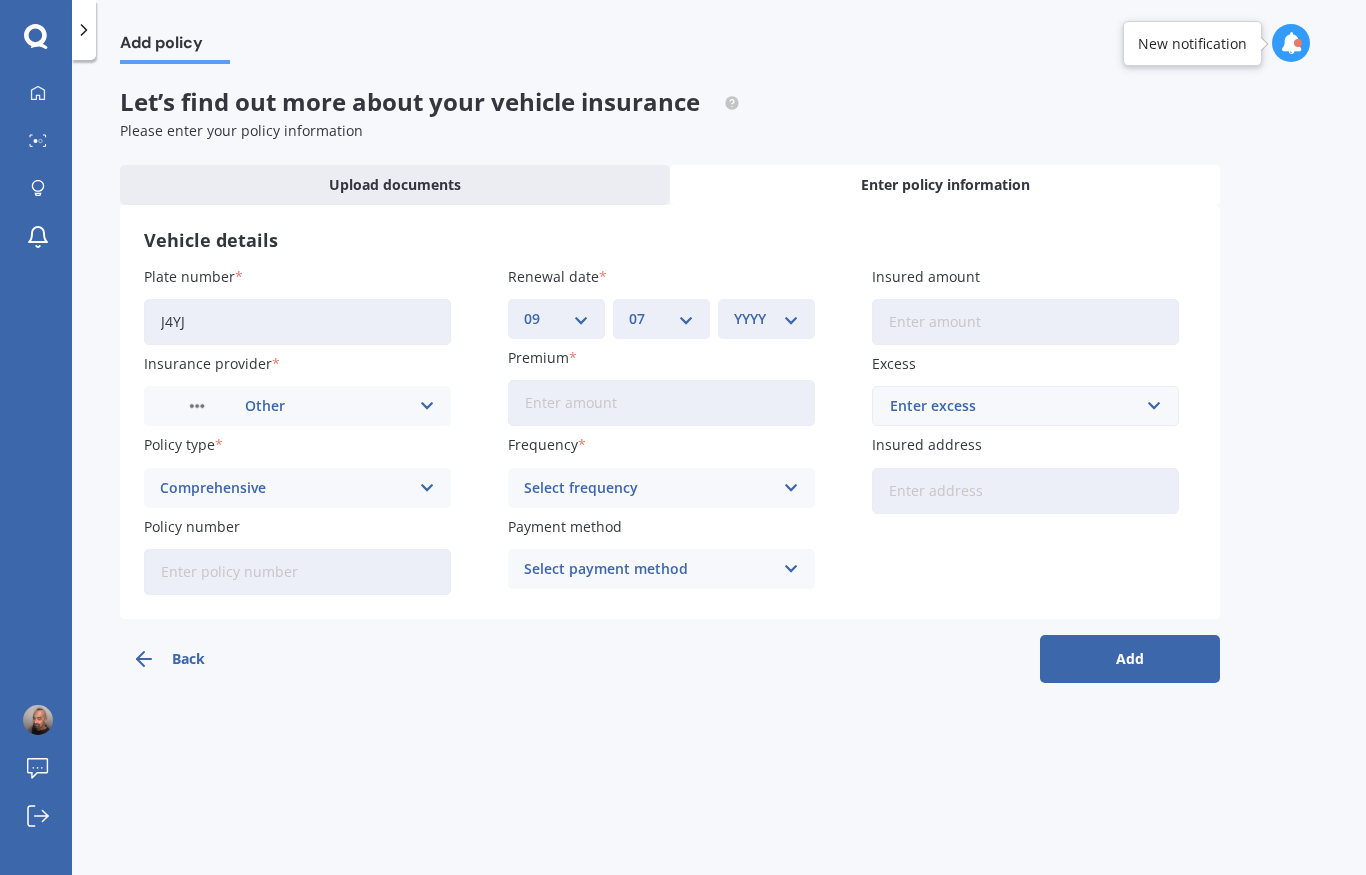 click on "YYYY 2027 2026 2025 2024 2023 2022 2021 2020 2019 2018 2017 2016 2015 2014 2013 2012 2011 2010 2009 2008 2007 2006 2005 2004 2003 2002 2001 2000 1999 1998 1997 1996 1995 1994 1993 1992 1991 1990 1989 1988 1987 1986 1985 1984 1983 1982 1981 1980 1979 1978 1977 1976 1975 1974 1973 1972 1971 1970 1969 1968 1967 1966 1965 1964 1963 1962 1961 1960 1959 1958 1957 1956 1955 1954 1953 1952 1951 1950 1949 1948 1947 1946 1945 1944 1943 1942 1941 1940 1939 1938 1937 1936 1935 1934 1933 1932 1931 1930 1929 1928" at bounding box center (766, 319) 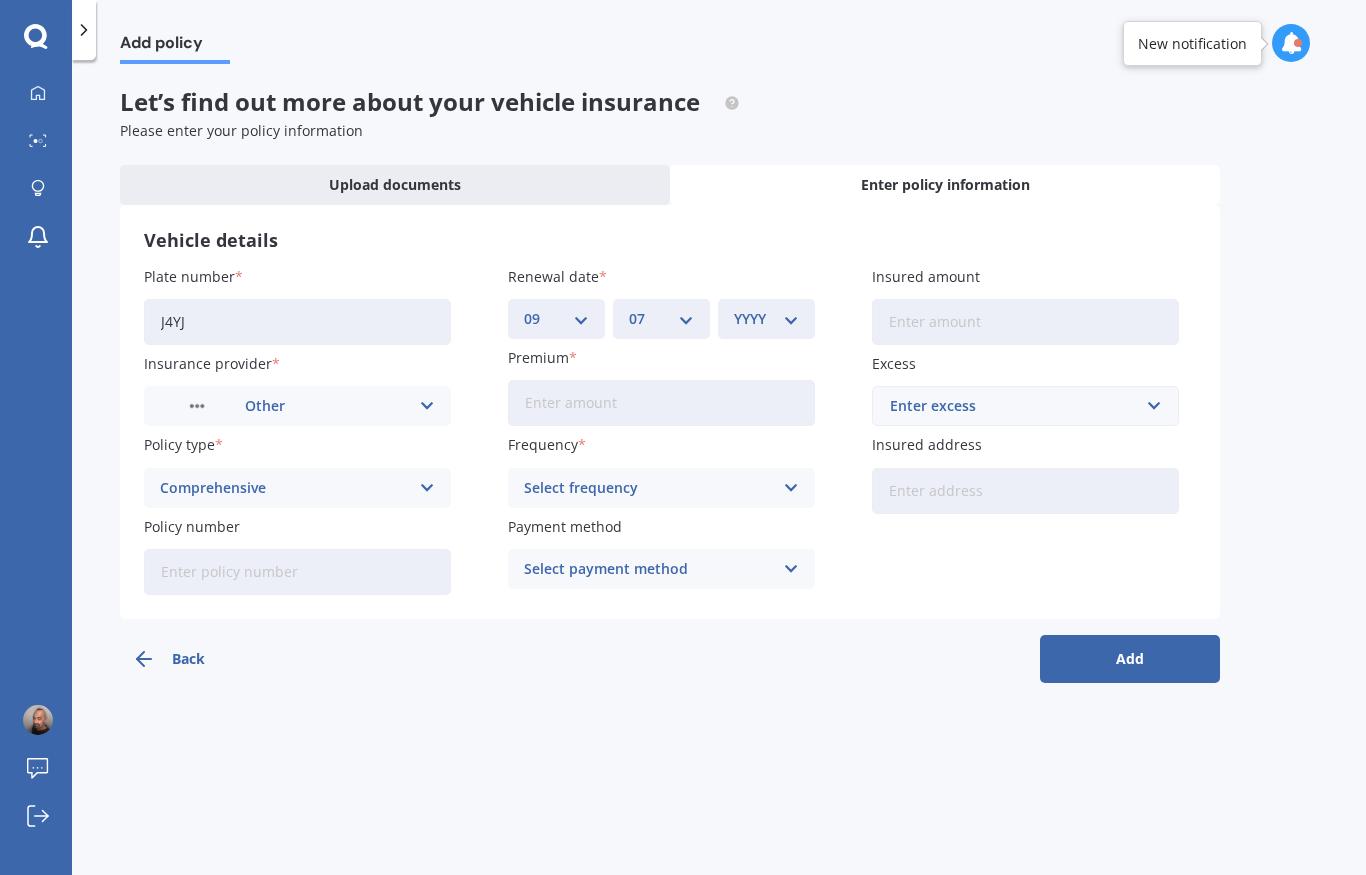 select on "2025" 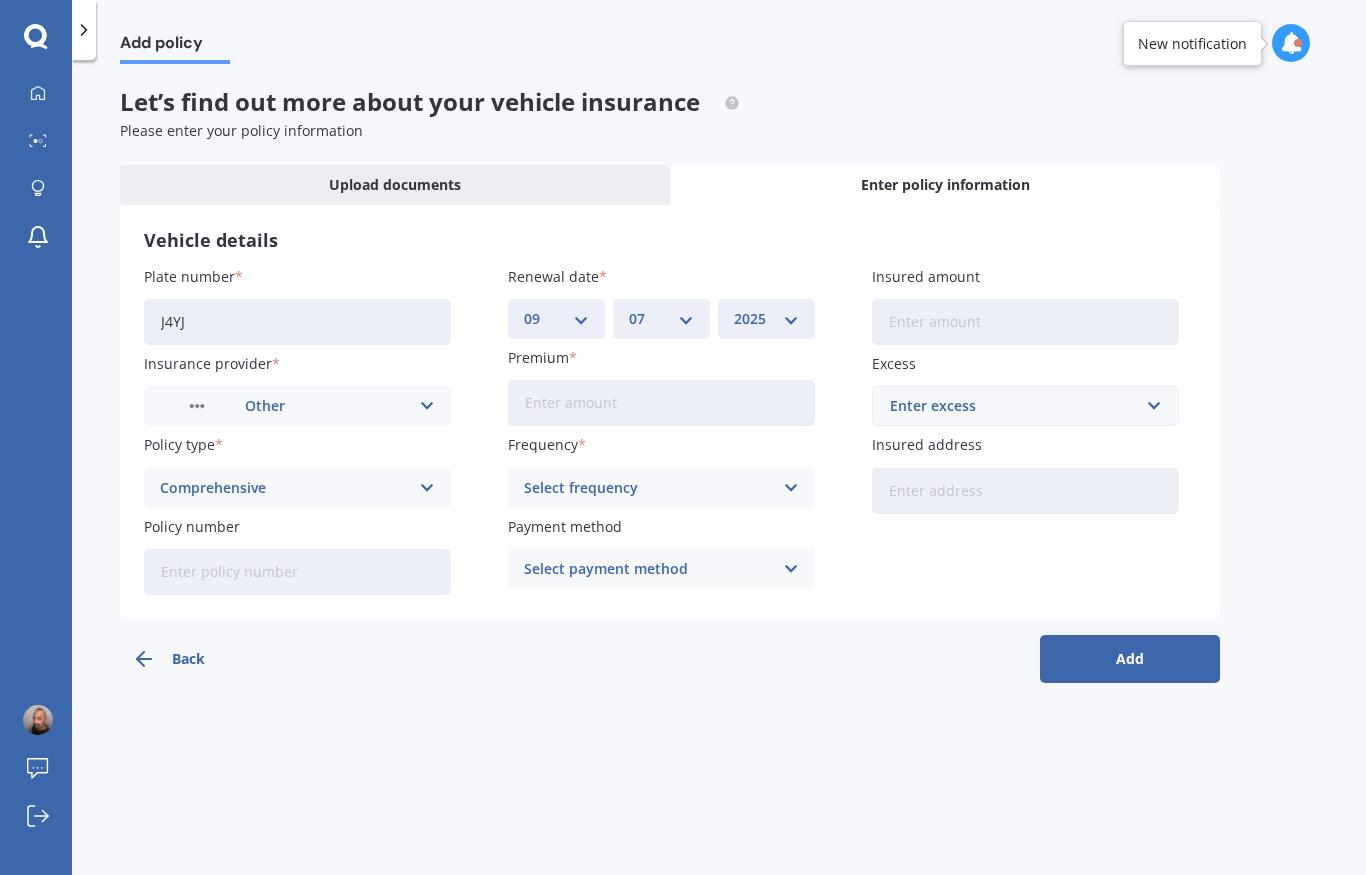 click on "Premium" at bounding box center (661, 403) 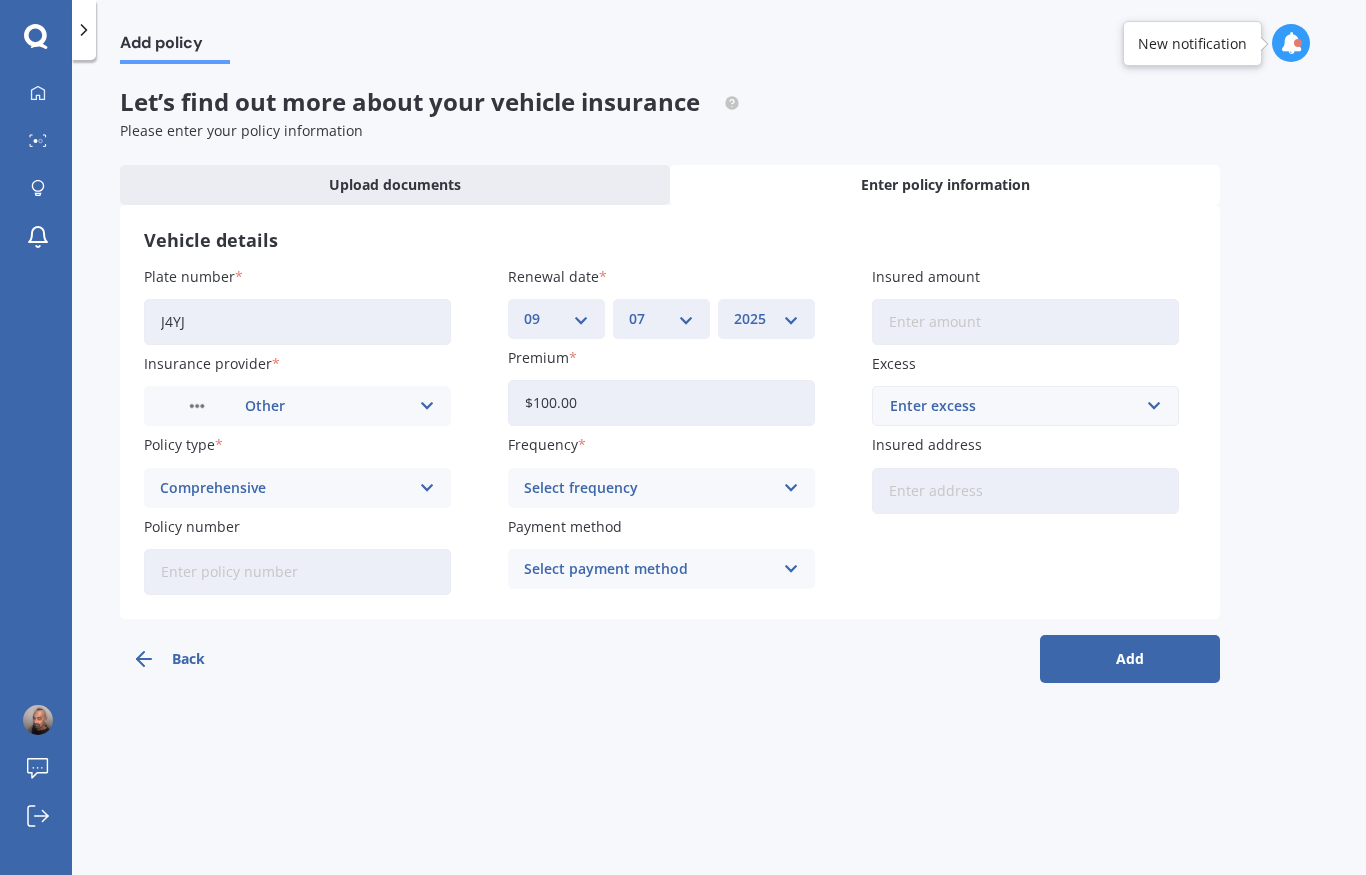 type on "$1,000.00" 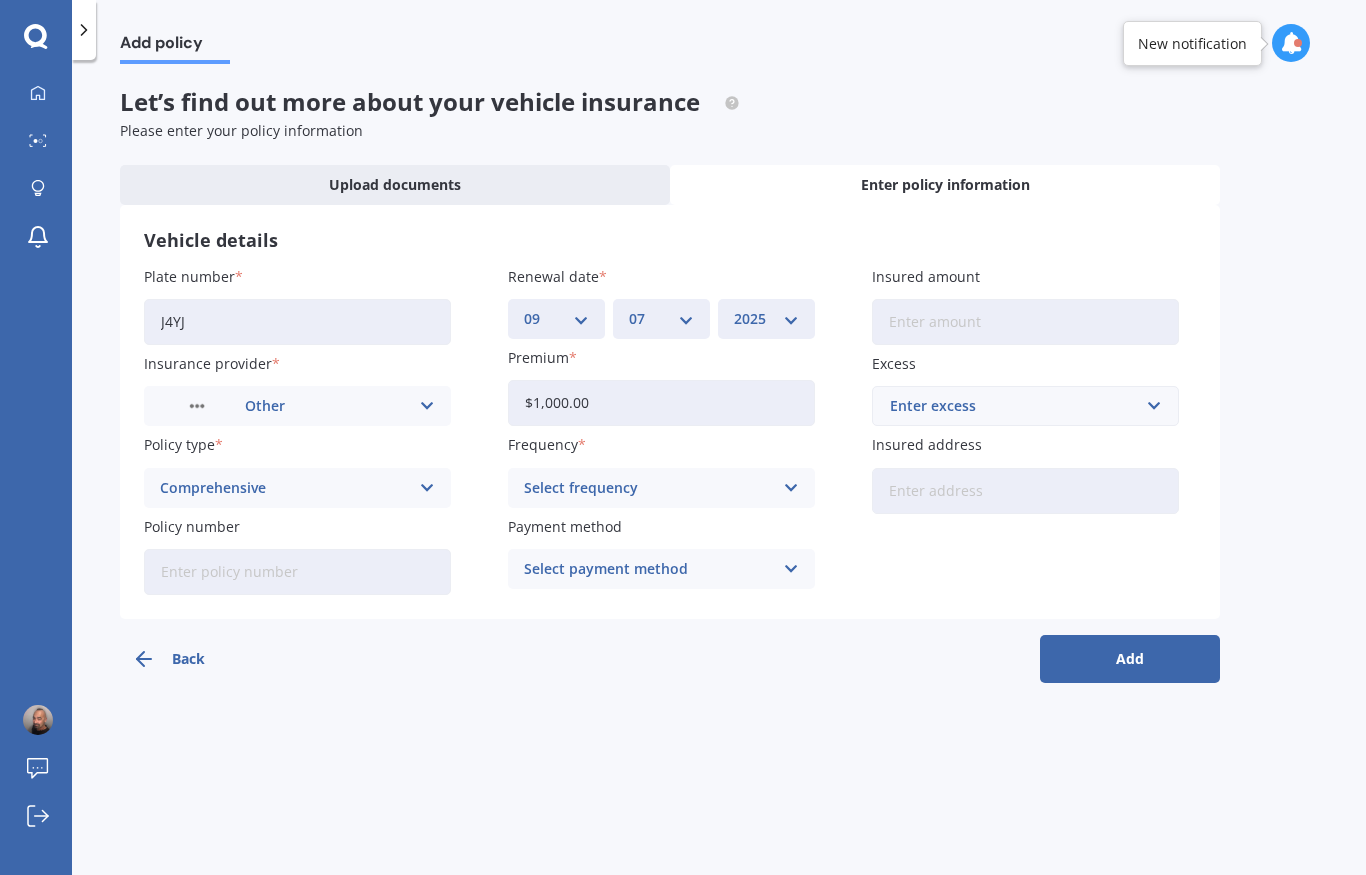 click at bounding box center [427, 406] 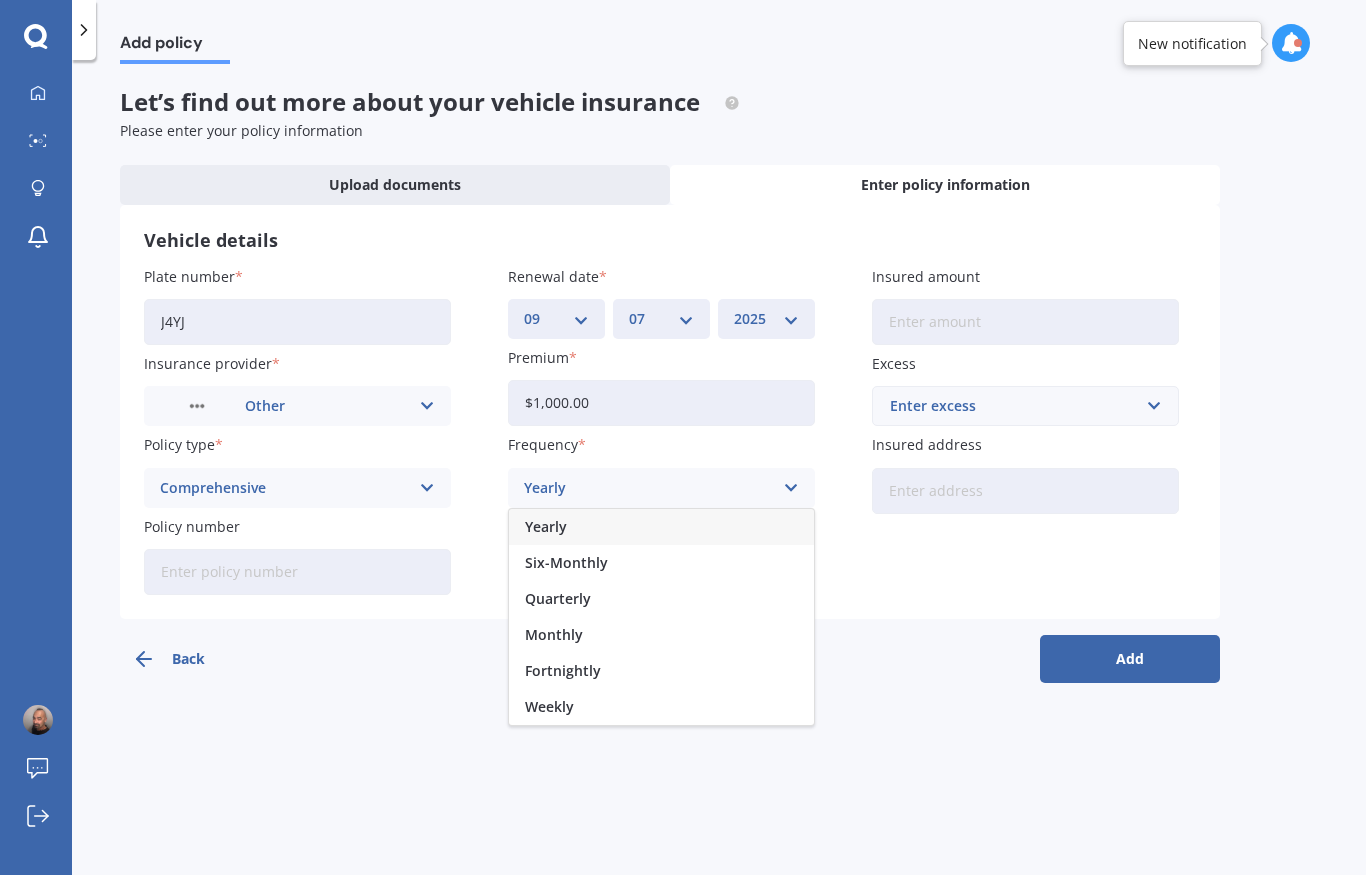 click on "Yearly" at bounding box center (661, 527) 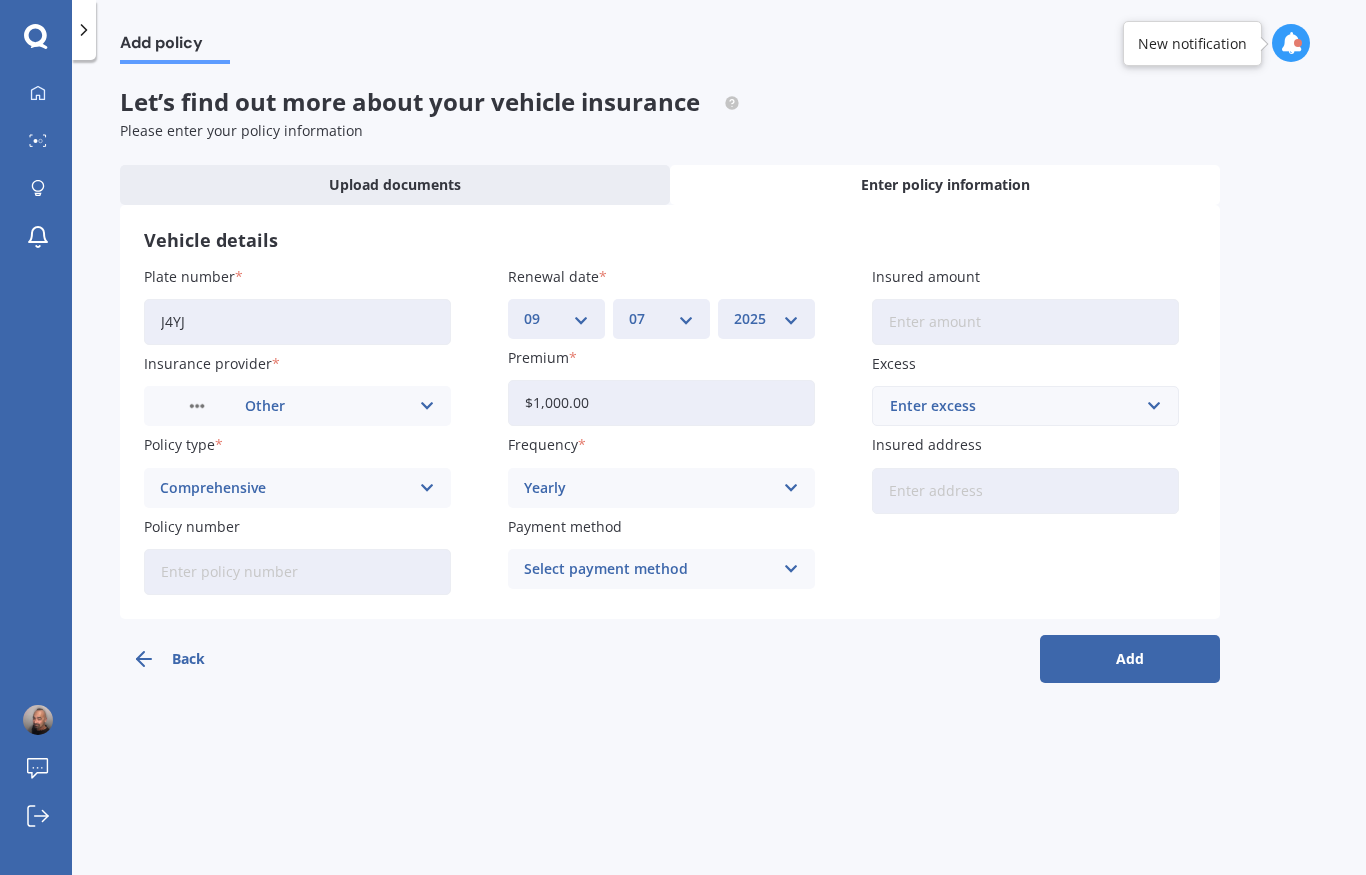 click at bounding box center (427, 406) 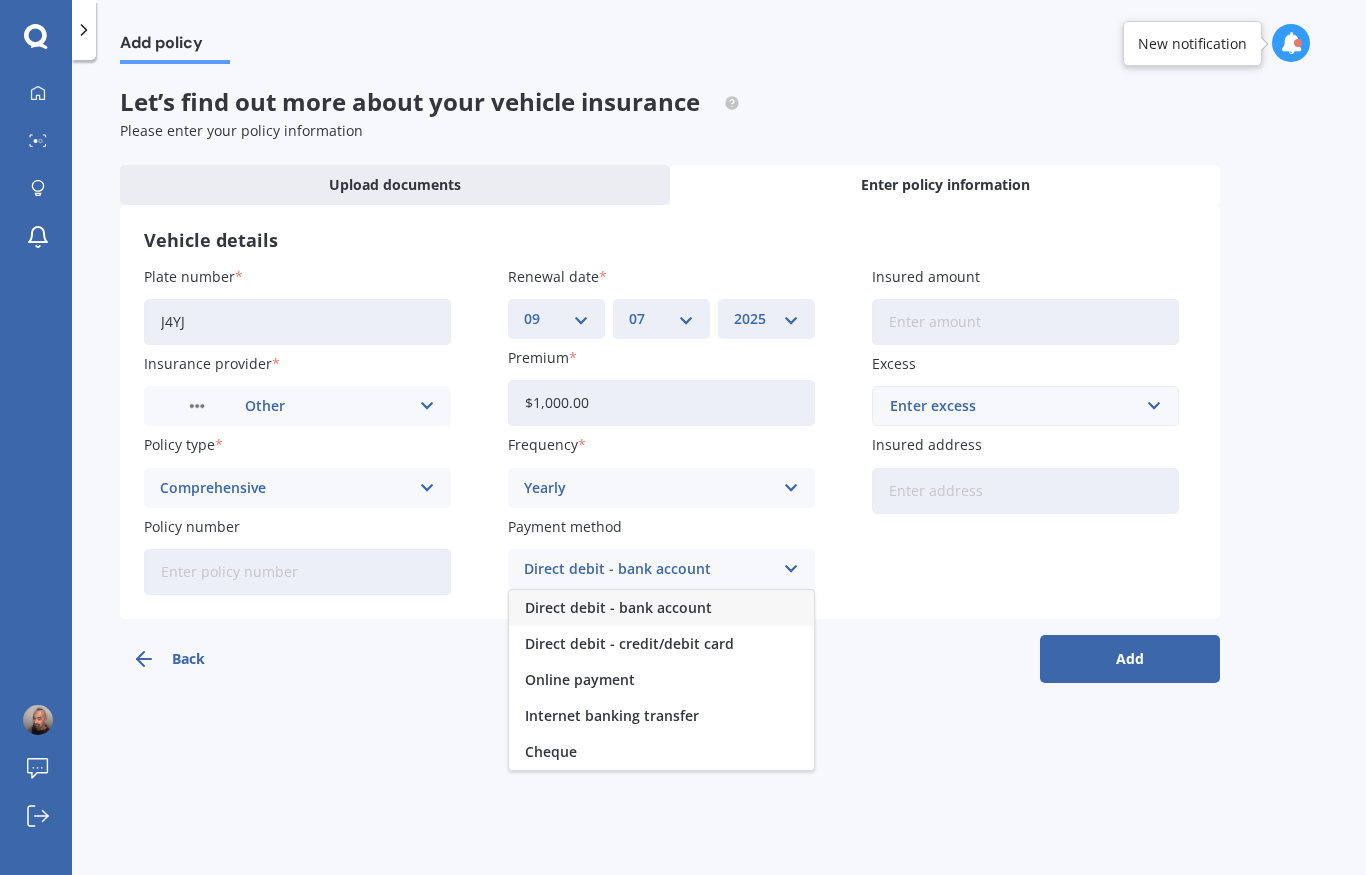 click on "Direct debit - bank account" at bounding box center [661, 608] 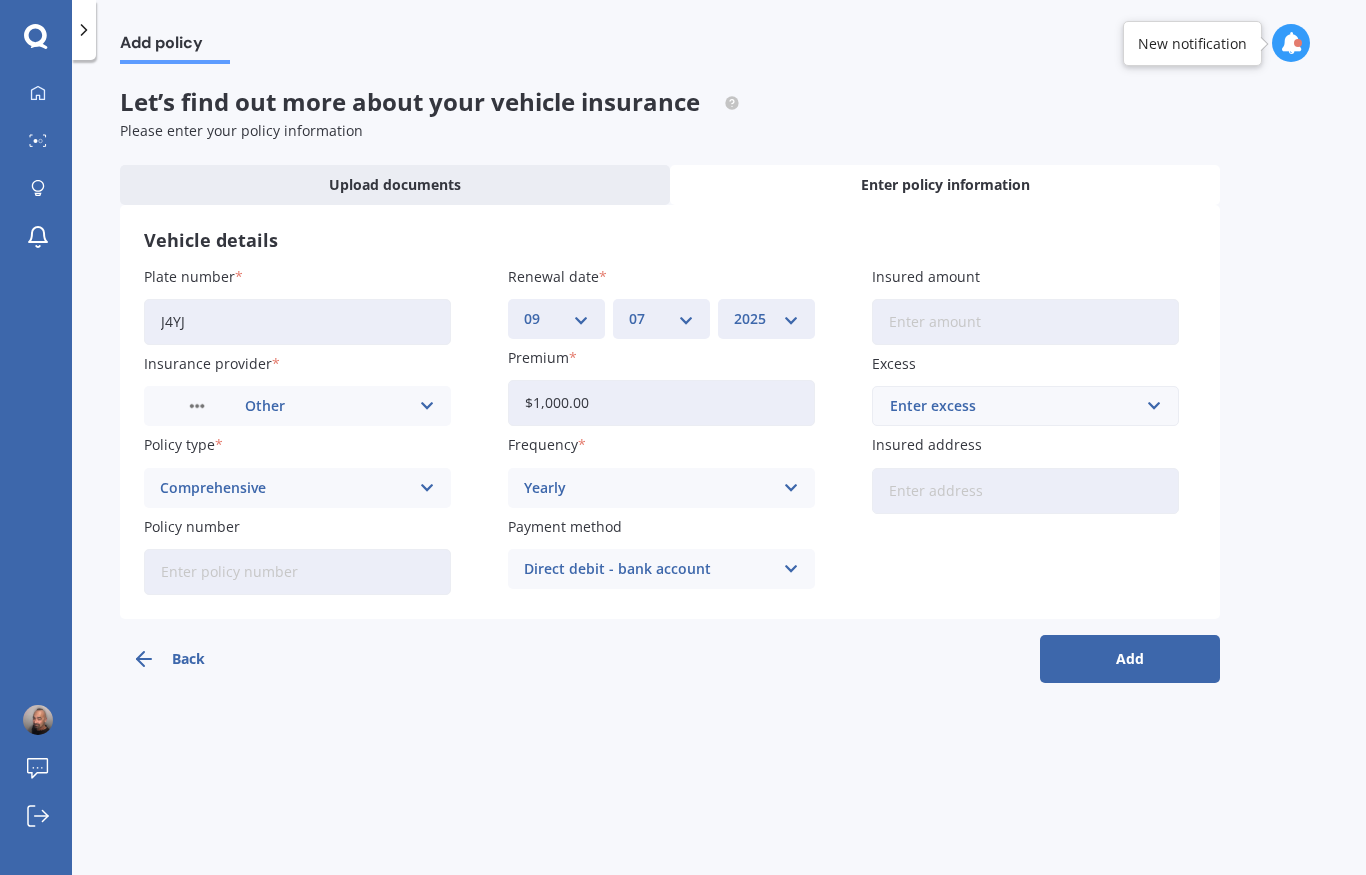 click on "Insured amount" at bounding box center (1025, 322) 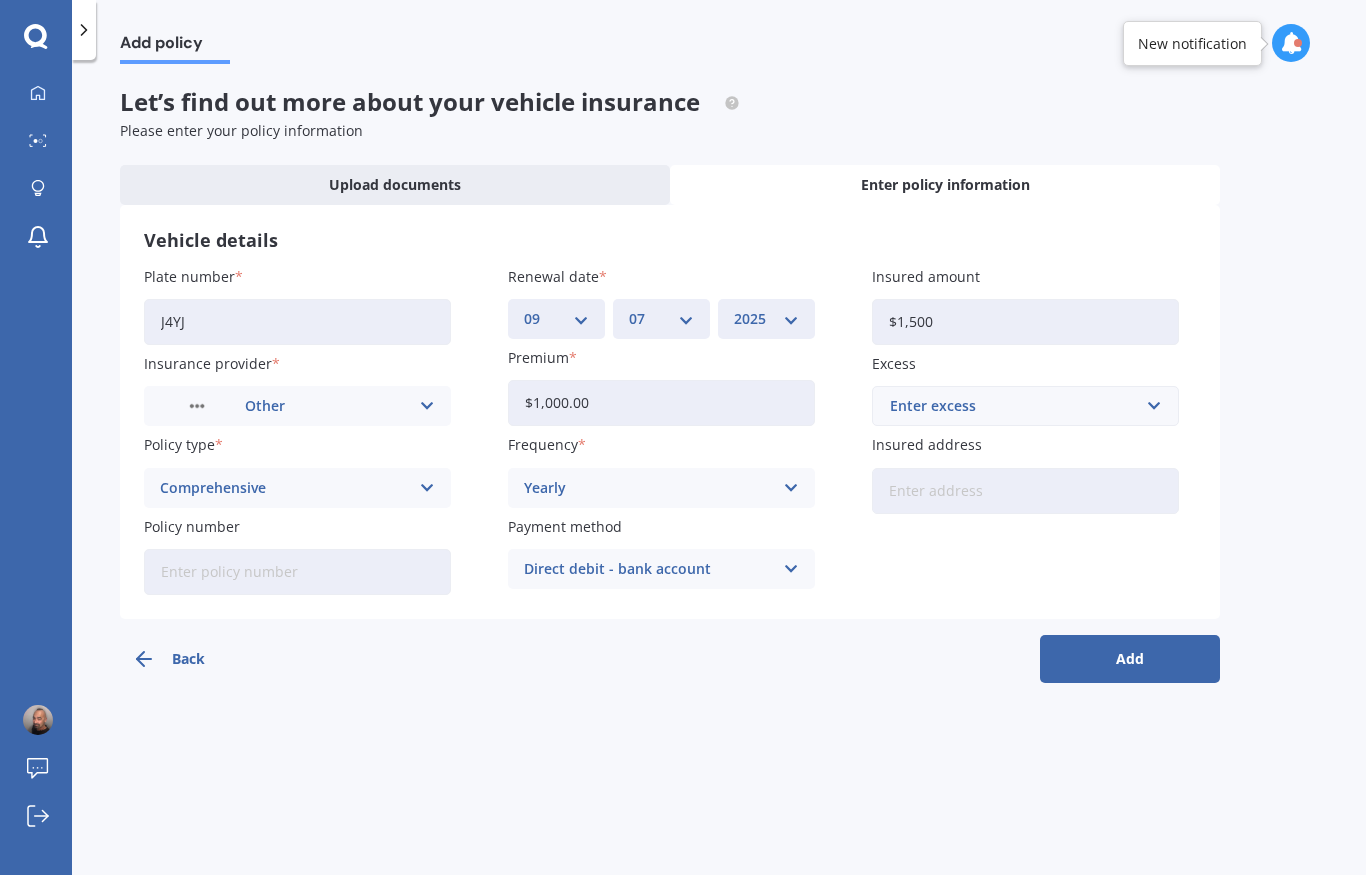 type on "$15,000" 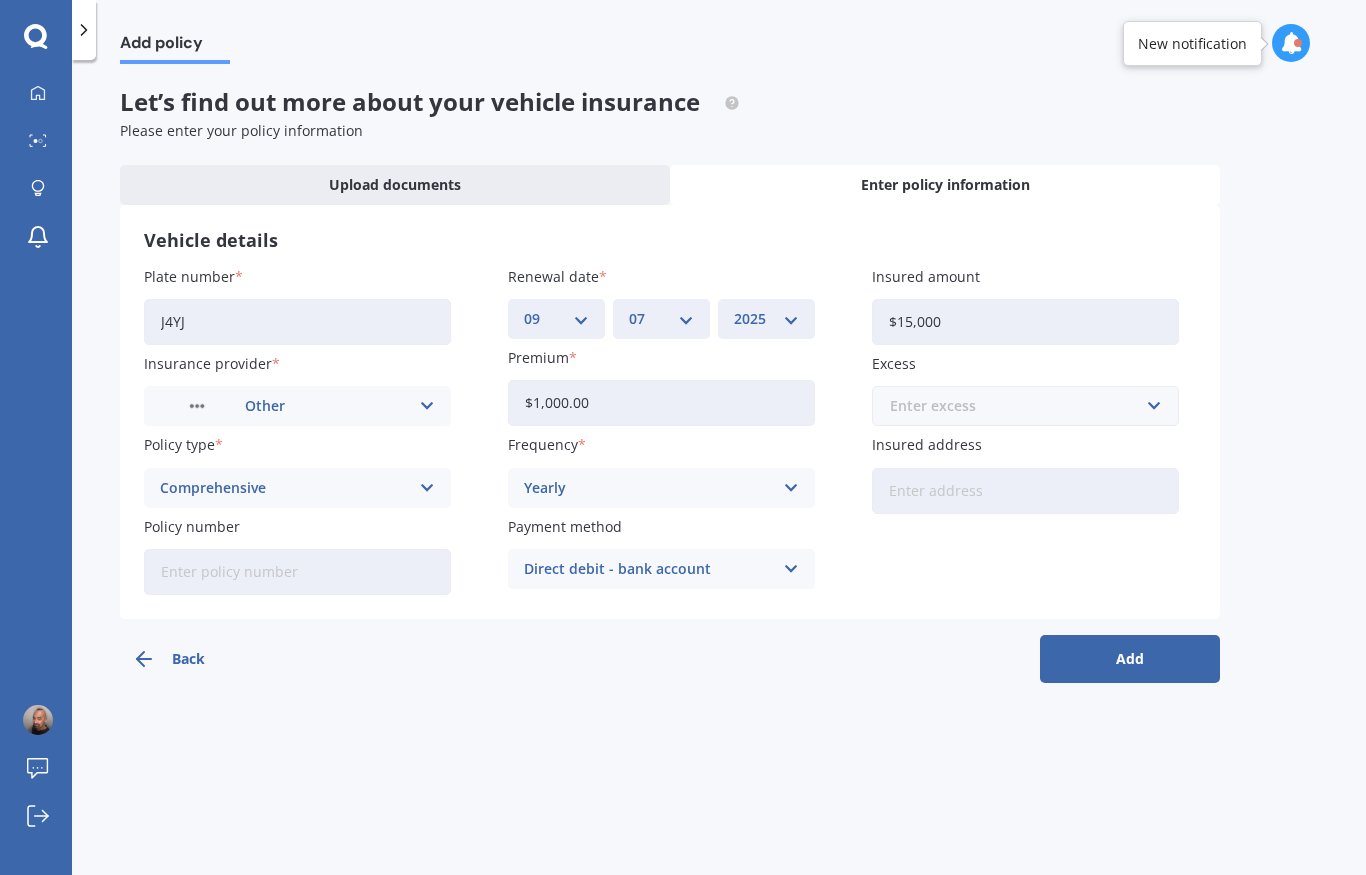 click at bounding box center (1018, 406) 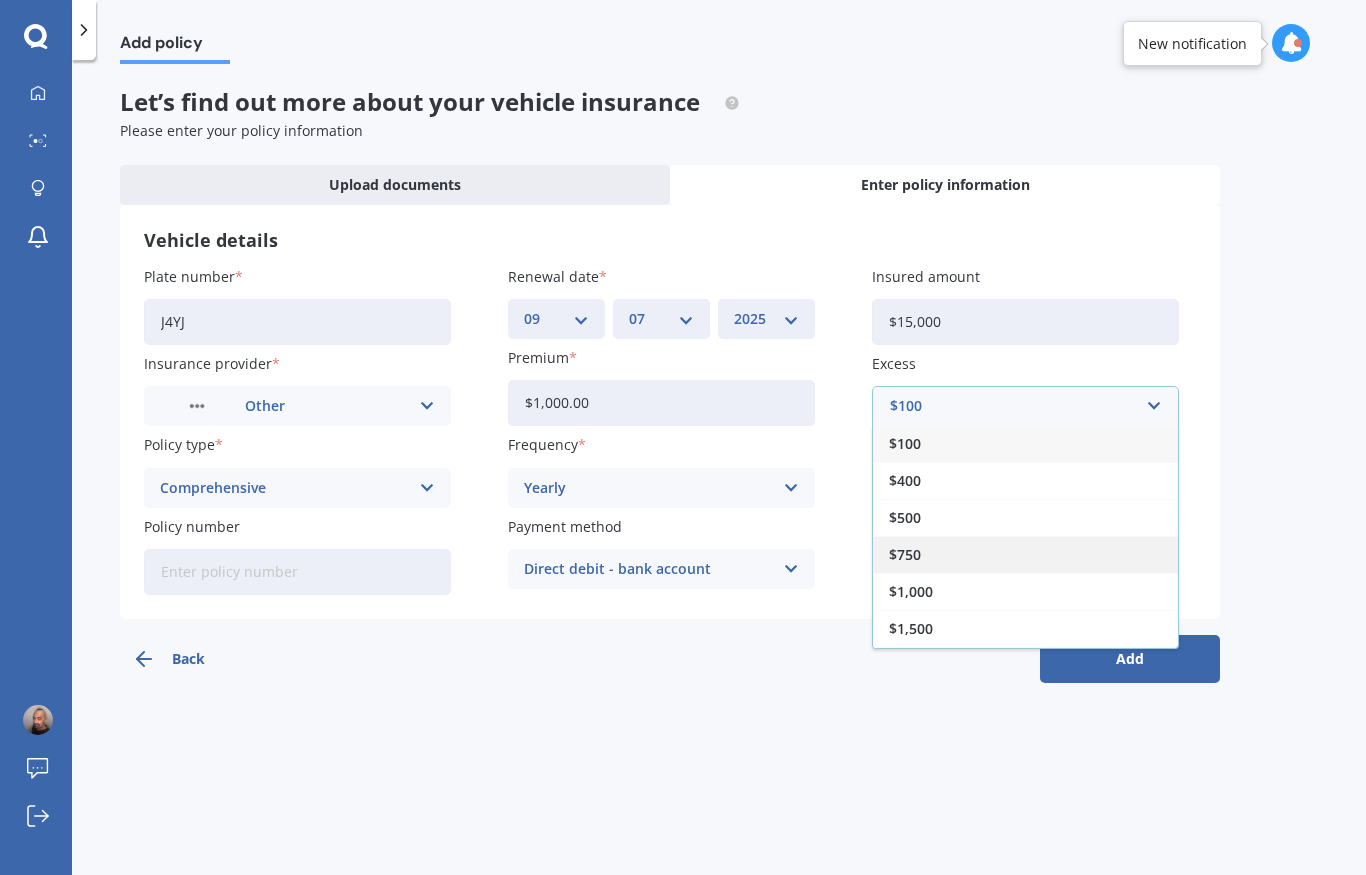 click on "$750" at bounding box center (1025, 554) 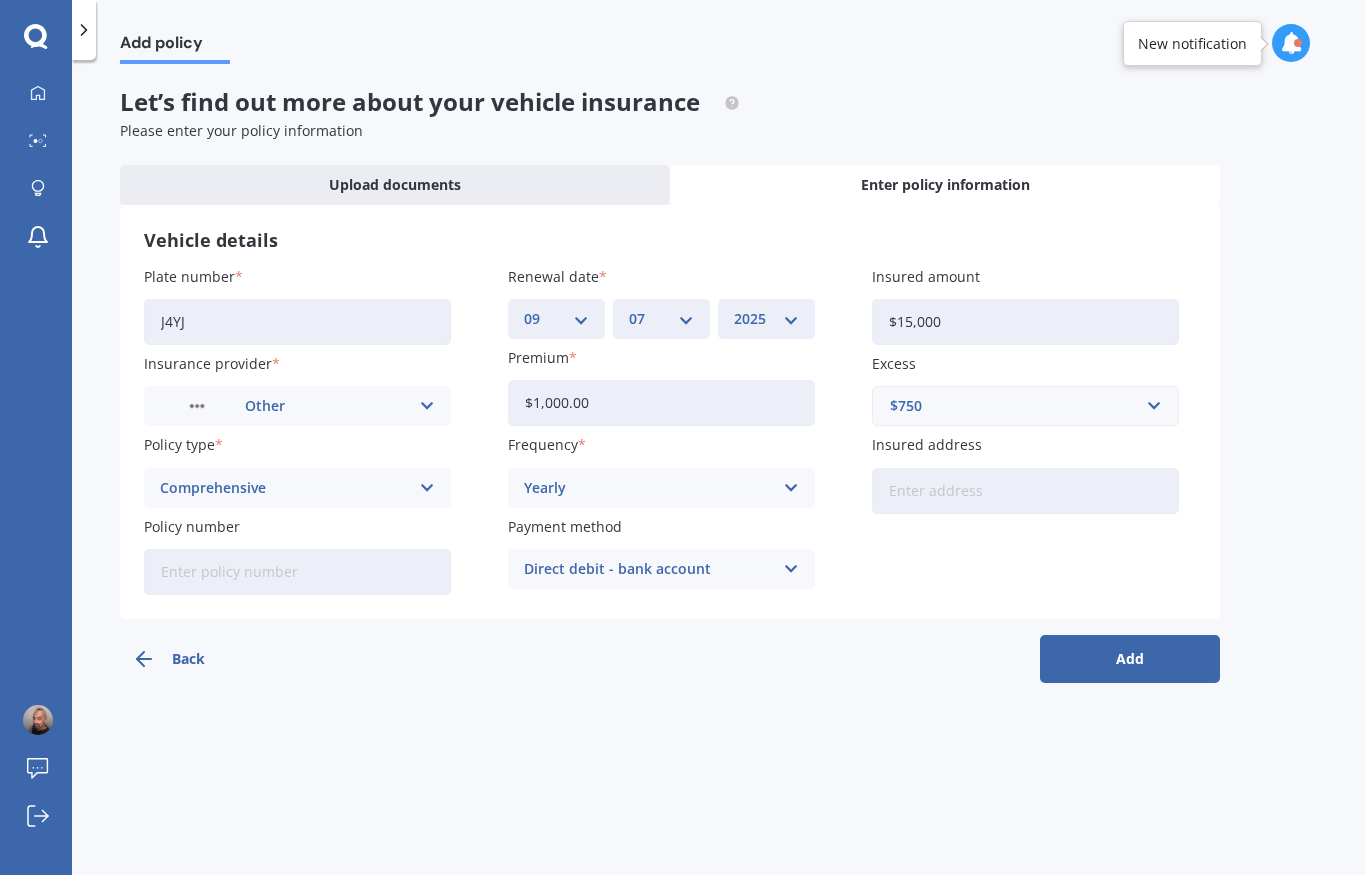 click on "Add" at bounding box center [1130, 659] 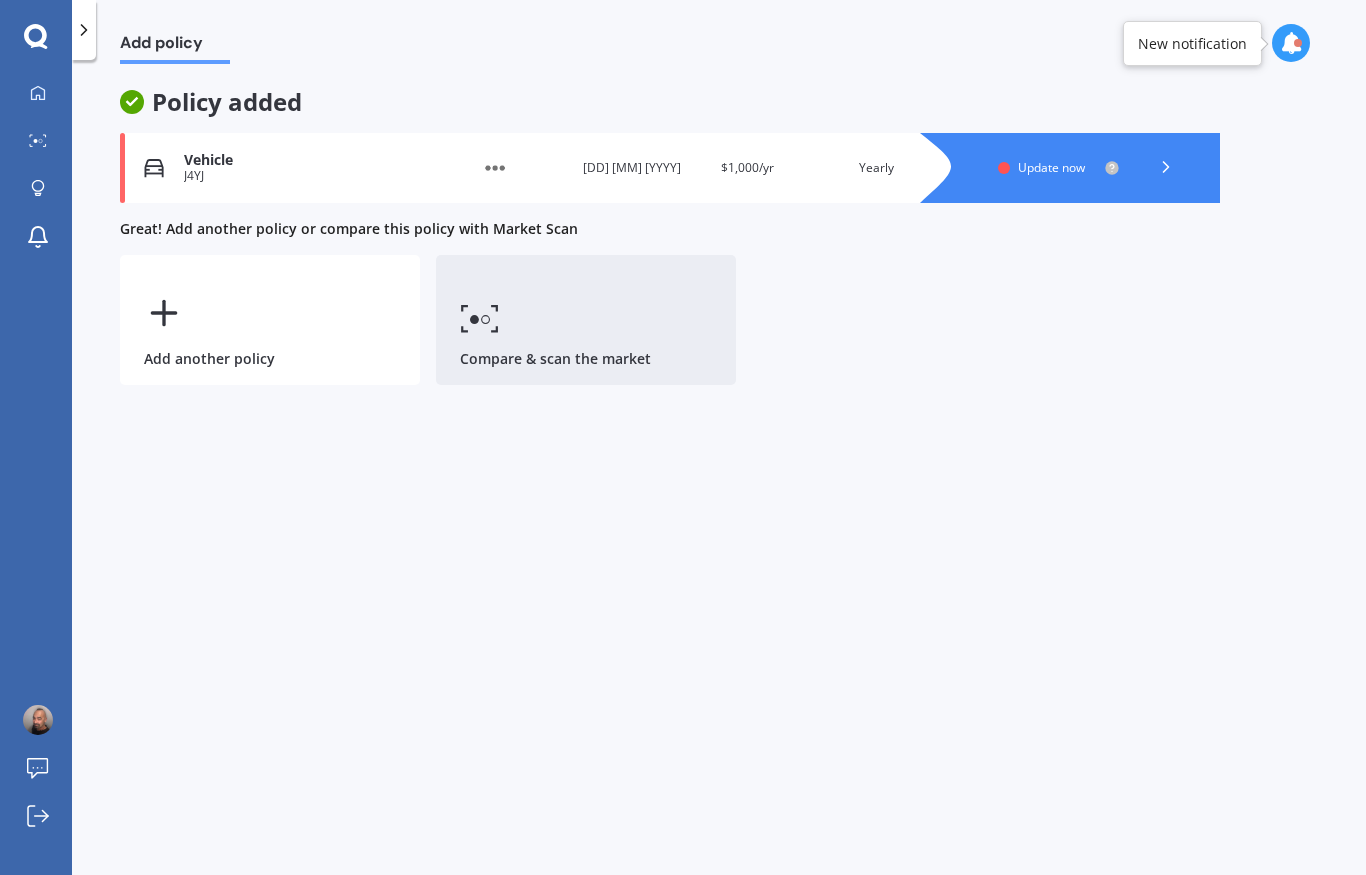 click on "Compare & scan the market" at bounding box center (586, 320) 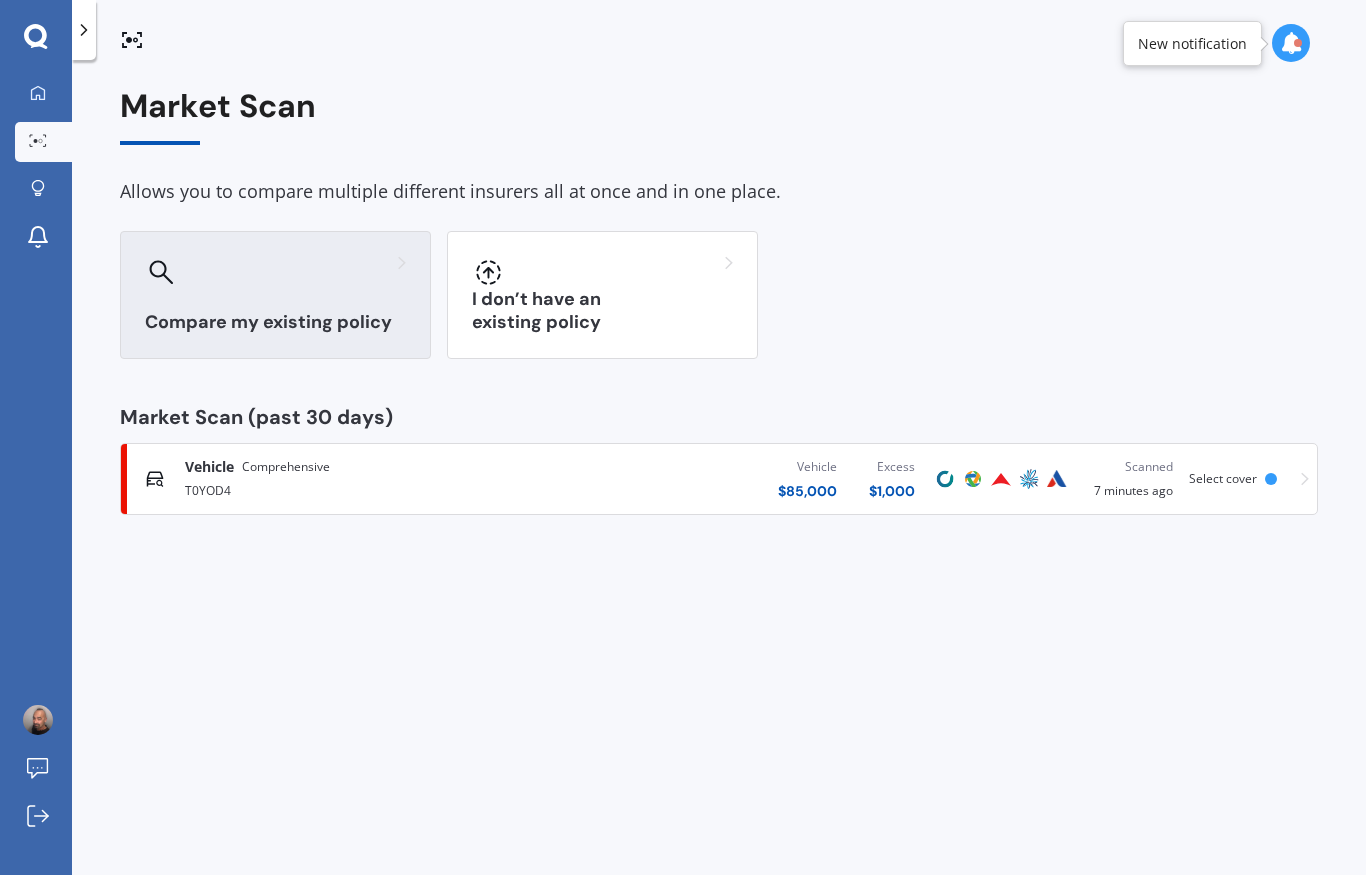 click on "Compare my existing policy" at bounding box center [275, 295] 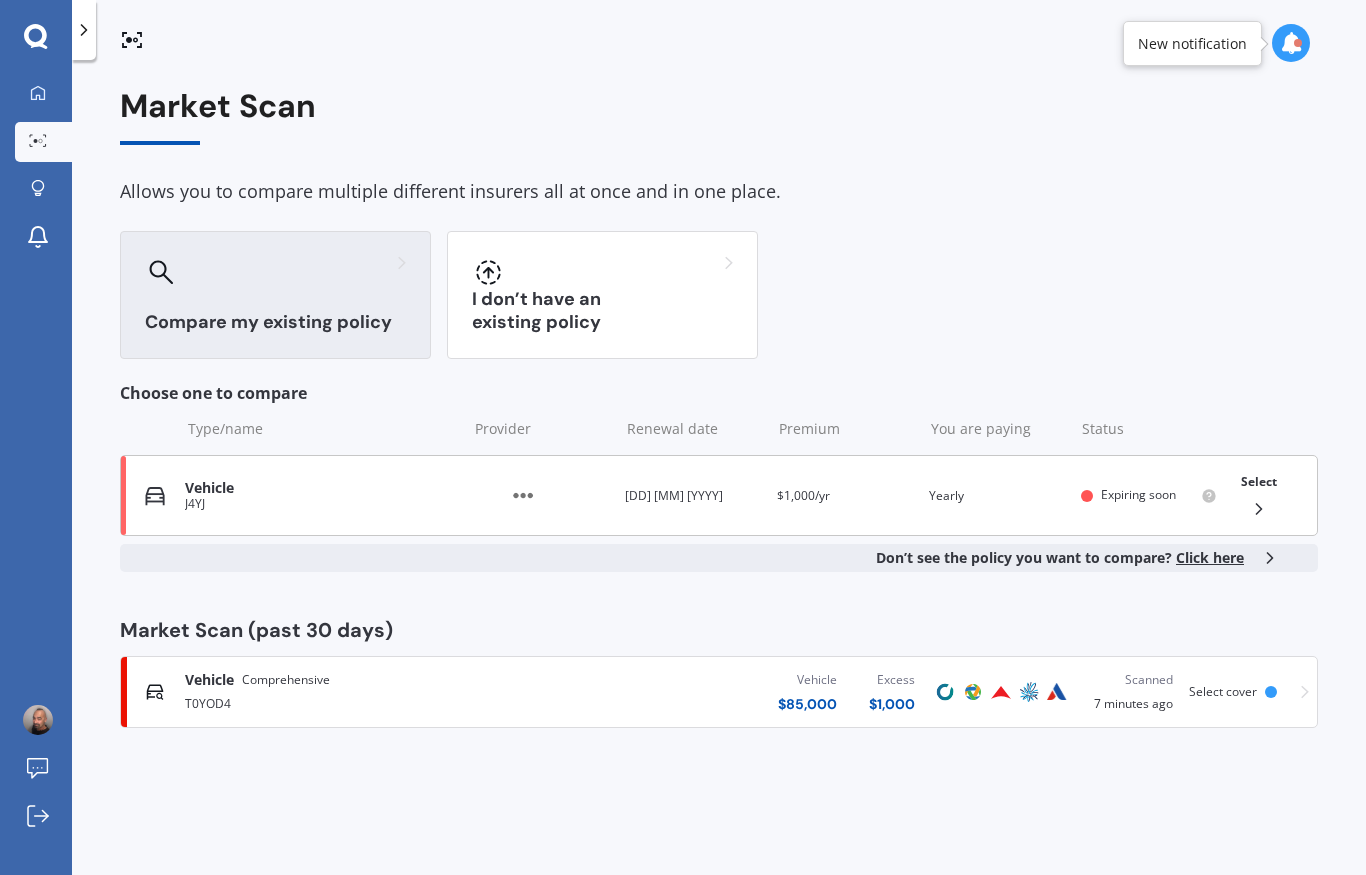 click at bounding box center (1259, 509) 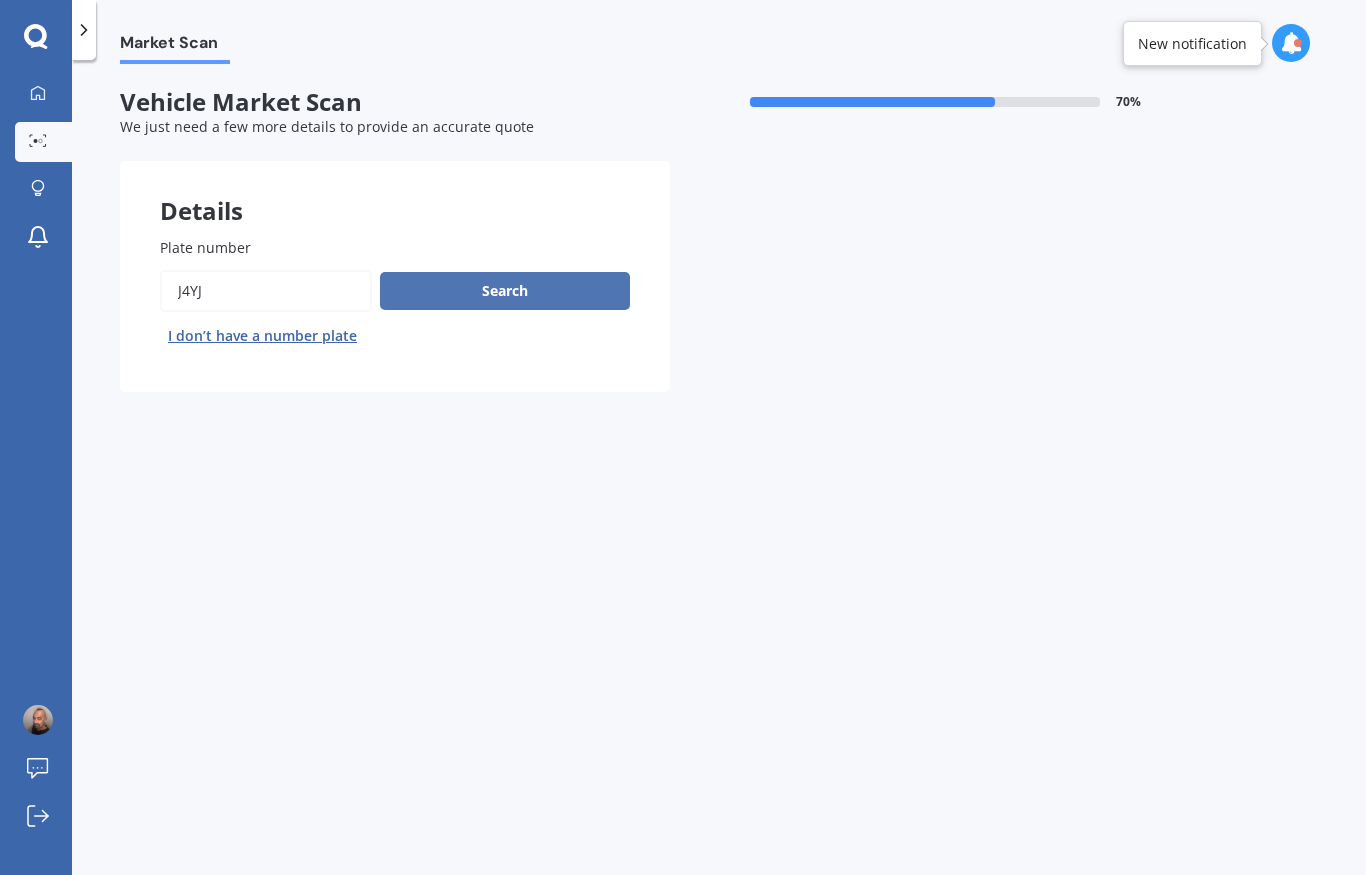 click on "Search" at bounding box center [505, 291] 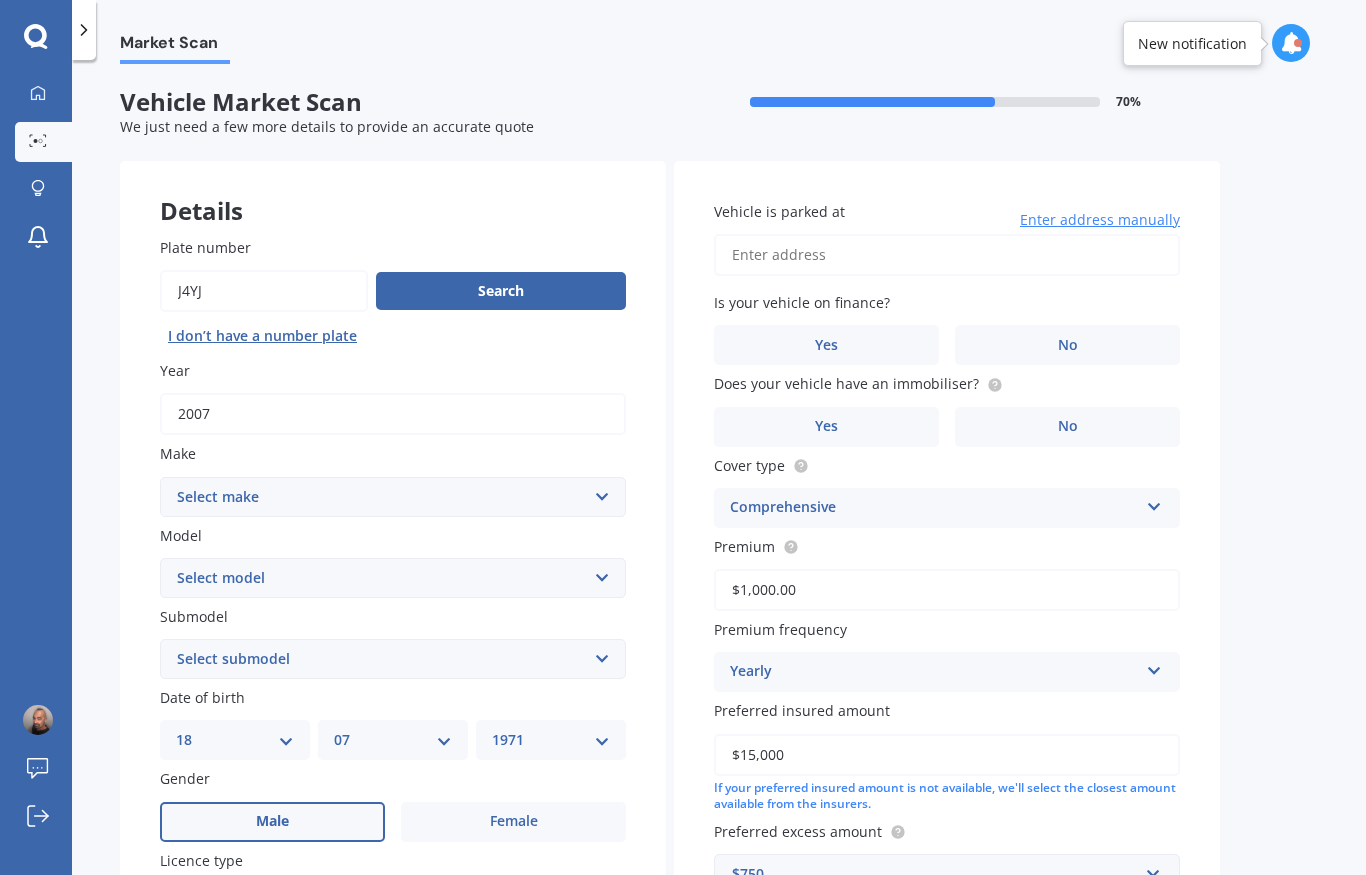 click on "Select make AC ALFA ROMEO ASTON MARTIN AUDI AUSTIN BEDFORD Bentley BMW BYD CADILLAC CAN-AM CHERY CHEVROLET CHRYSLER Citroen CRUISEAIR CUPRA DAEWOO DAIHATSU DAIMLER DAMON DIAHATSU DODGE EXOCET FACTORY FIVE FERRARI FIAT Fiord FLEETWOOD FORD FOTON FRASER GEELY GENESIS GEORGIE BOY GMC GREAT WALL GWM HAVAL HILLMAN HINO HOLDEN HOLIDAY RAMBLER HONDA HUMMER HYUNDAI INFINITI ISUZU IVECO JAC JAECOO JAGUAR JEEP KGM KIA LADA LAMBORGHINI LANCIA LANDROVER LDV LEXUS LINCOLN LOTUS LUNAR M.G M.G. MAHINDRA MASERATI MAZDA MCLAREN MERCEDES AMG Mercedes Benz MERCEDES-AMG MERCURY MINI MITSUBISHI MORGAN MORRIS NEWMAR NISSAN OMODA OPEL OXFORD PEUGEOT Plymouth Polestar PONTIAC PORSCHE PROTON RAM Range Rover Rayne RENAULT ROLLS ROYCE ROVER SAAB SATURN SEAT SHELBY SKODA SMART SSANGYONG SUBARU SUZUKI TATA TESLA TIFFIN Toyota TRIUMPH TVR Vauxhall VOLKSWAGEN VOLVO WESTFIELD WINNEBAGO ZX" at bounding box center (393, 497) 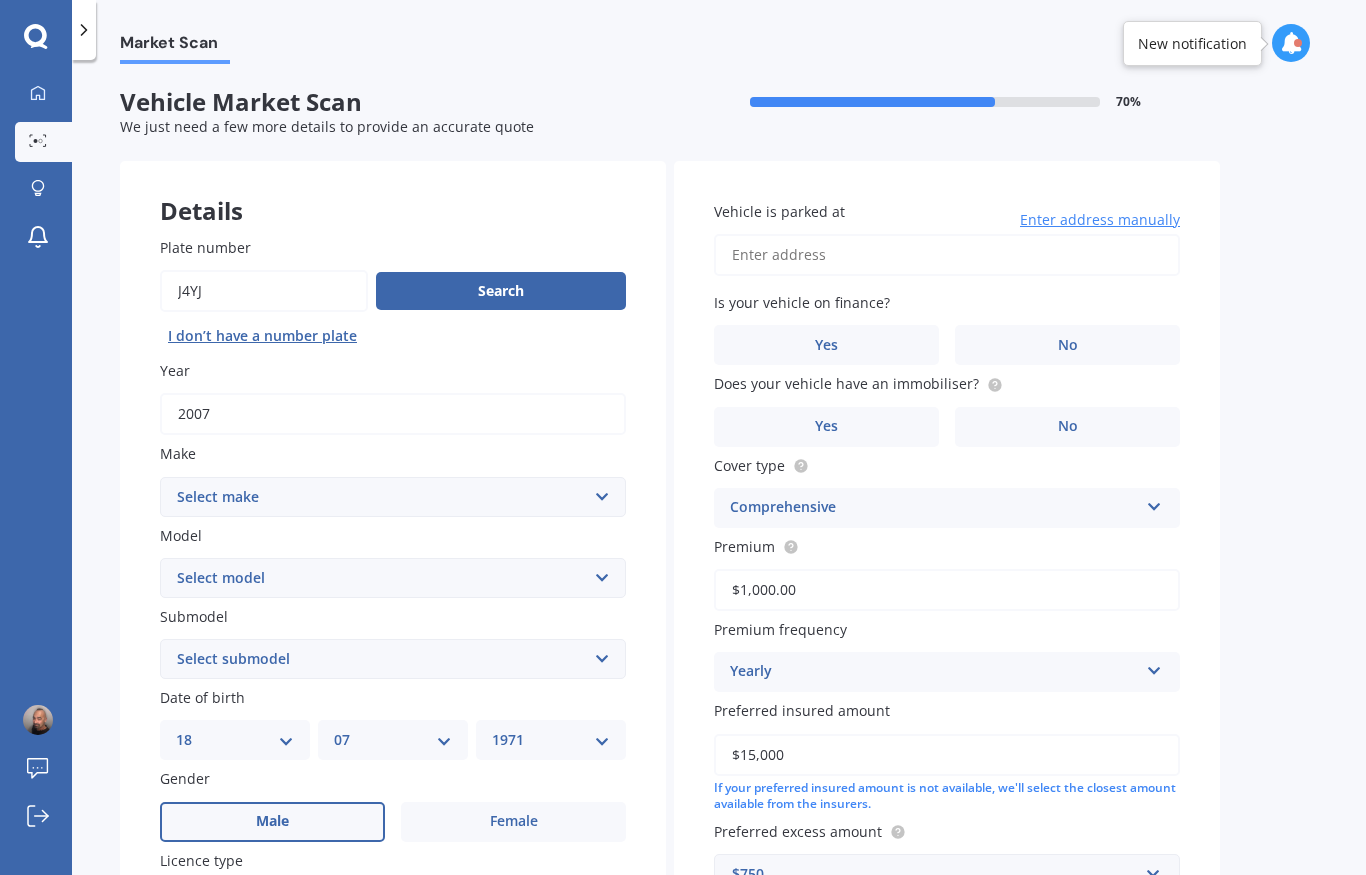 select on "LANDROVER" 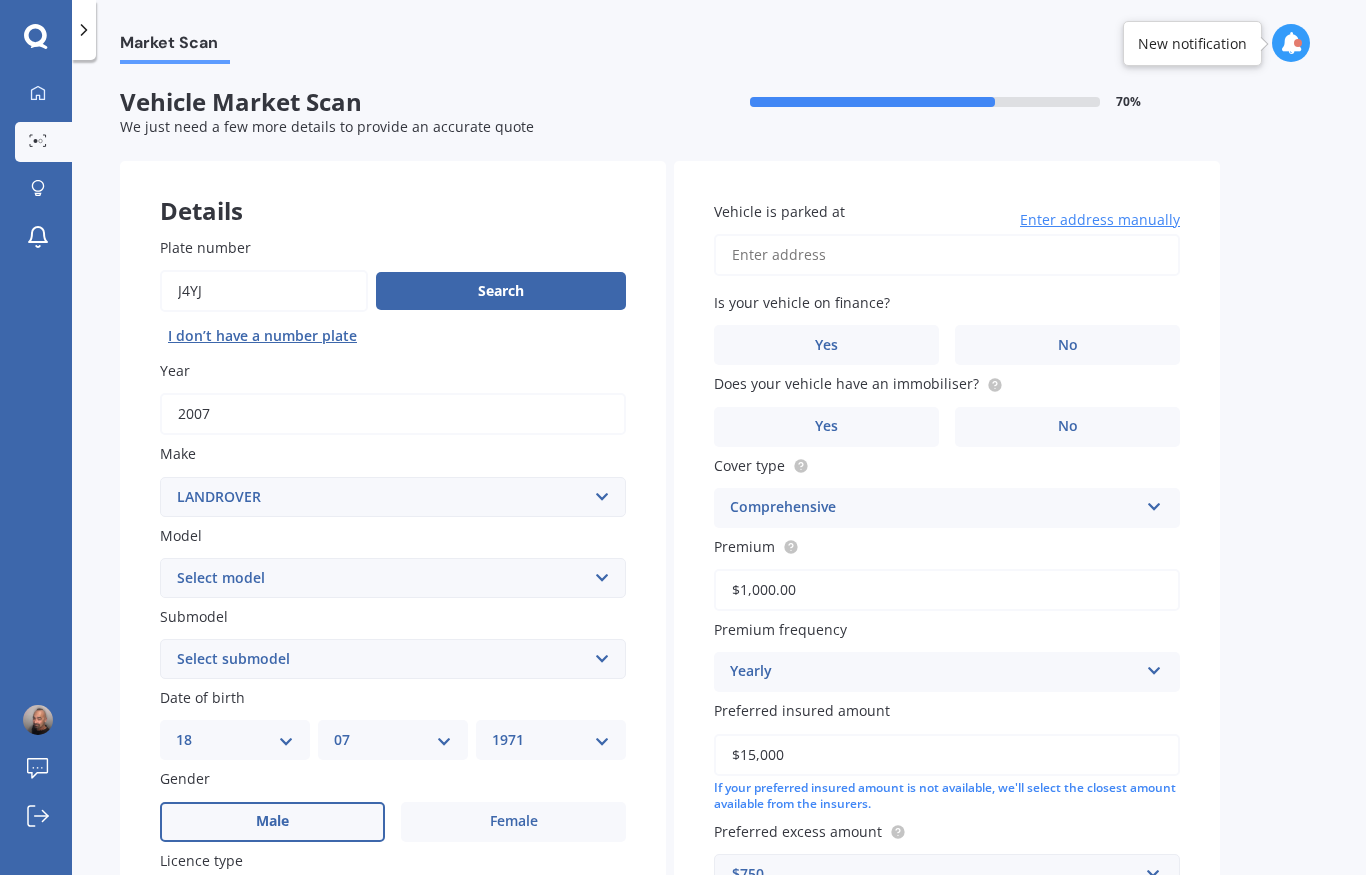 click on "Select model" at bounding box center [393, 578] 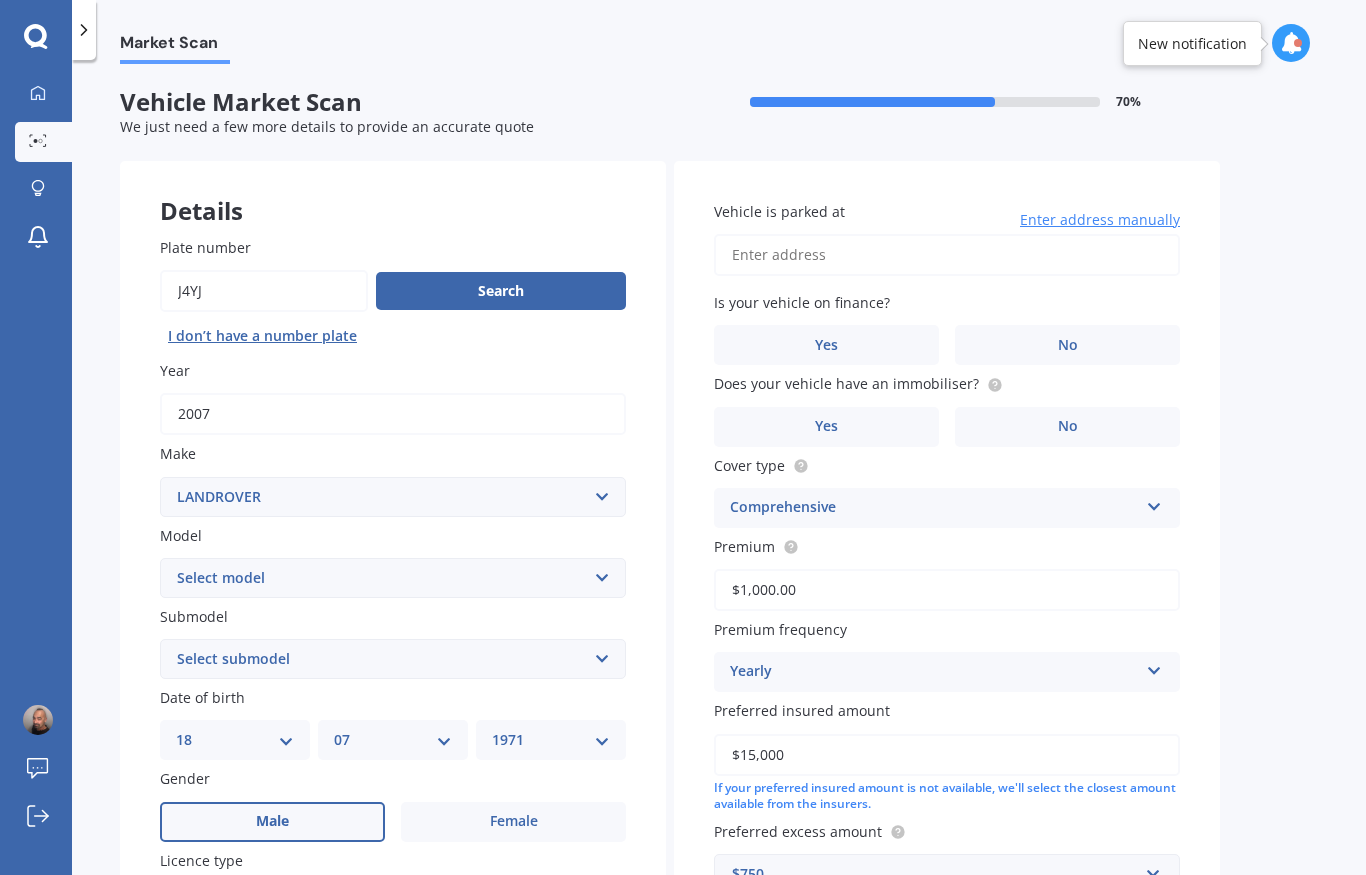 select on "RANGE ROVER" 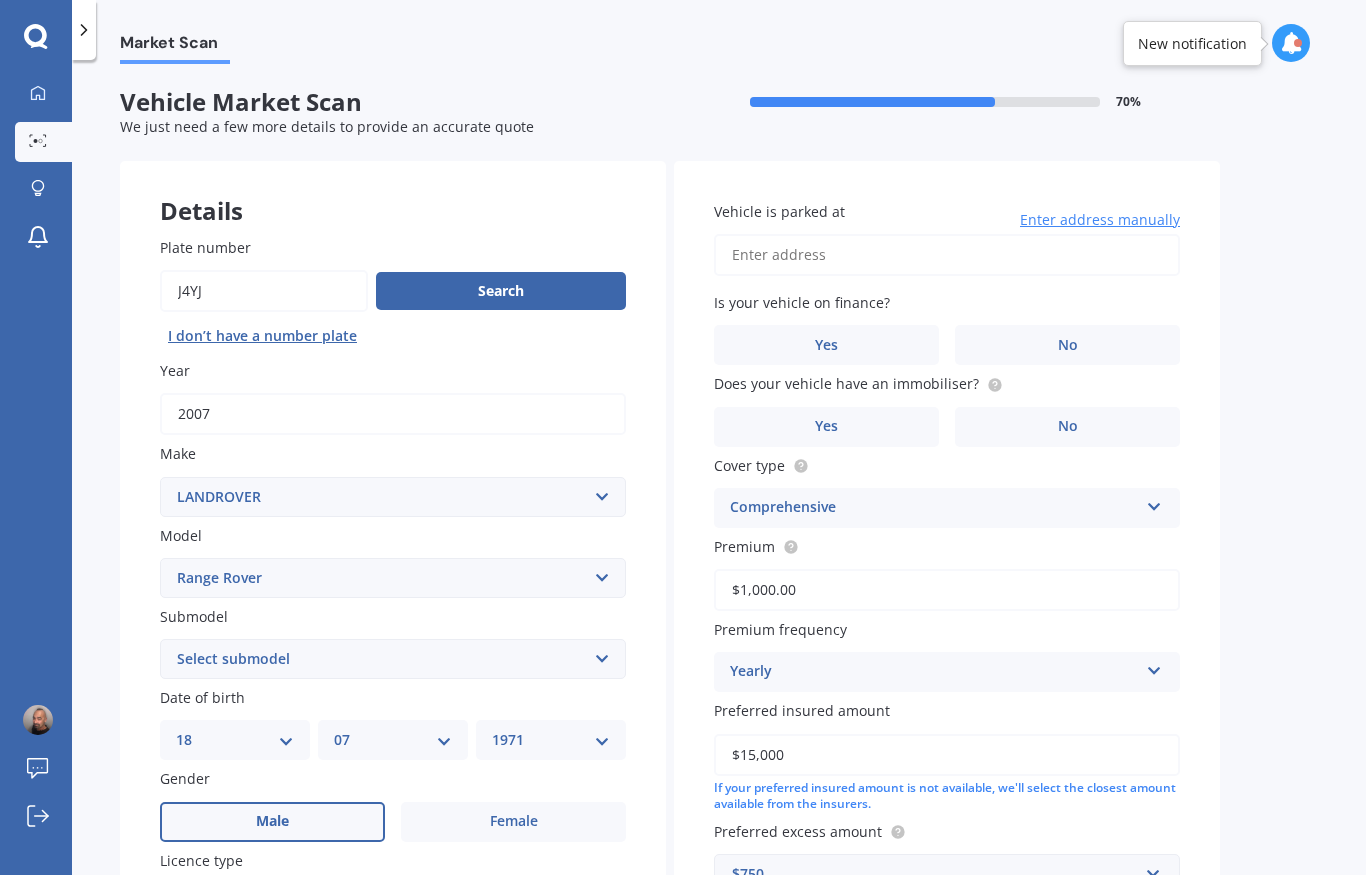 click on "Select submodel 4.9 Petrol SDV8HSEDYNAMIC 4.4D/ SPORT 2.0 TDV6 Sport Station Wagon Vogue Petrol VOGUE SE" at bounding box center (393, 659) 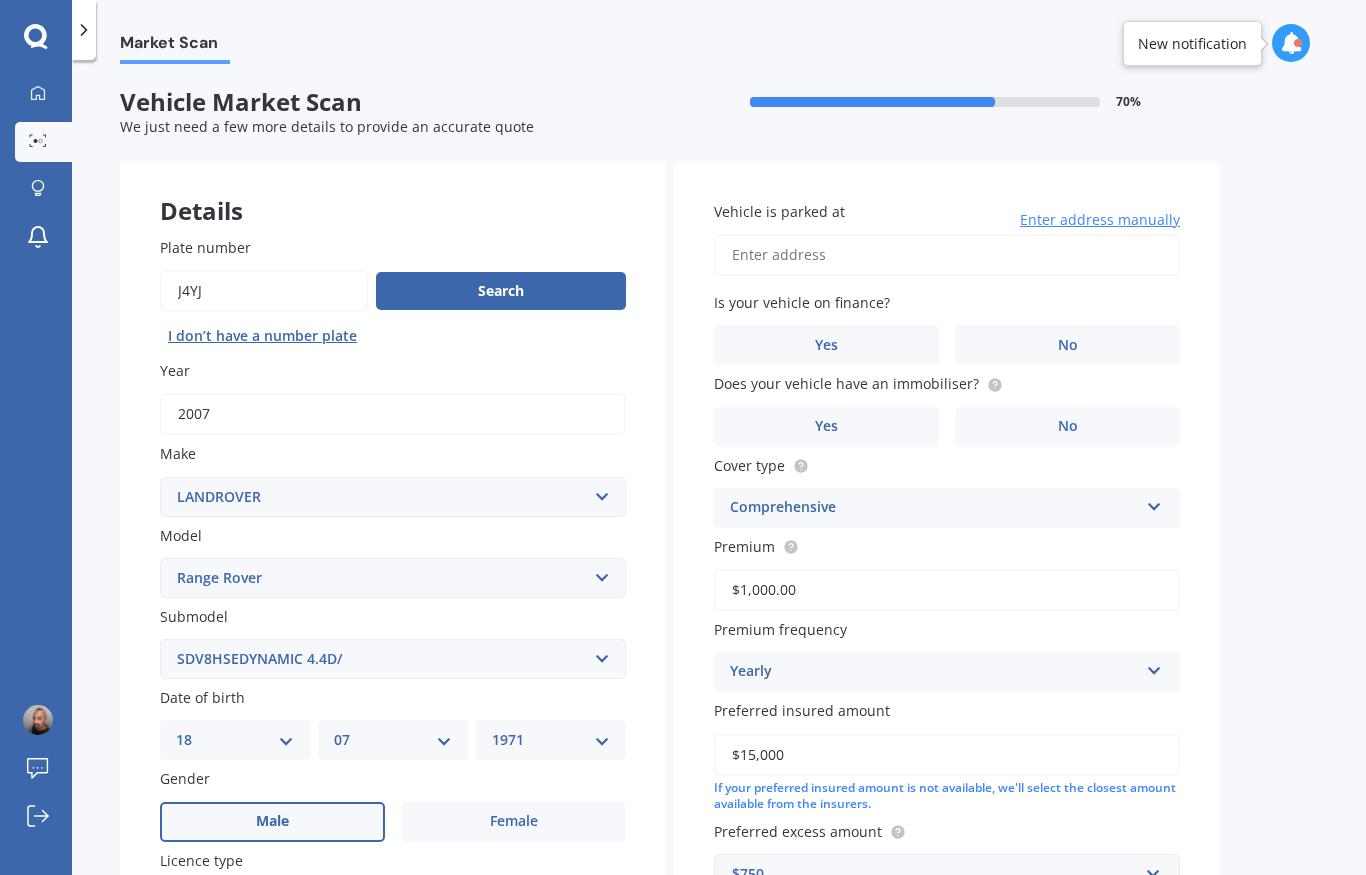 click on "Select submodel 4.9 Petrol SDV8HSEDYNAMIC 4.4D/ SPORT 2.0 TDV6 Sport Station Wagon Vogue Petrol VOGUE SE" at bounding box center [393, 659] 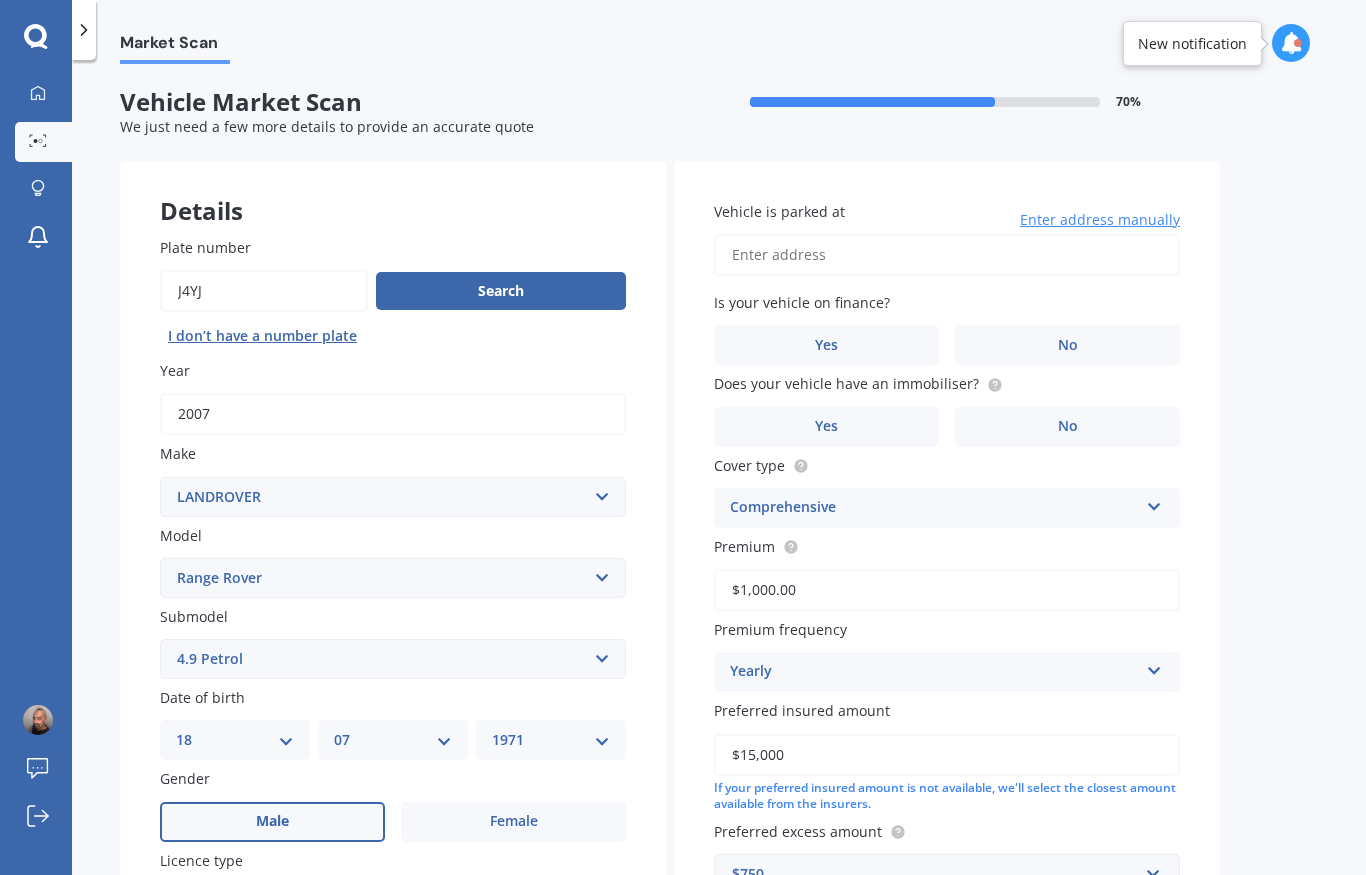 click on "Select submodel 4.9 Petrol SDV8HSEDYNAMIC 4.4D/ SPORT 2.0 TDV6 Sport Station Wagon Vogue Petrol VOGUE SE" at bounding box center (393, 659) 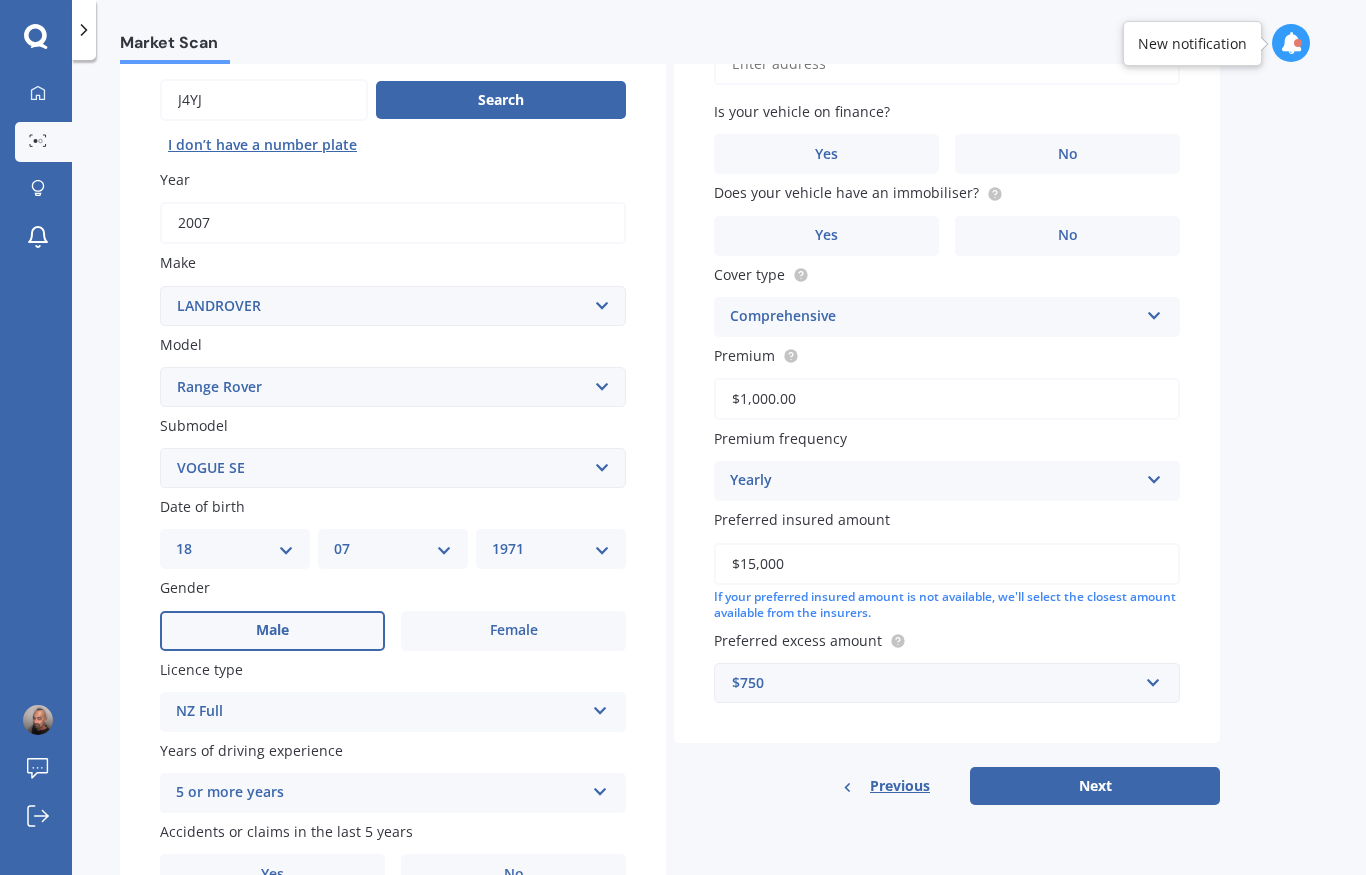 scroll, scrollTop: 189, scrollLeft: 0, axis: vertical 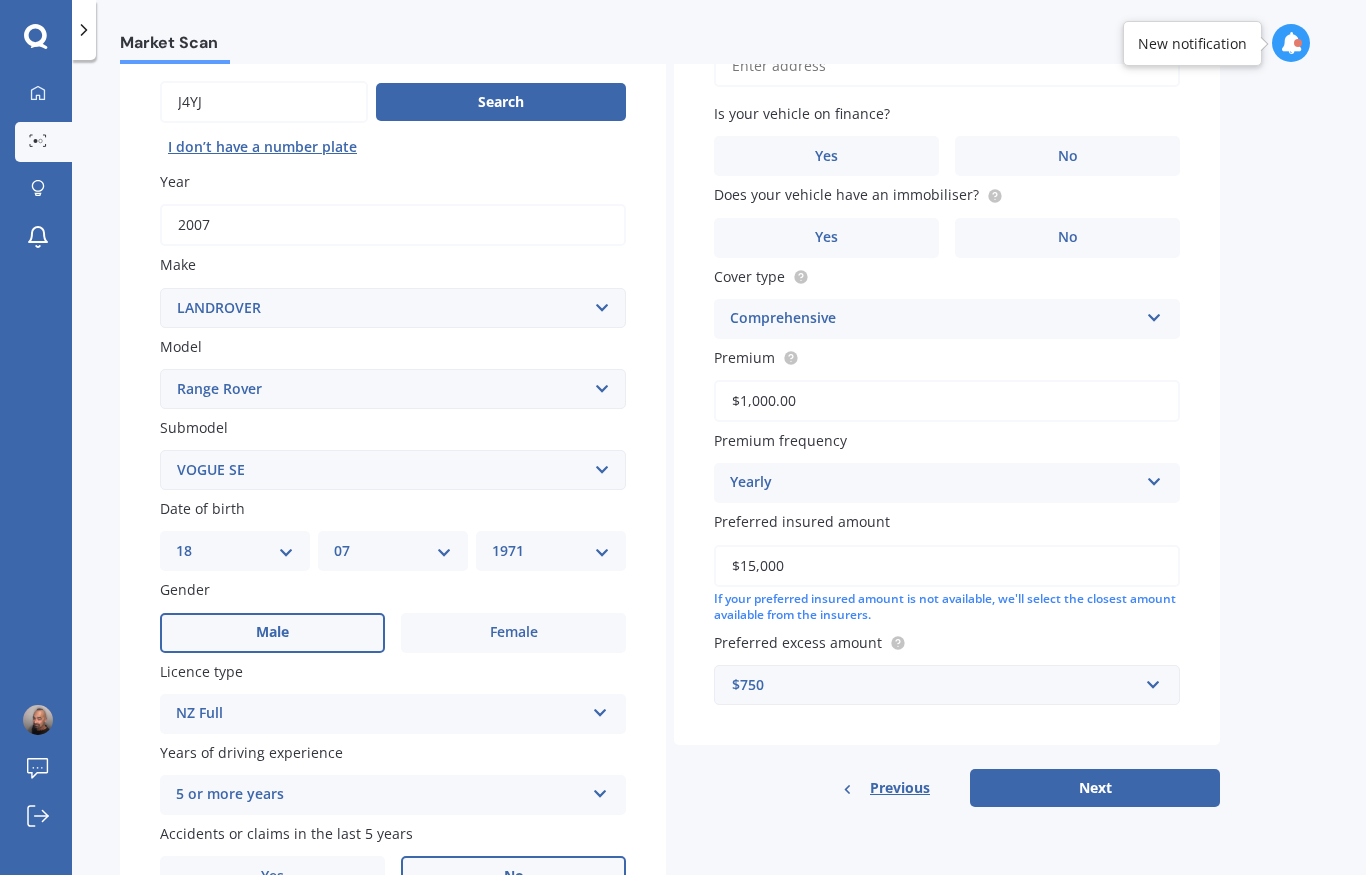 click on "No" at bounding box center (513, 633) 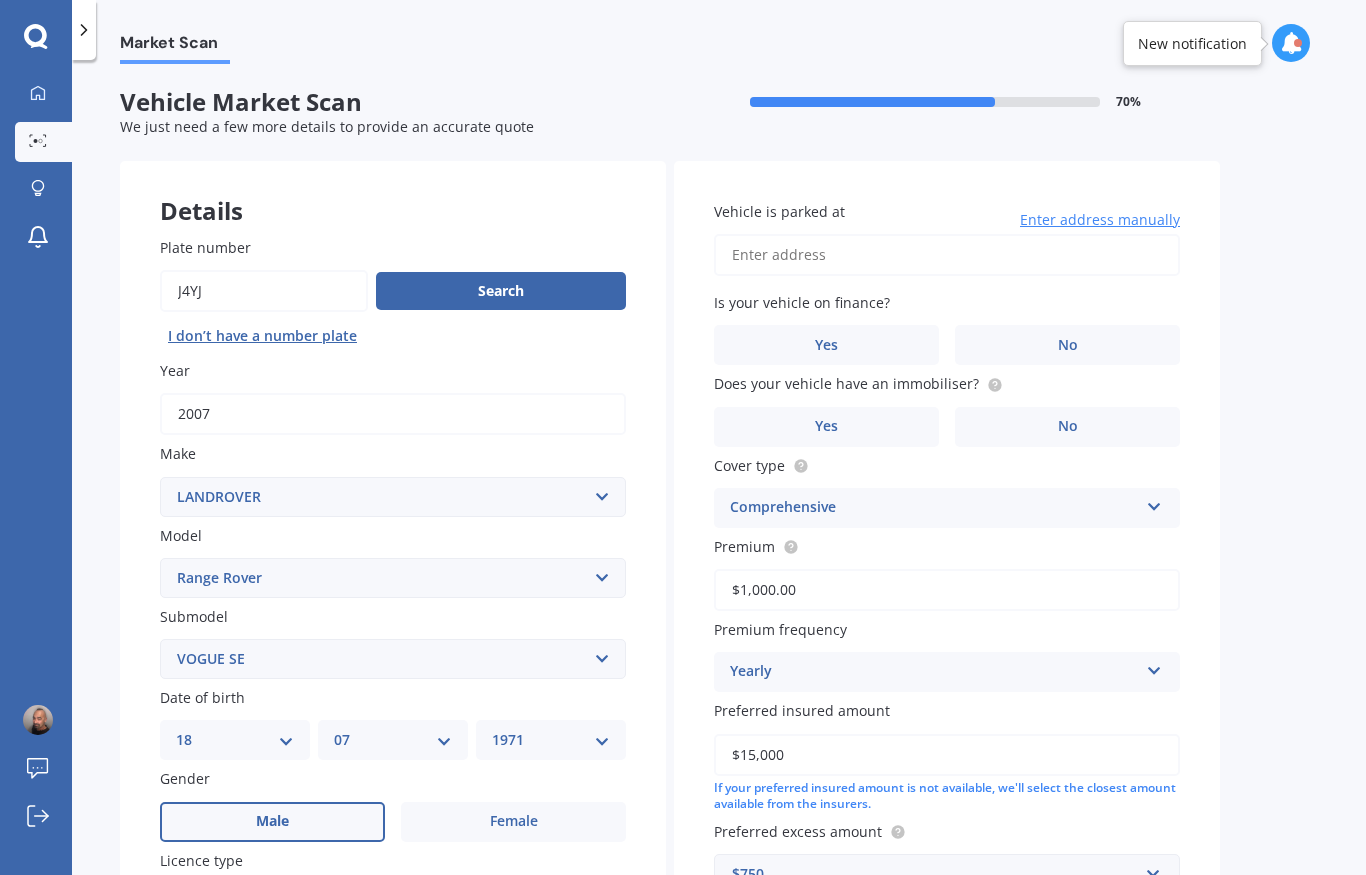 scroll, scrollTop: 0, scrollLeft: 0, axis: both 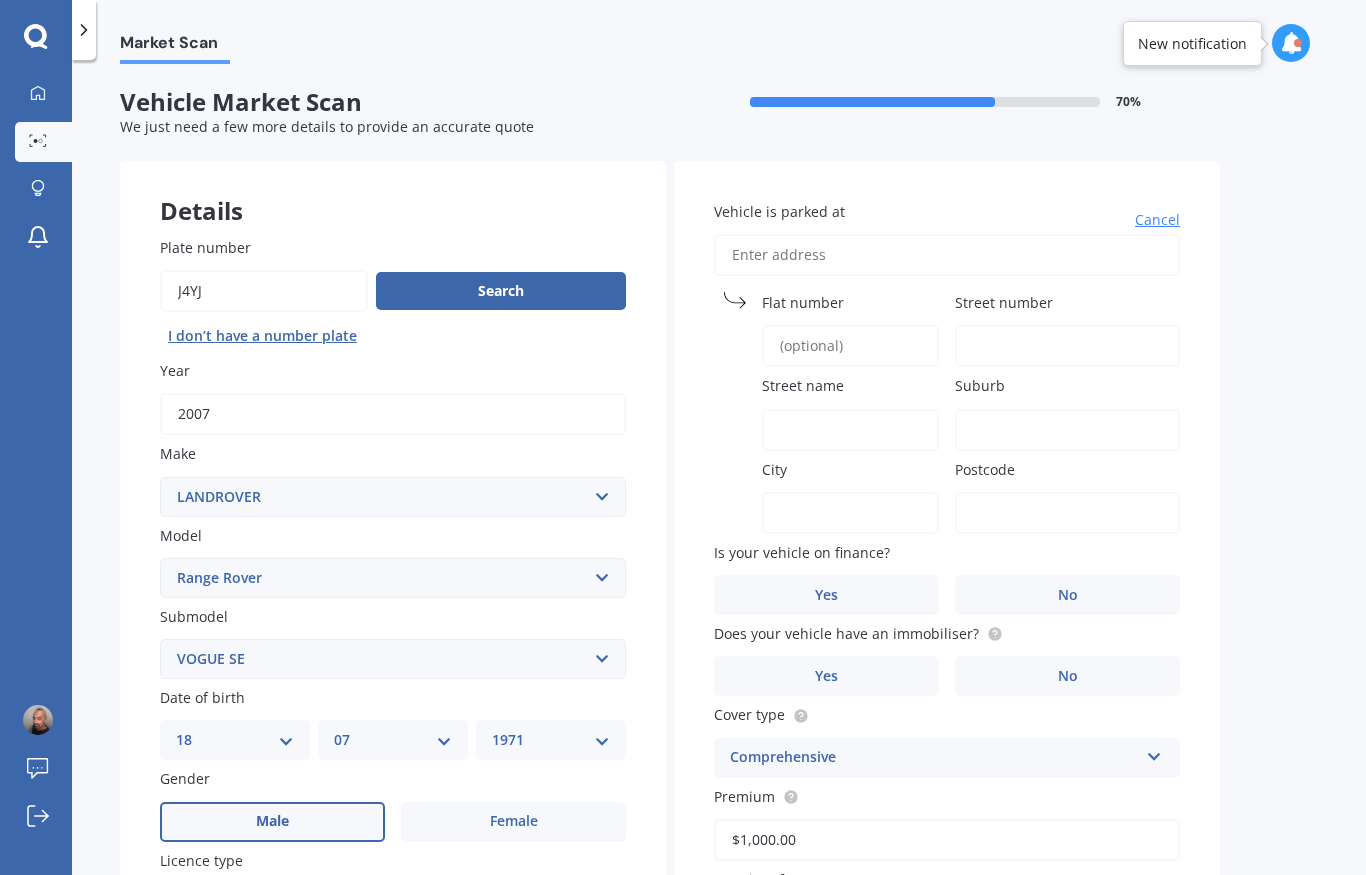 click on "Vehicle is parked at" at bounding box center (947, 255) 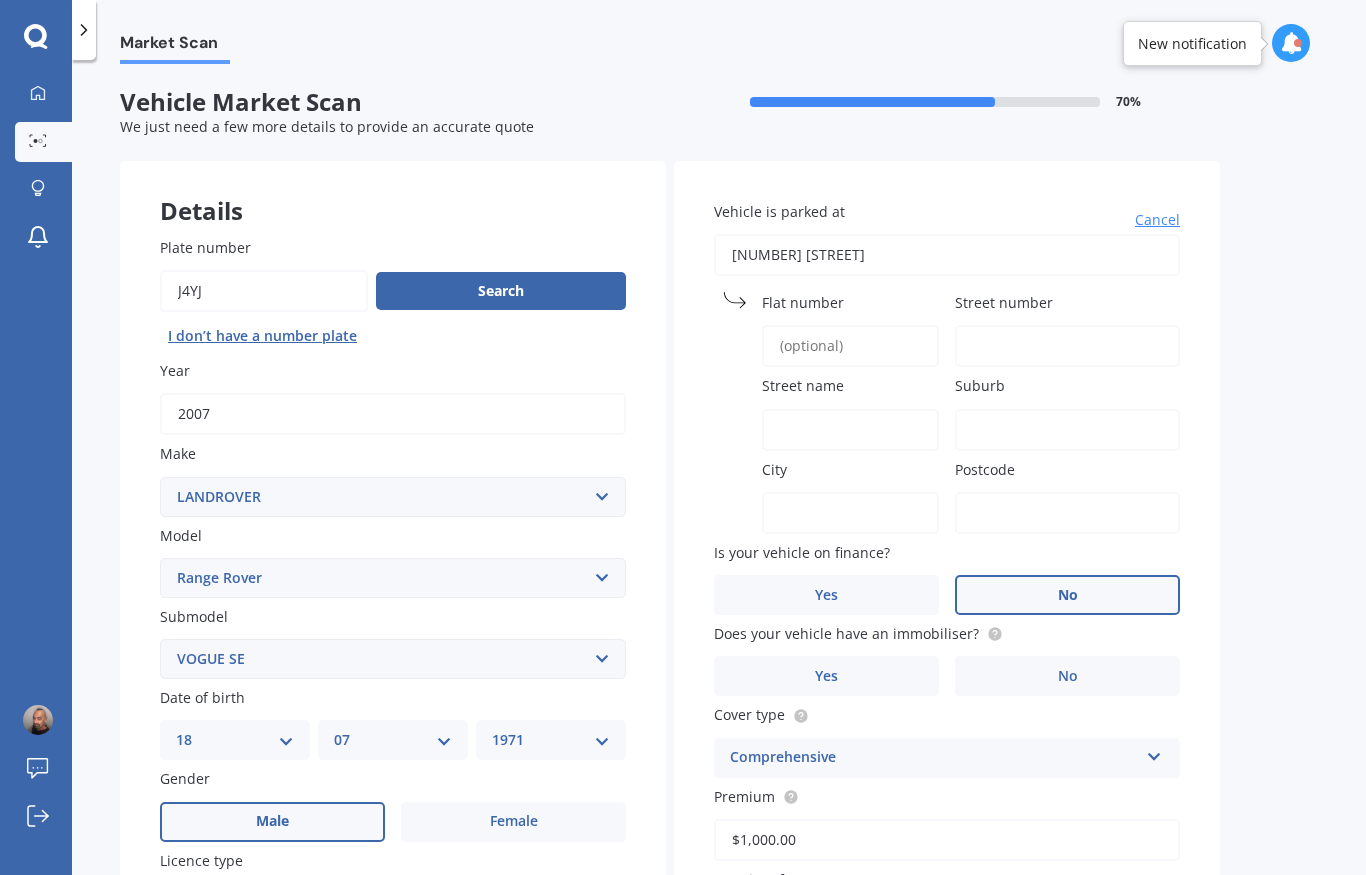 click on "No" at bounding box center [272, 821] 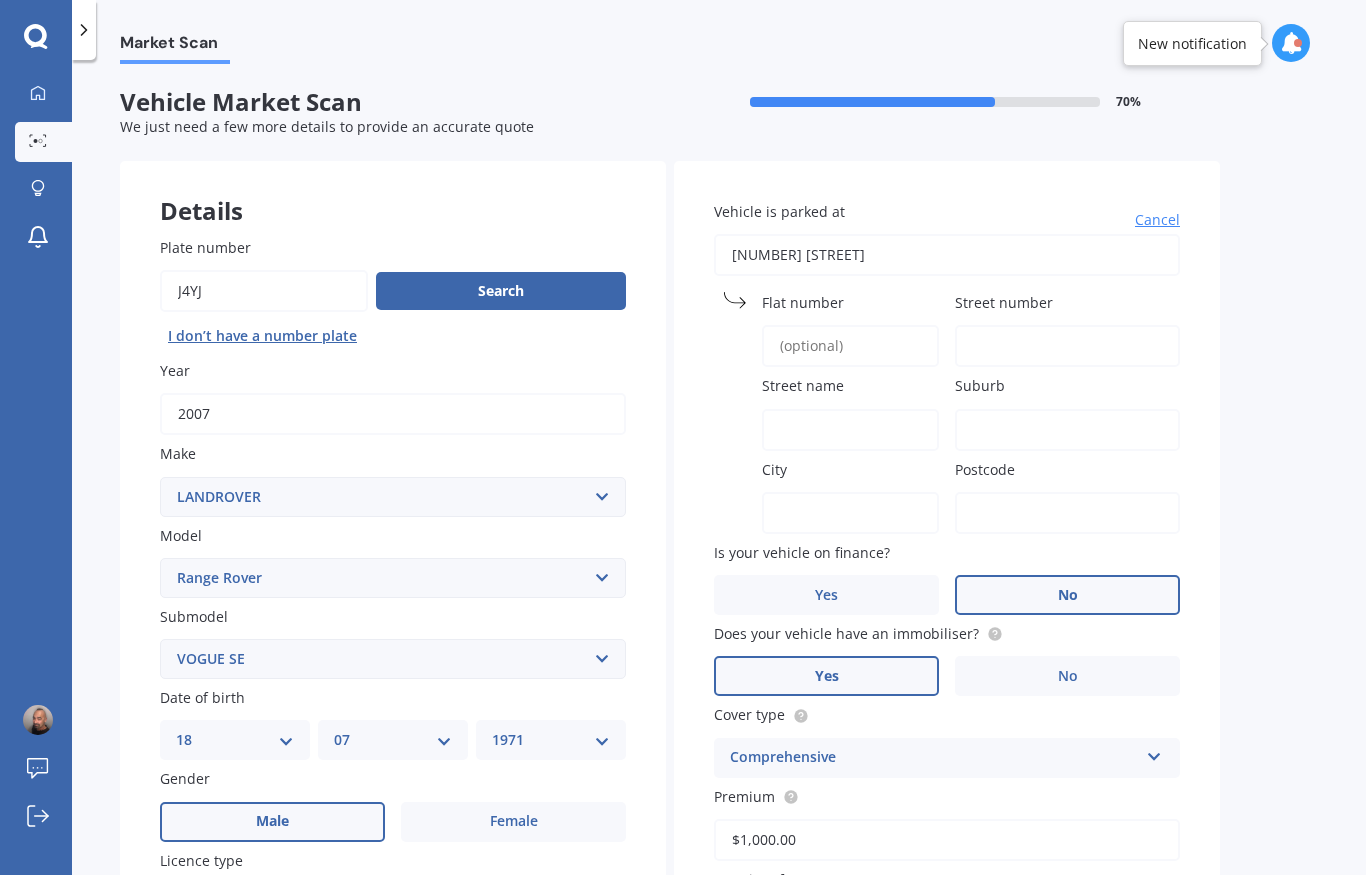 click on "Yes" at bounding box center (272, 822) 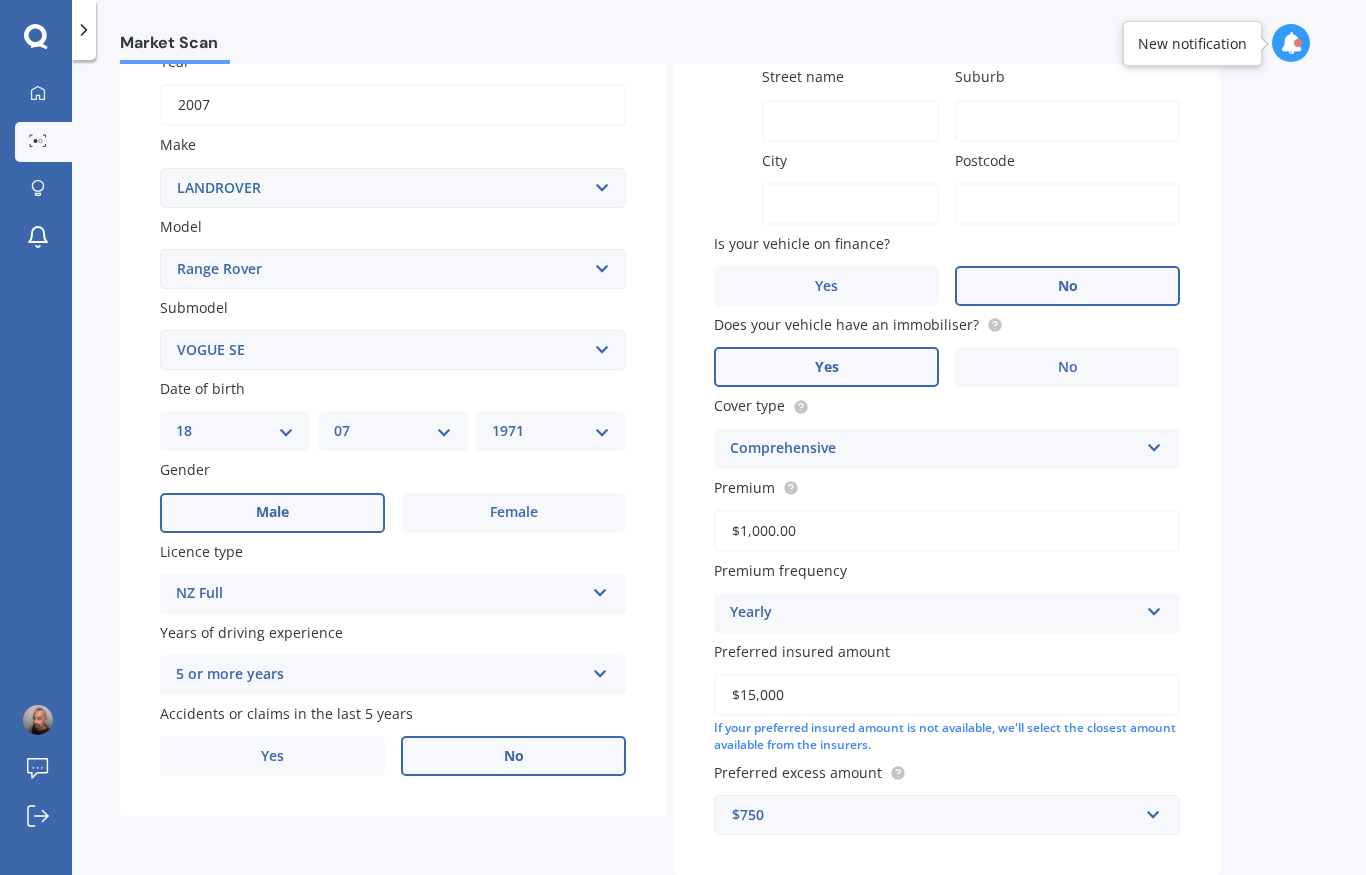 scroll, scrollTop: 308, scrollLeft: 0, axis: vertical 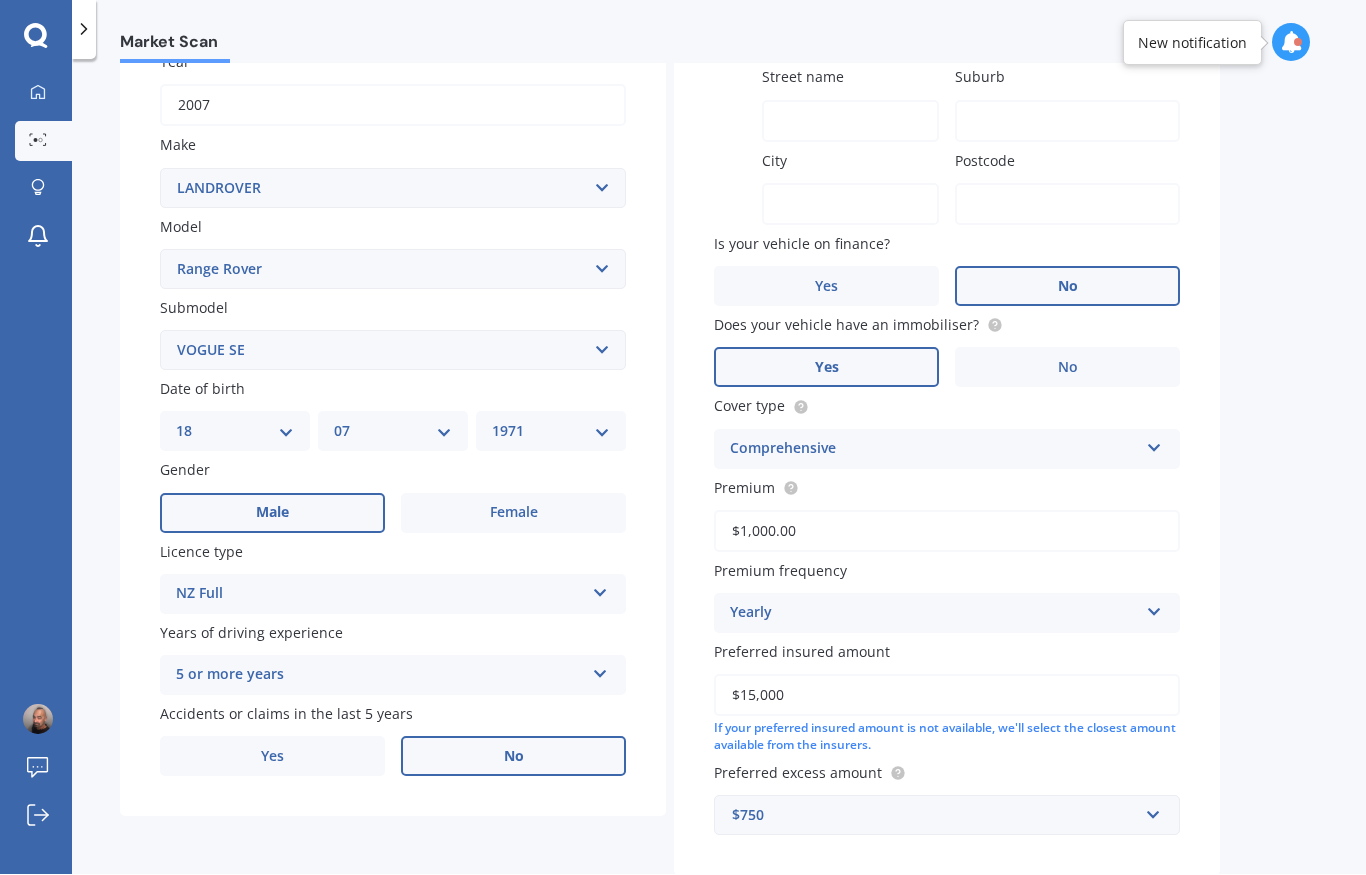click on "Next" at bounding box center (1095, 919) 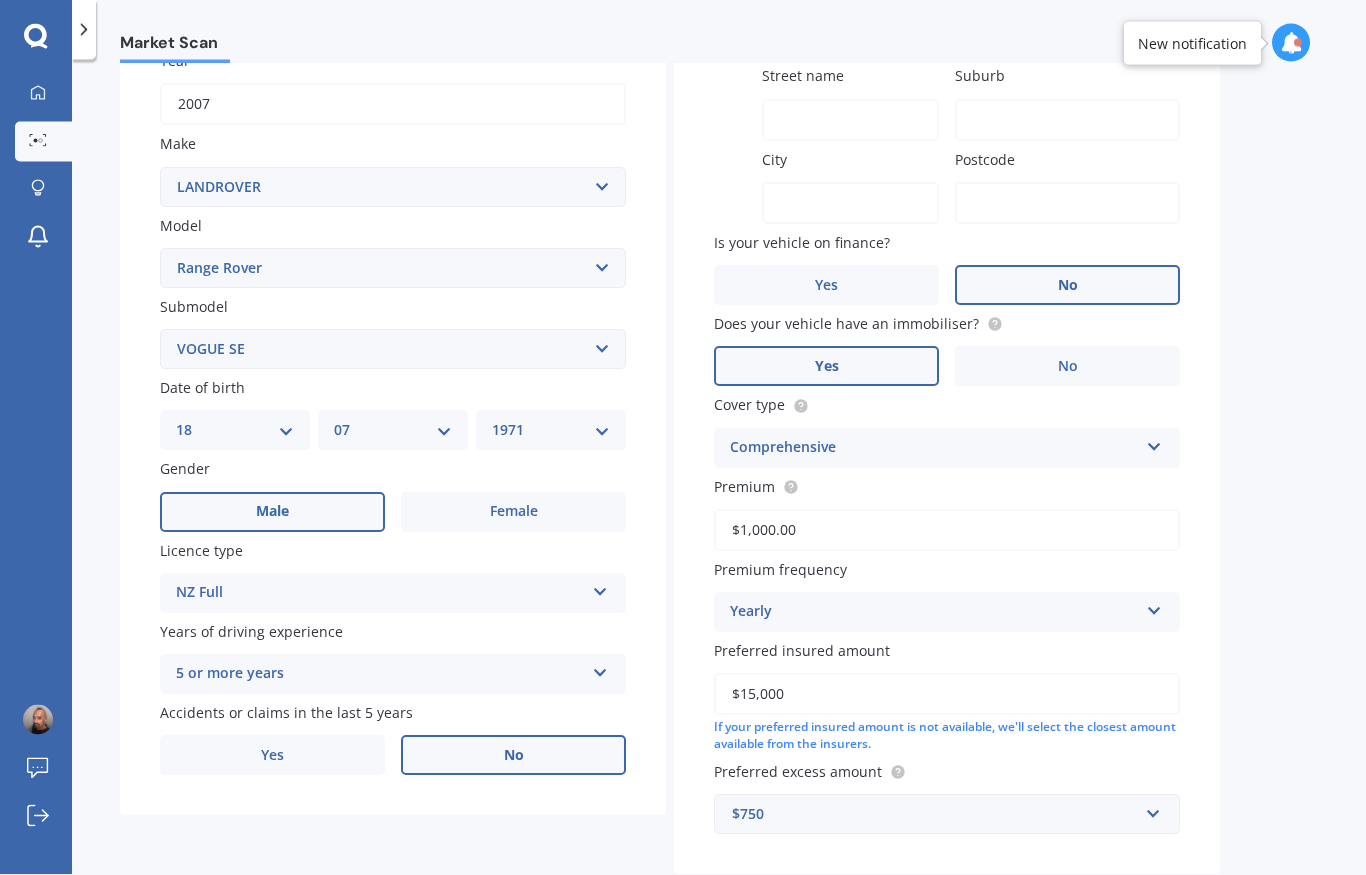 scroll, scrollTop: 308, scrollLeft: 0, axis: vertical 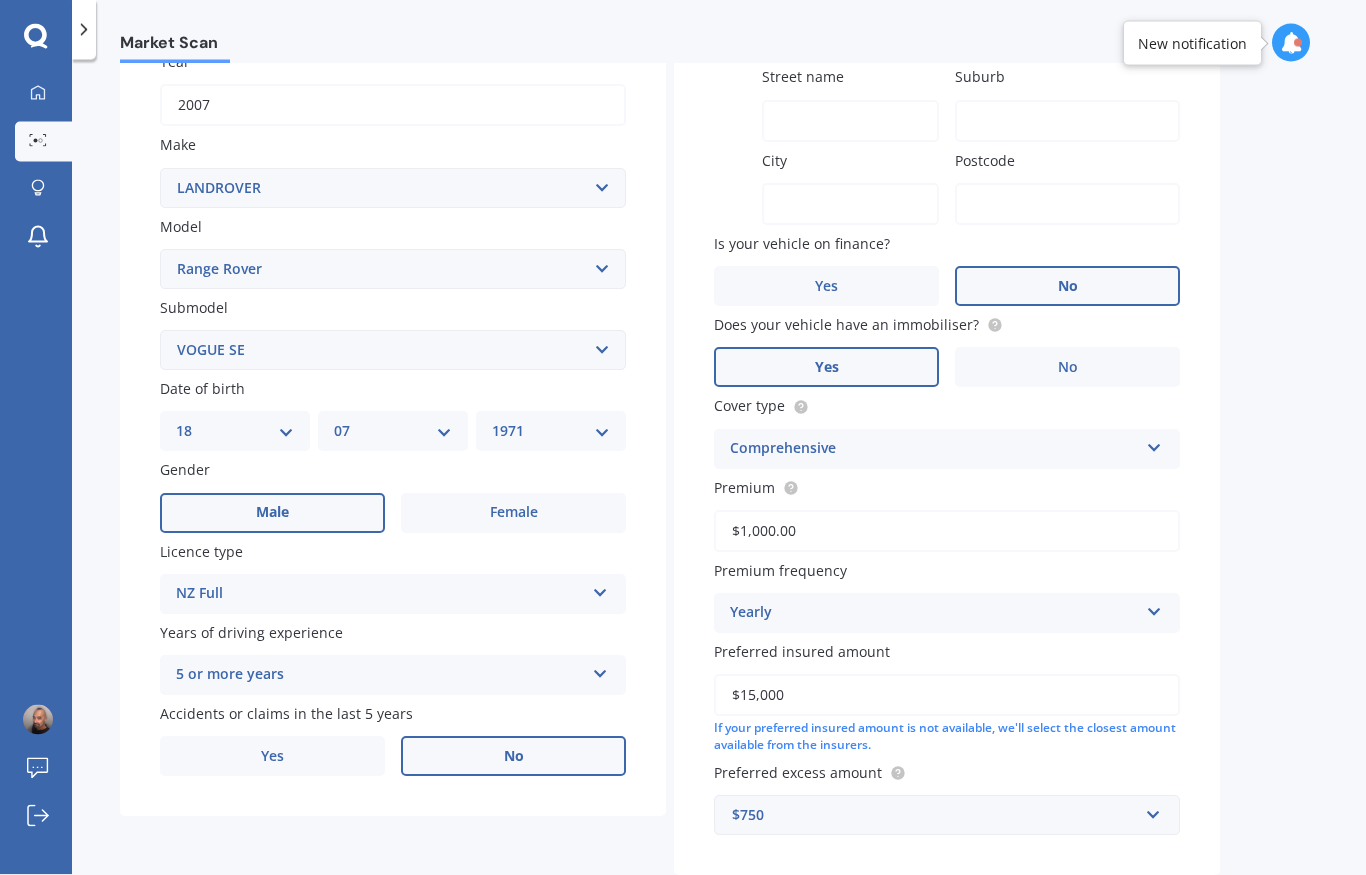 type on "Rangiora" 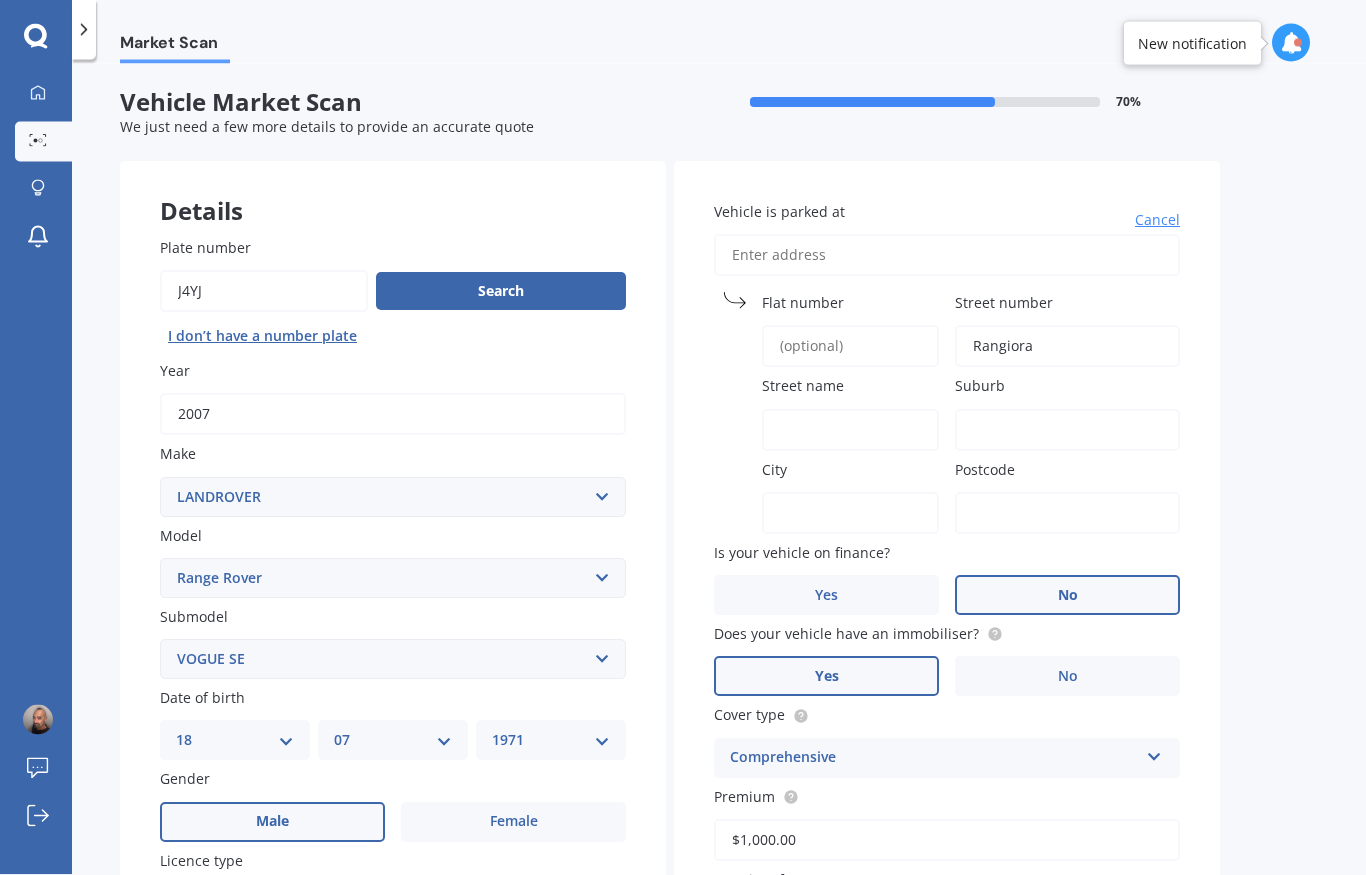 scroll, scrollTop: 0, scrollLeft: 0, axis: both 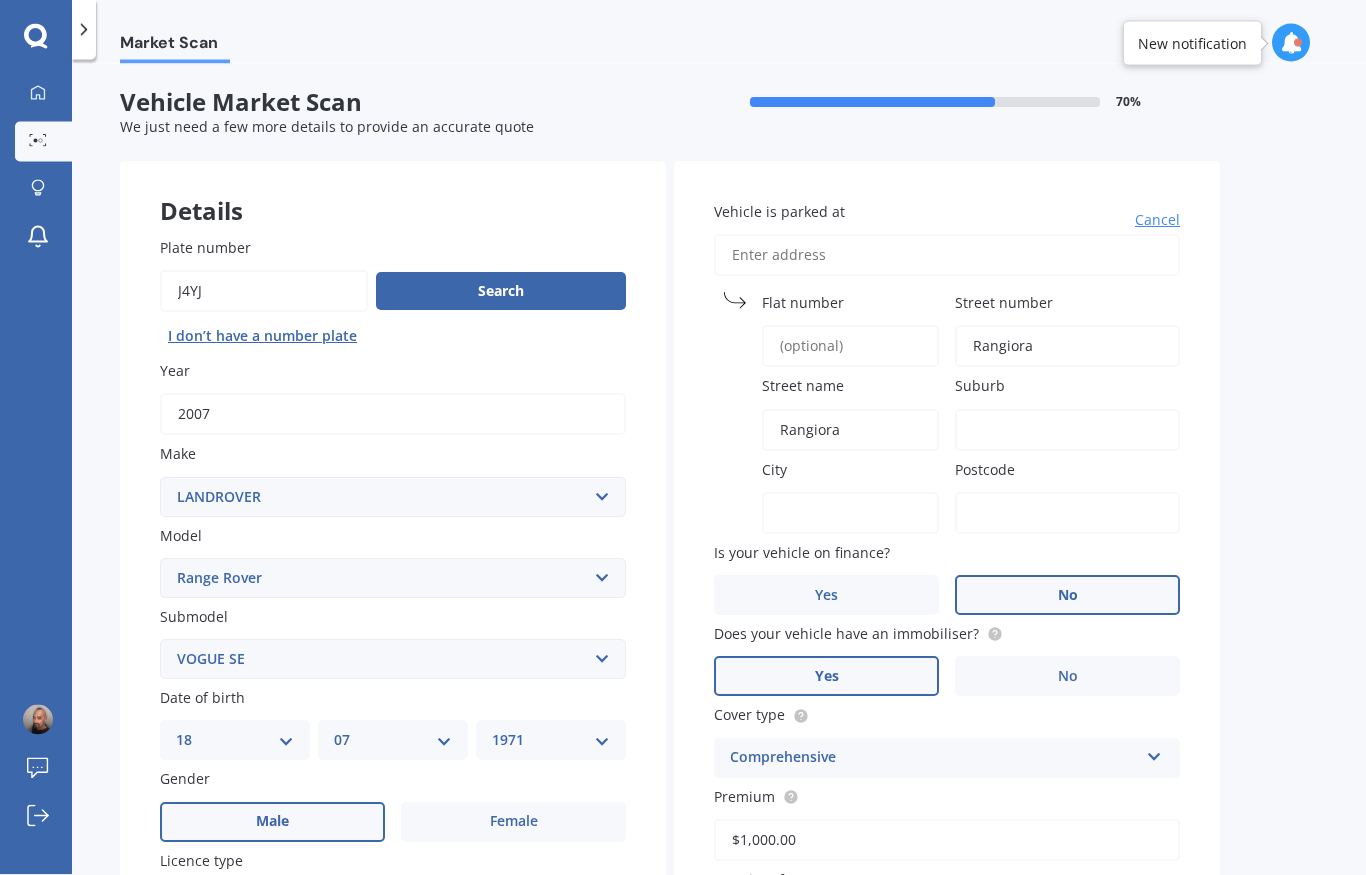 type on "Rangiora" 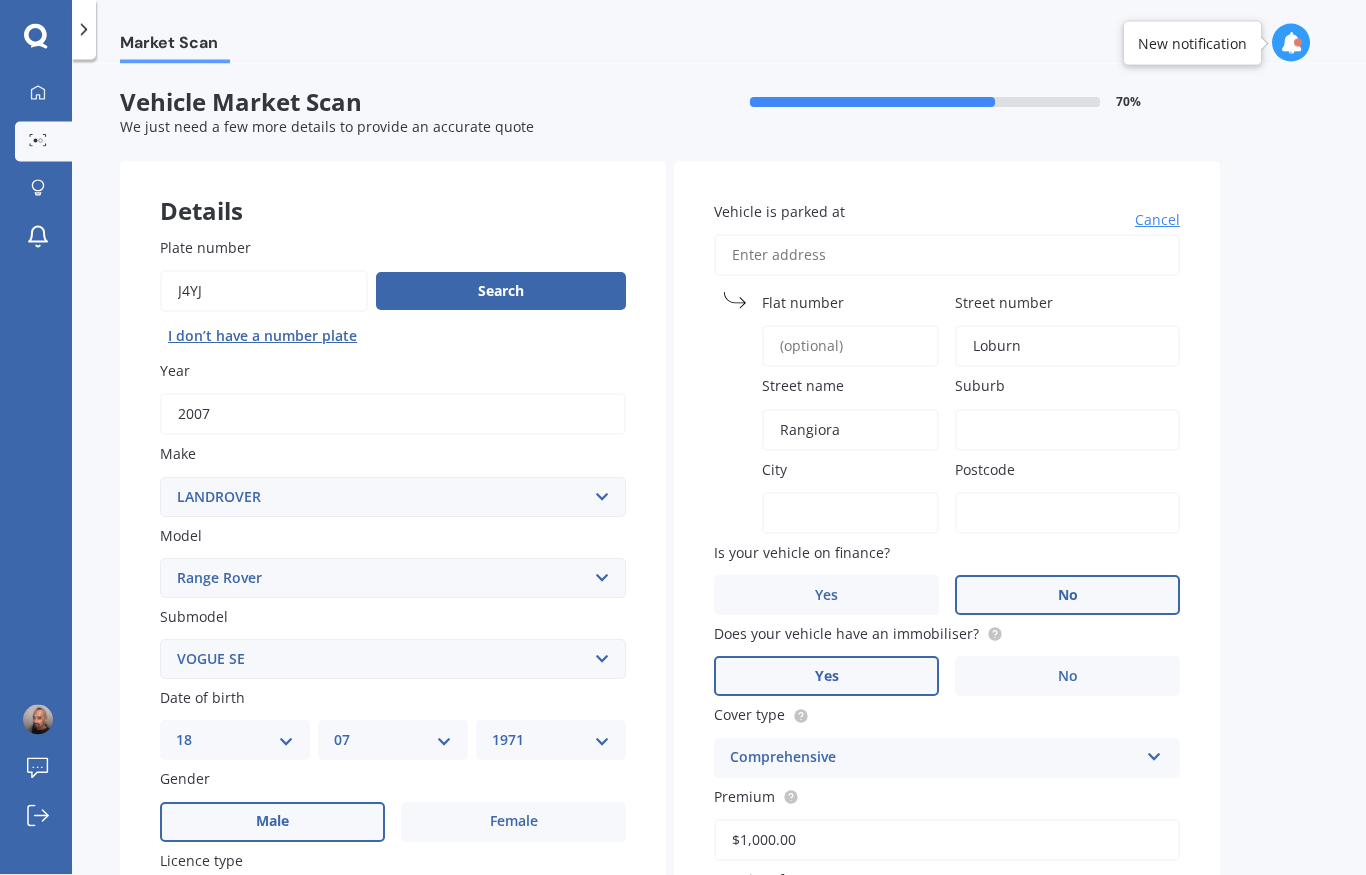 click on "Loburn" at bounding box center [1067, 346] 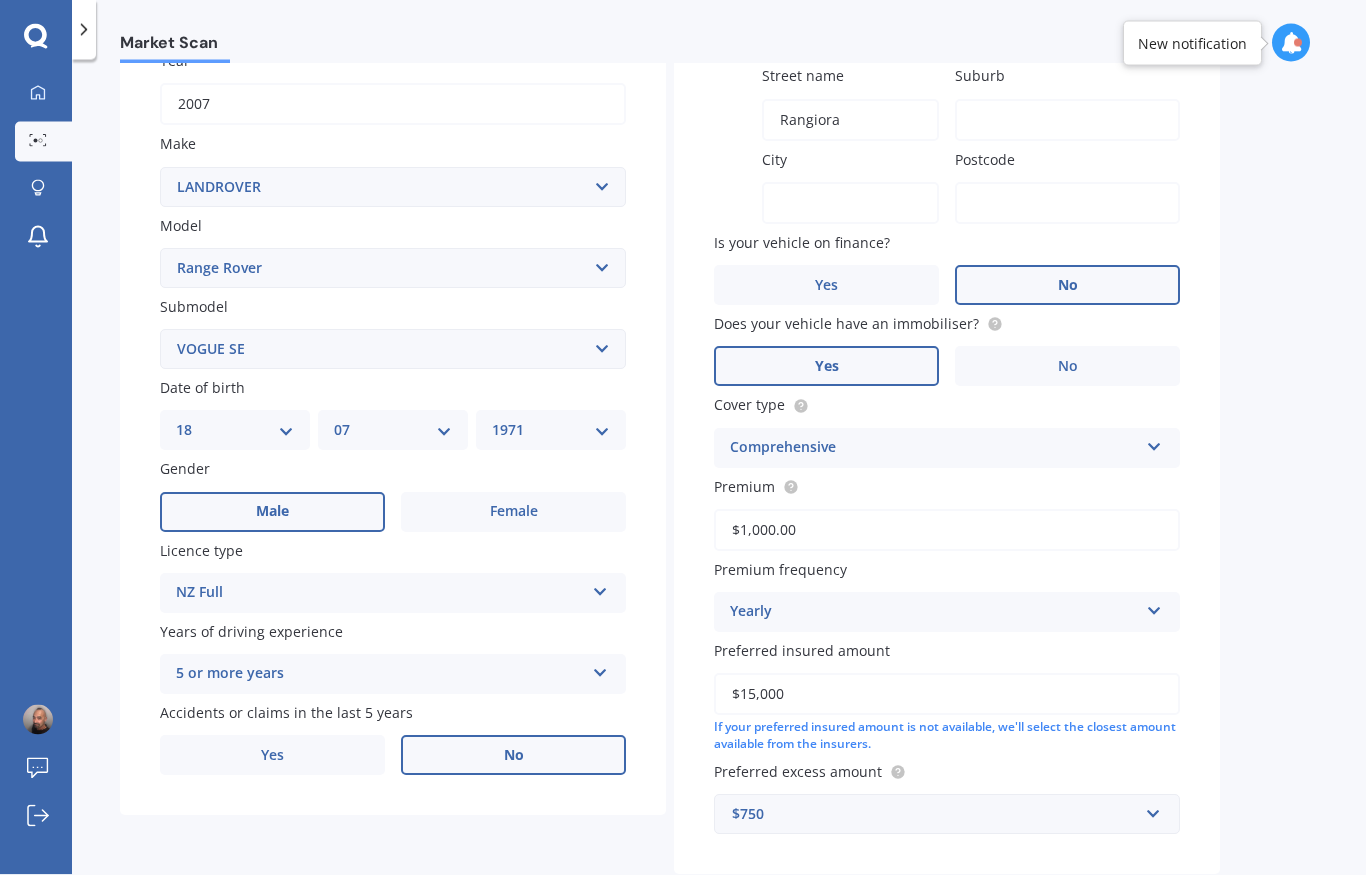 type on "Loburn" 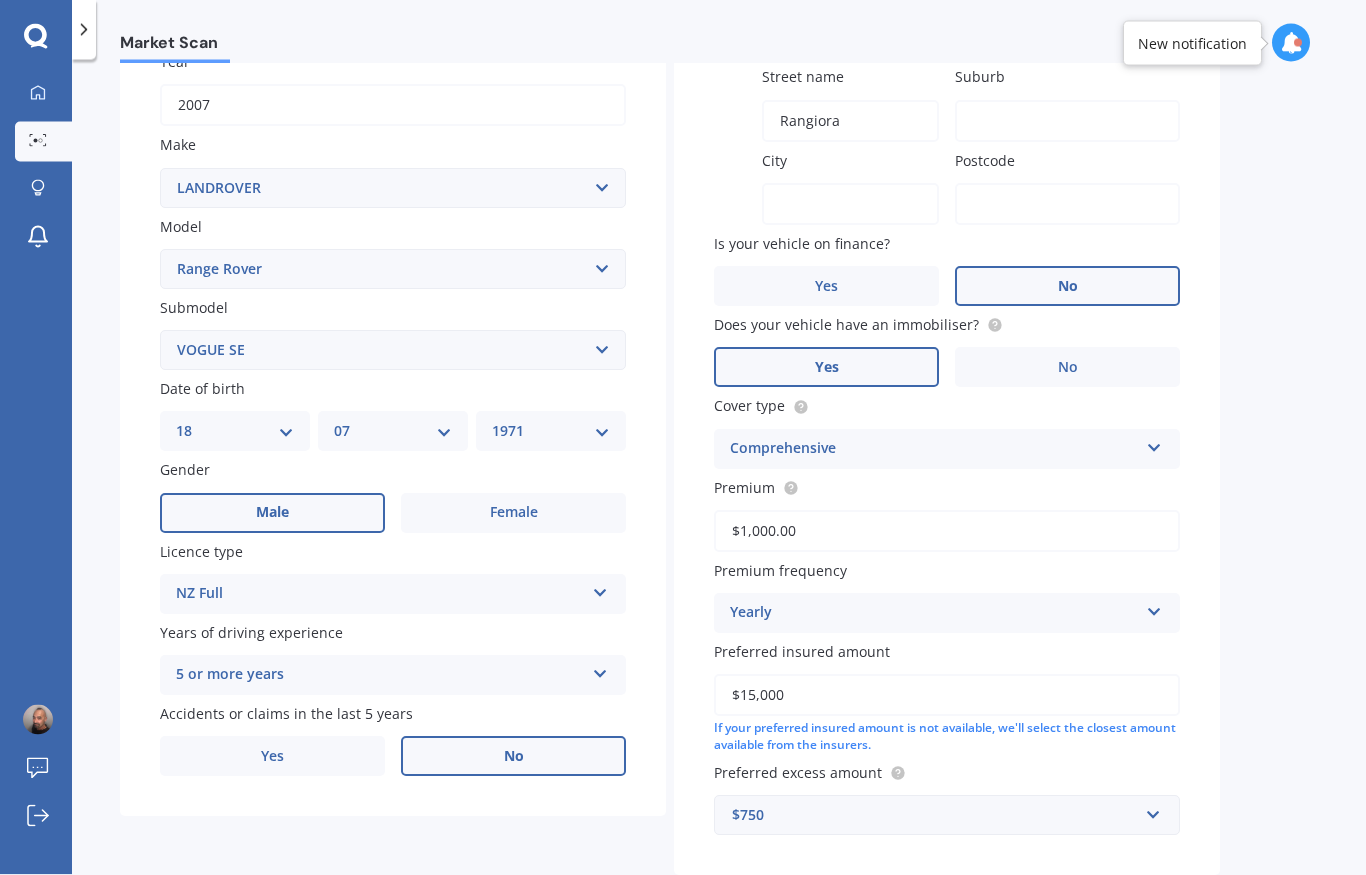 click on "Previous Next" at bounding box center (947, 919) 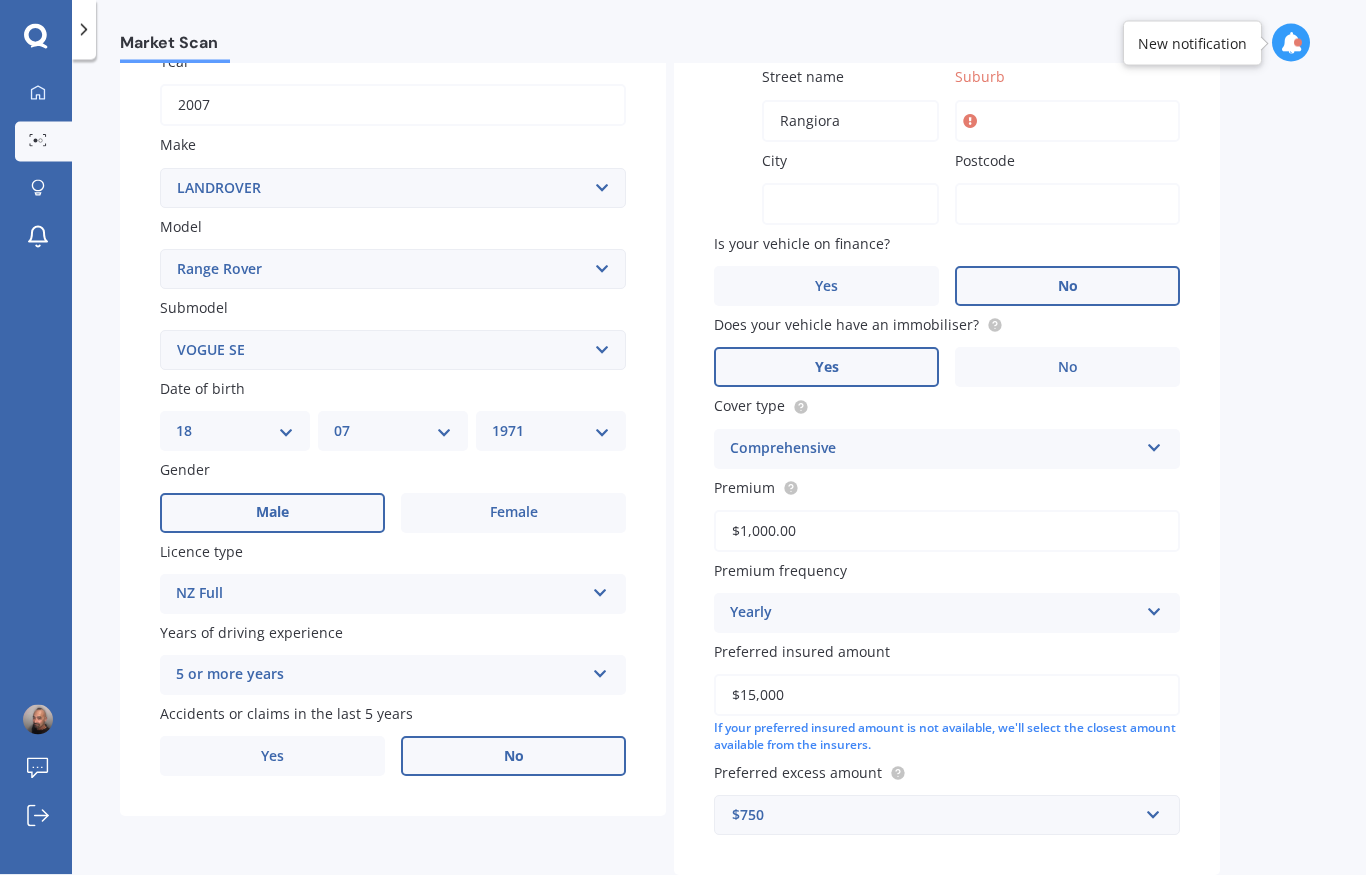 scroll, scrollTop: 0, scrollLeft: 0, axis: both 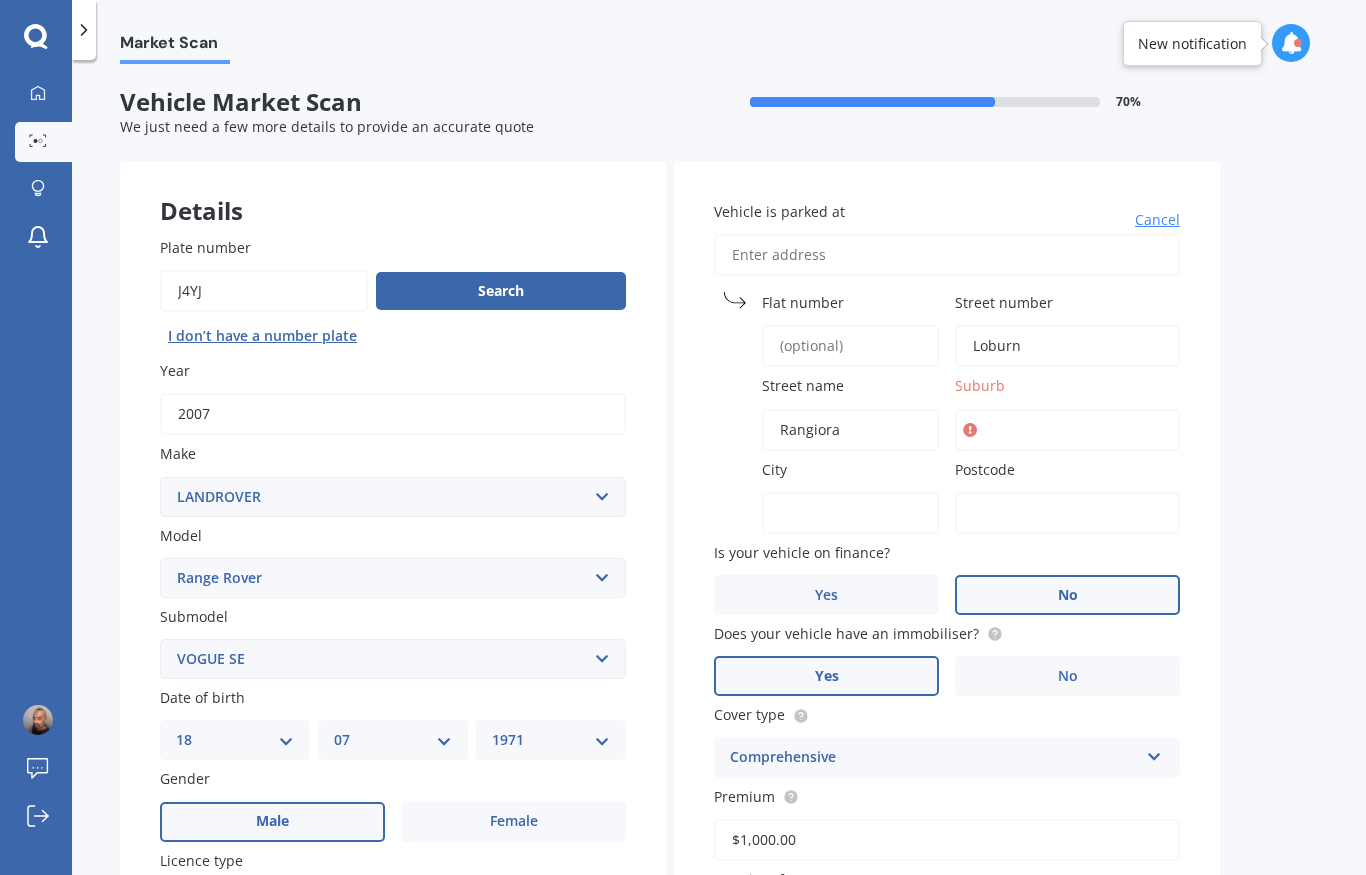 click on "Suburb" at bounding box center [1067, 430] 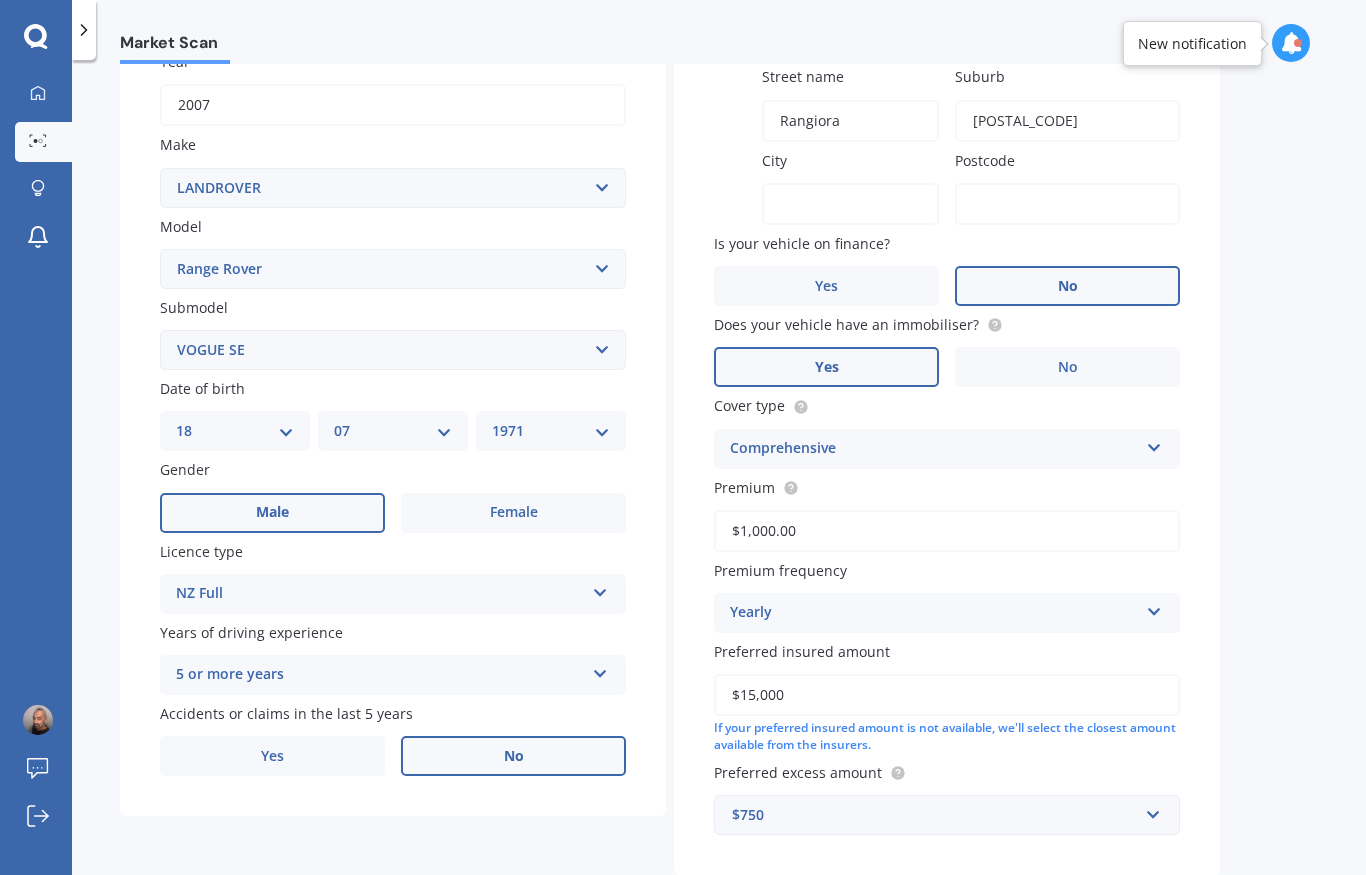 scroll, scrollTop: 308, scrollLeft: 0, axis: vertical 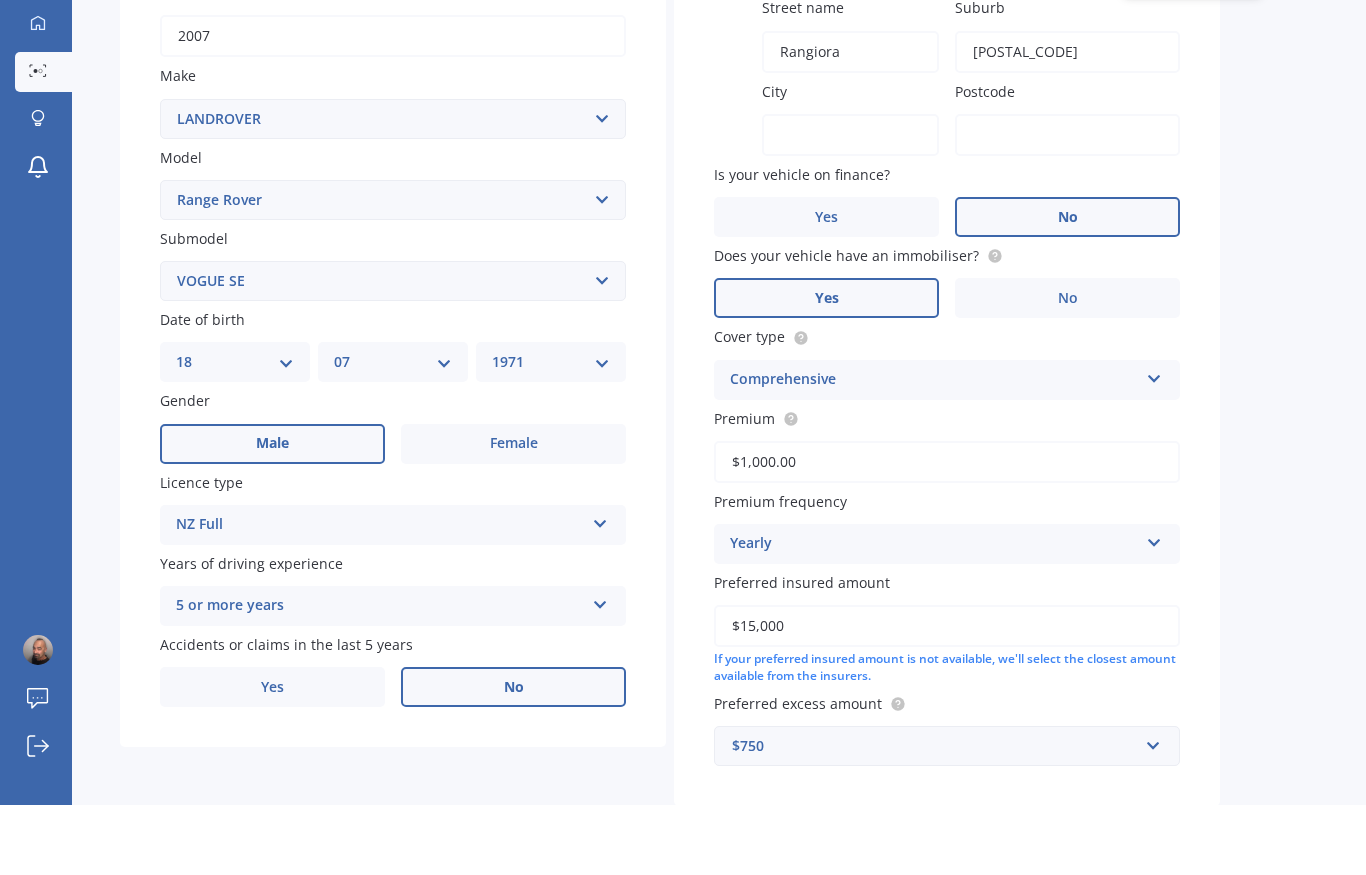 type on "[POSTAL_CODE]" 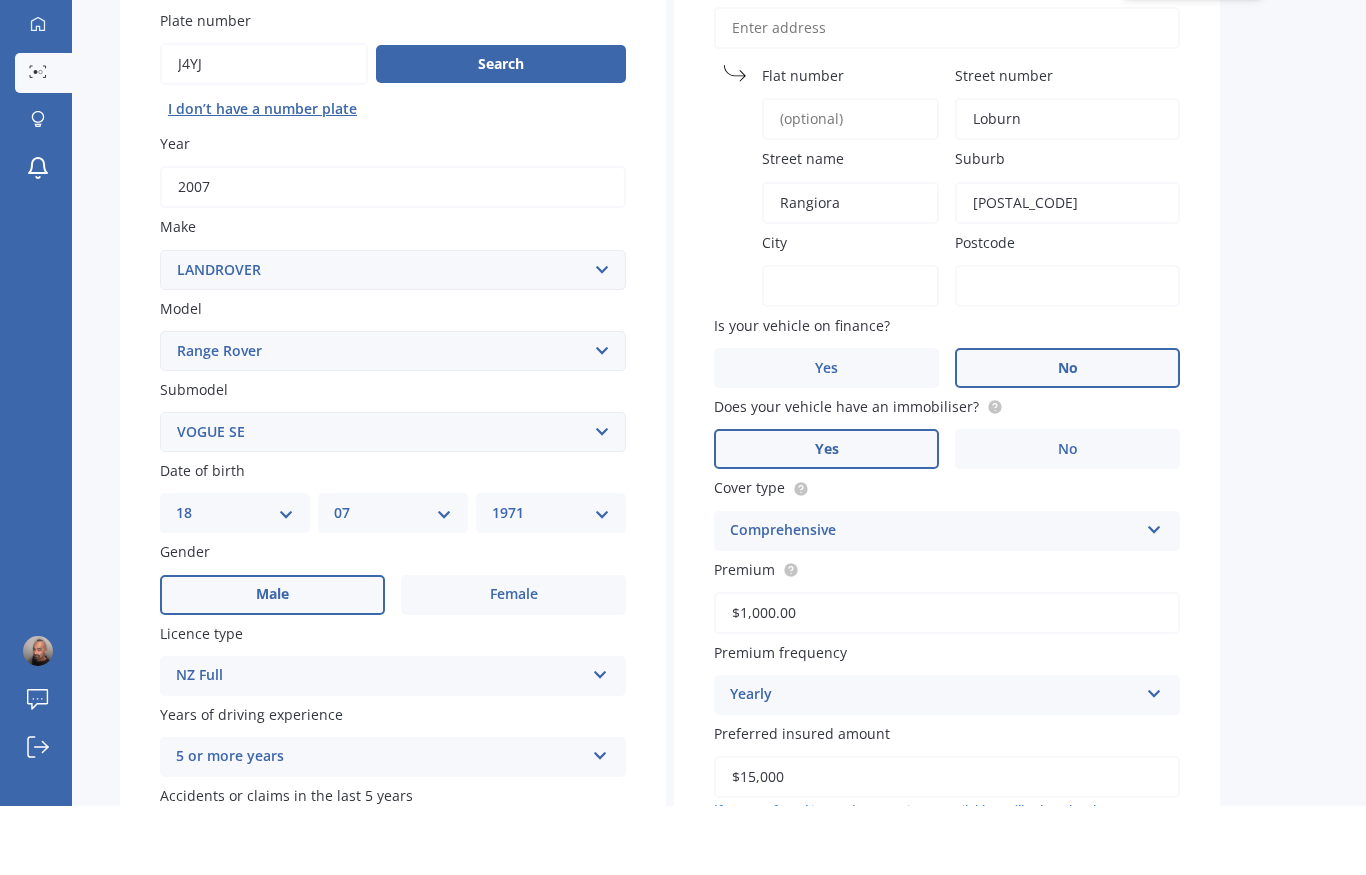 scroll, scrollTop: 158, scrollLeft: 0, axis: vertical 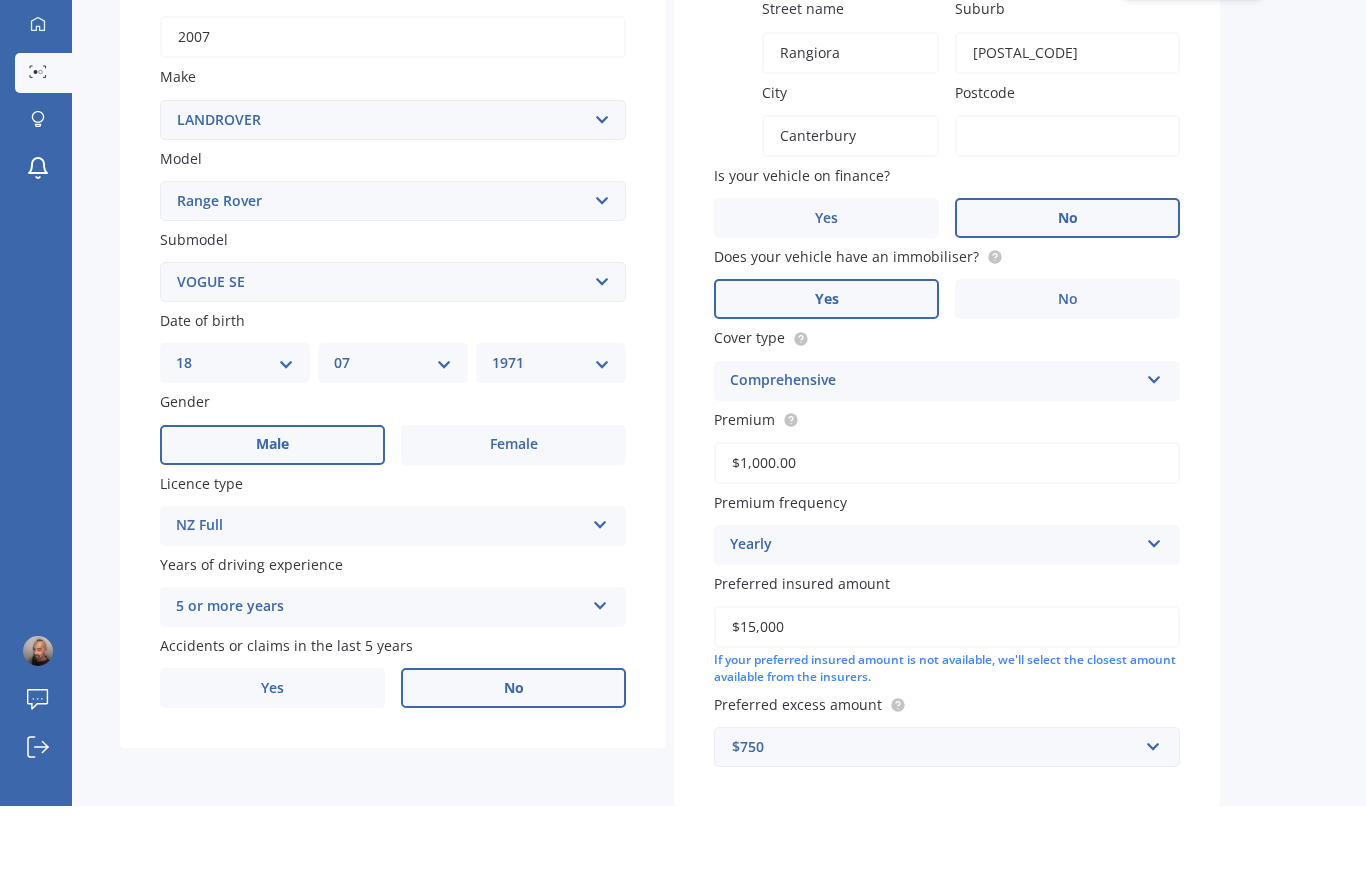 type on "Canterbury" 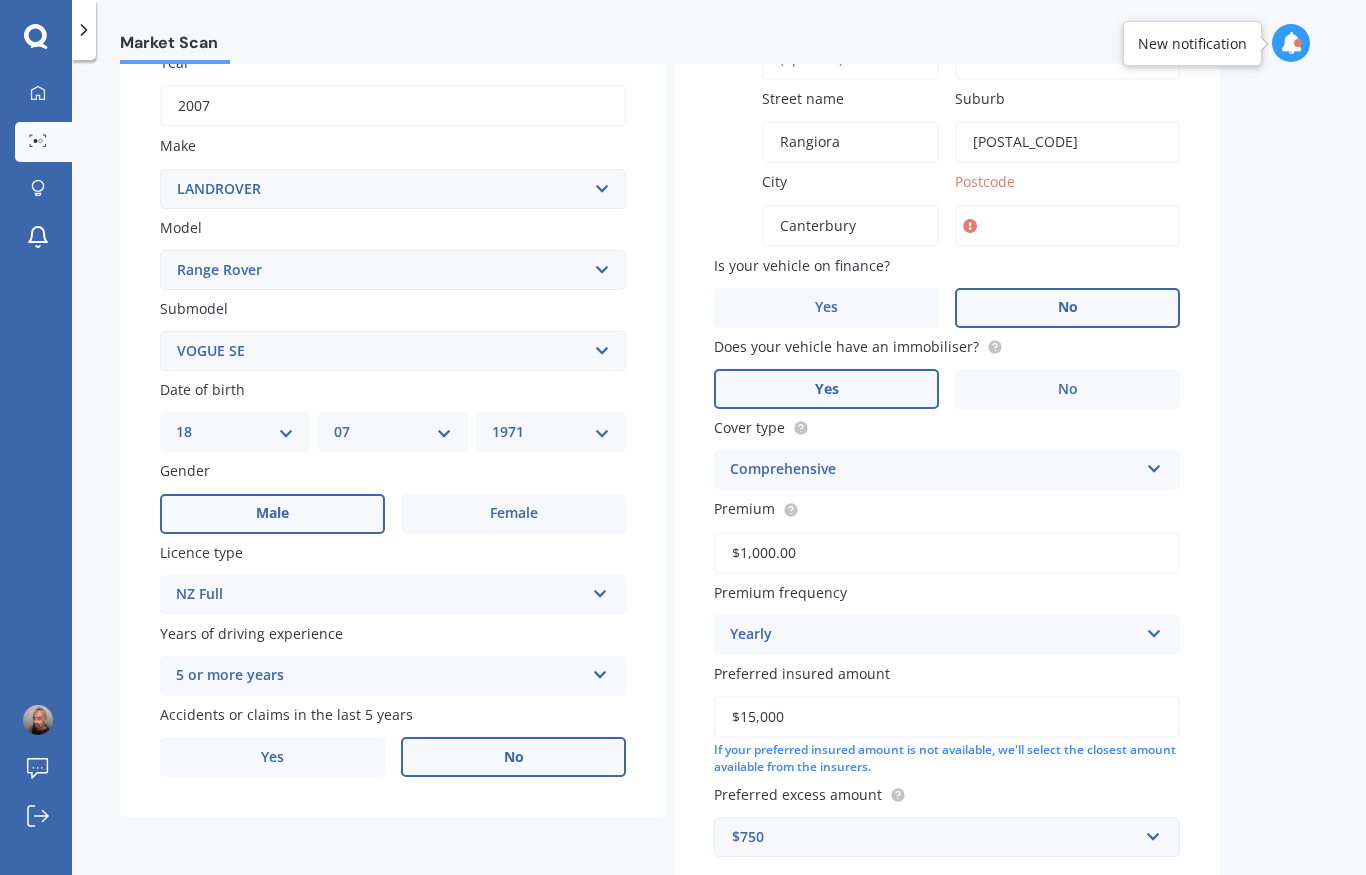 scroll, scrollTop: 64, scrollLeft: 0, axis: vertical 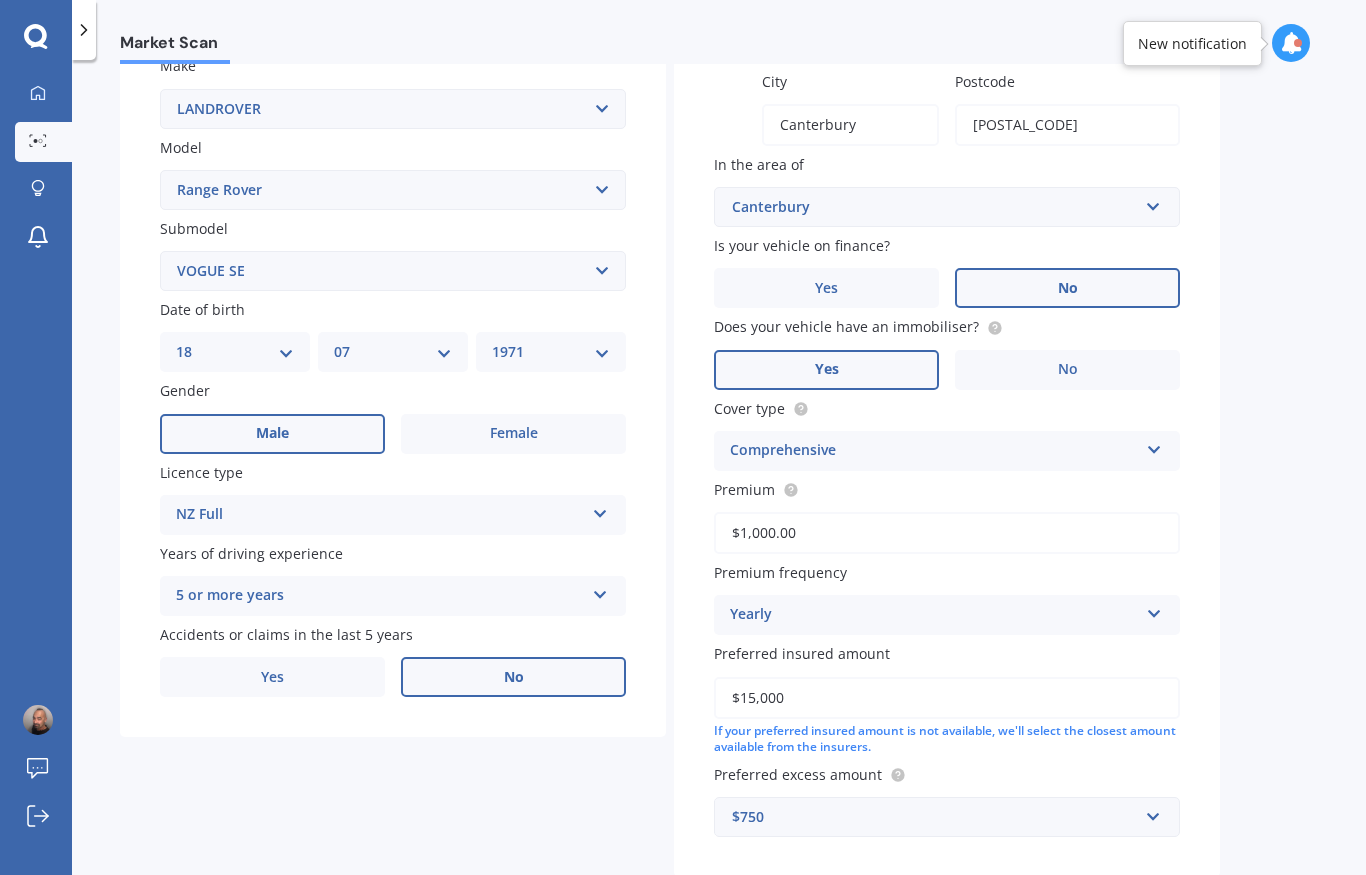 click on "Next" at bounding box center [1095, 920] 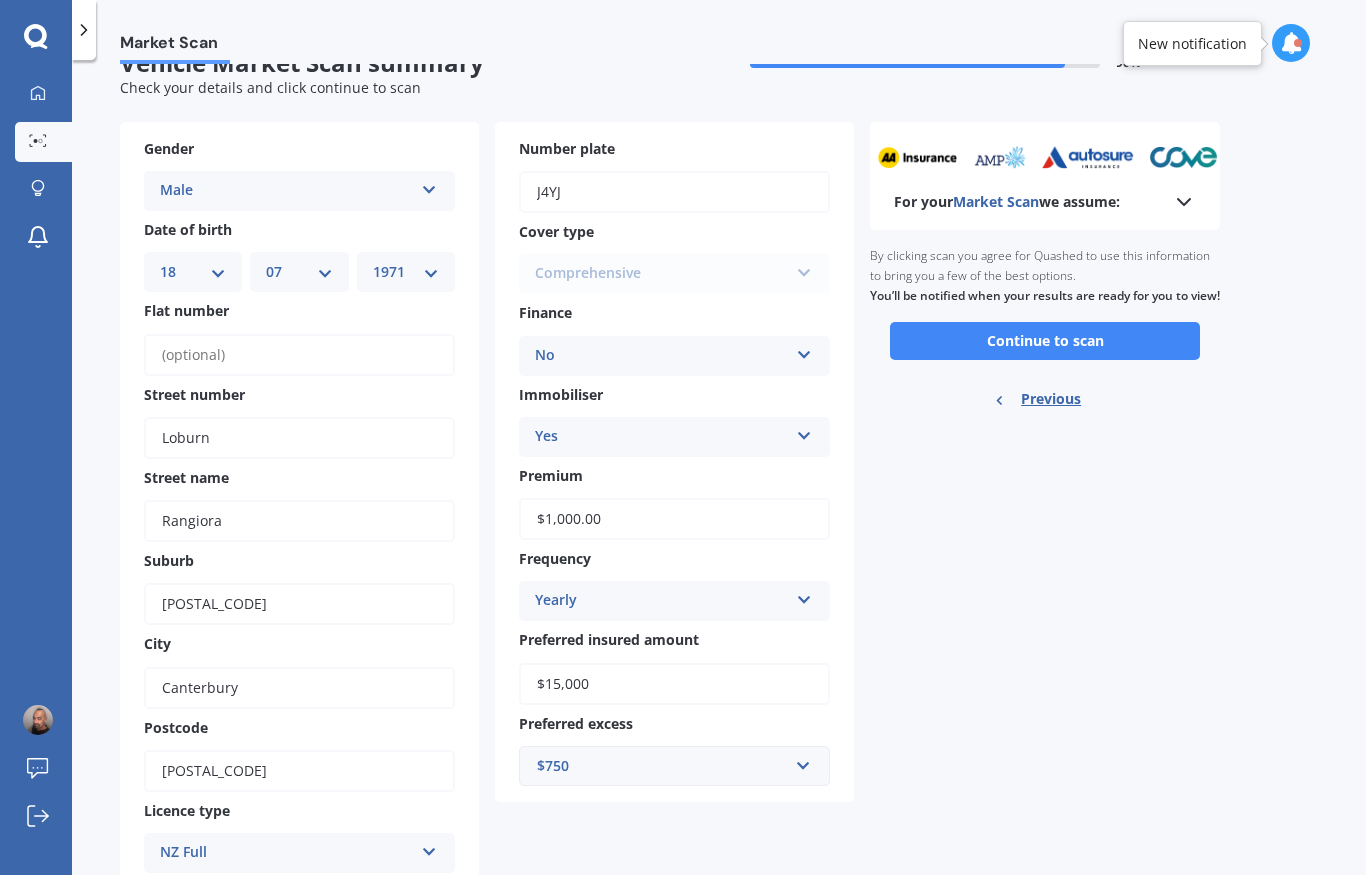 scroll, scrollTop: 0, scrollLeft: 0, axis: both 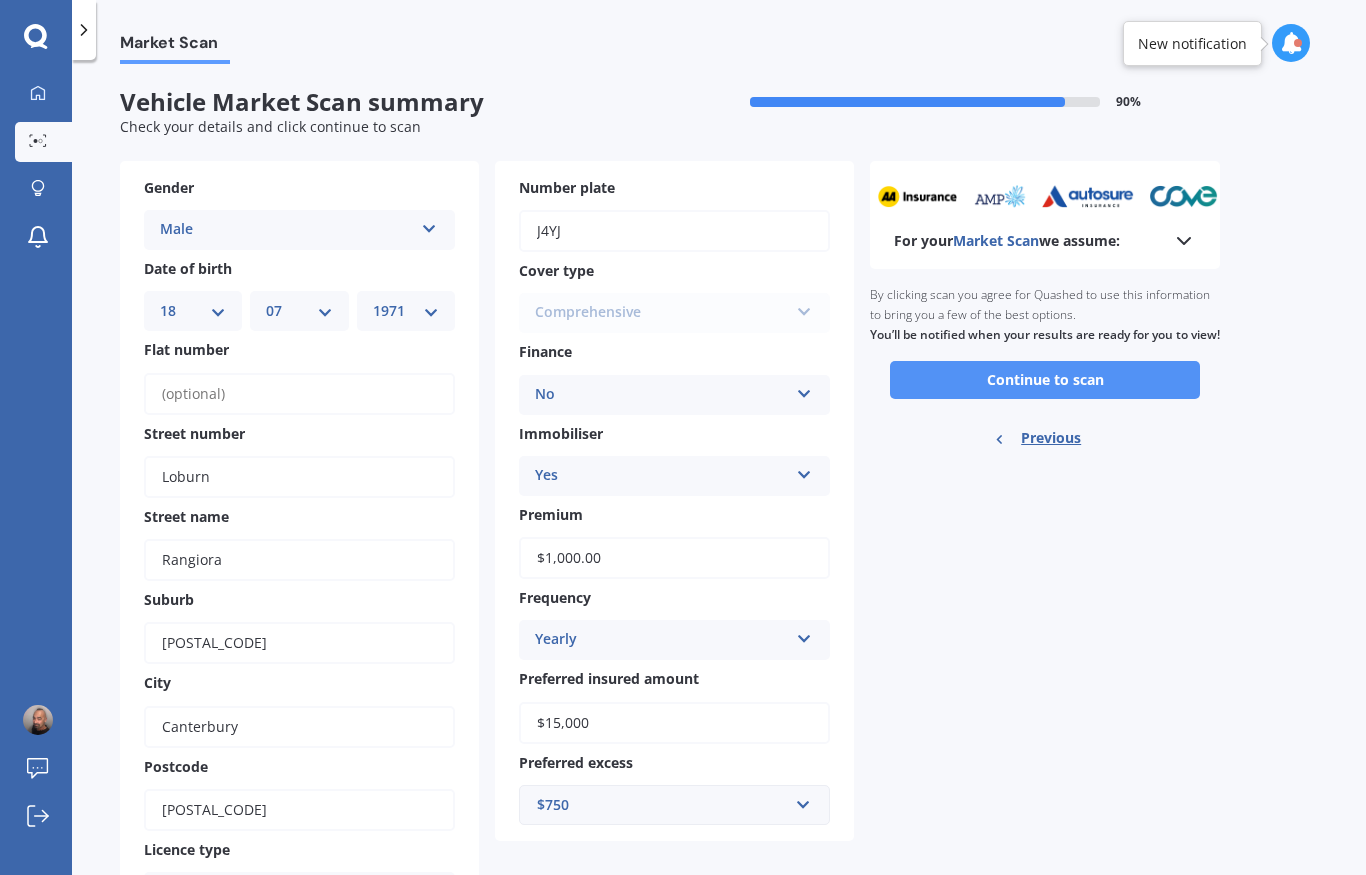 click on "Continue to scan" at bounding box center [1045, 380] 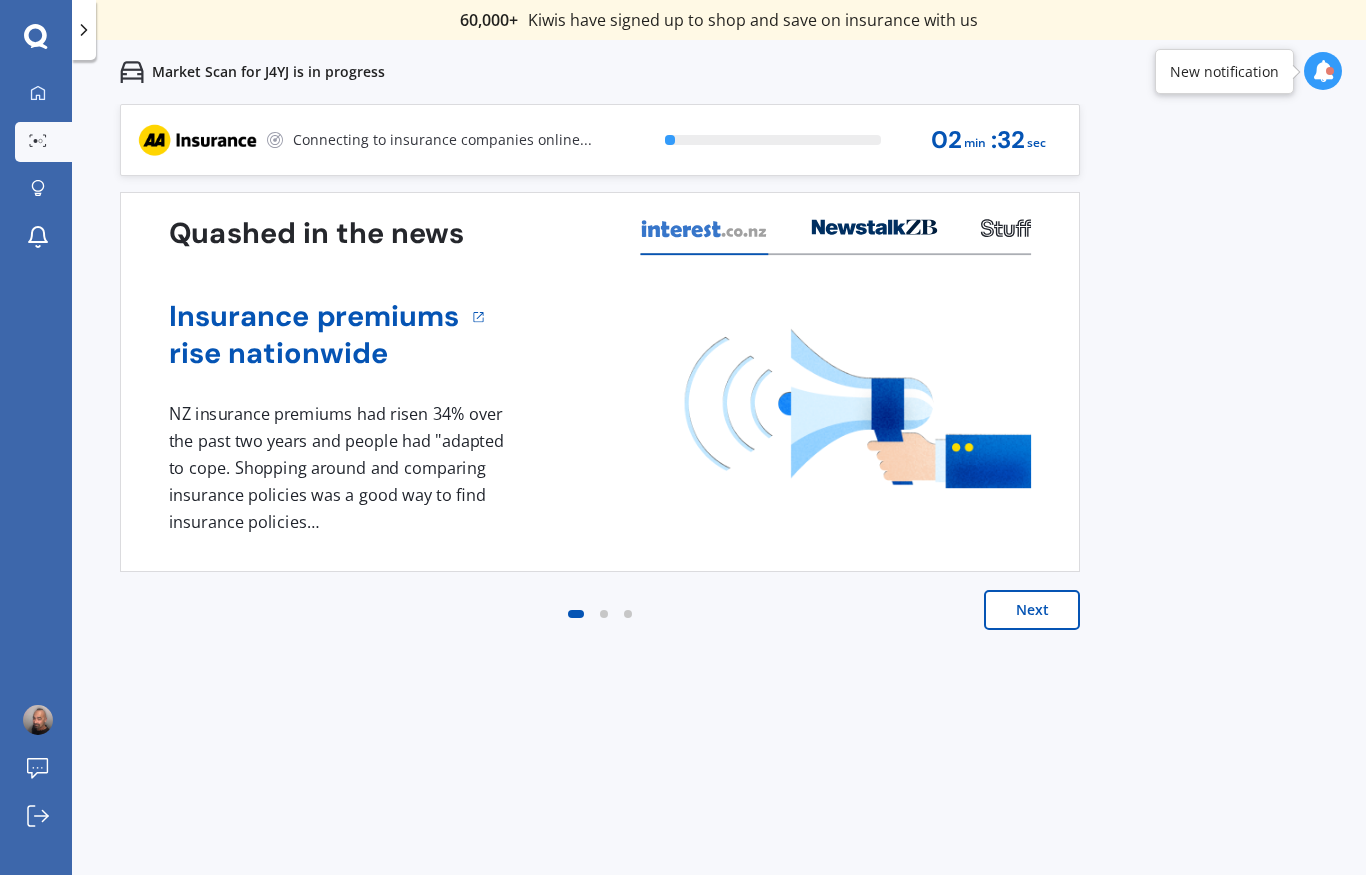 scroll, scrollTop: 0, scrollLeft: 0, axis: both 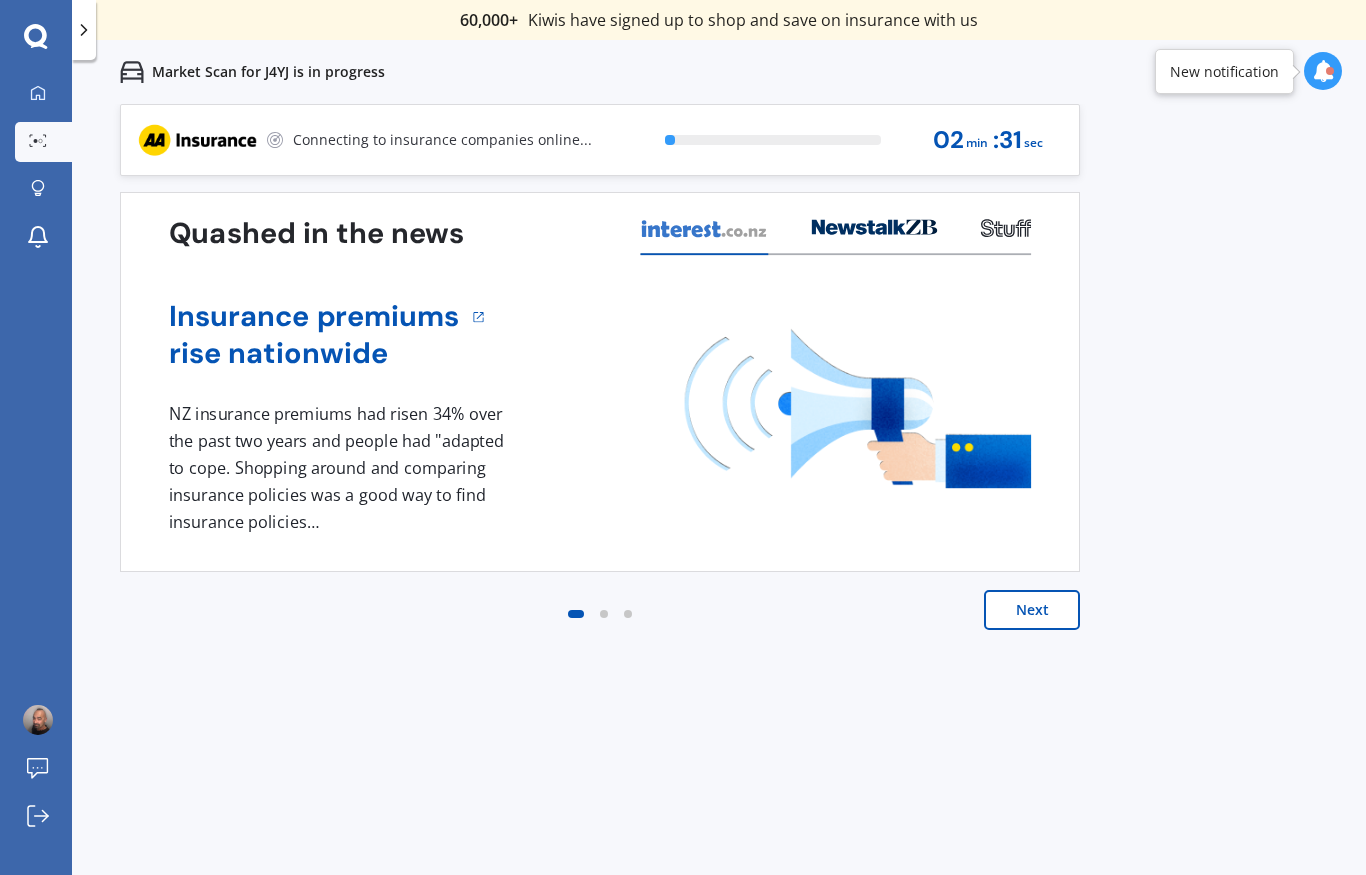 click on "Next" at bounding box center (1032, 610) 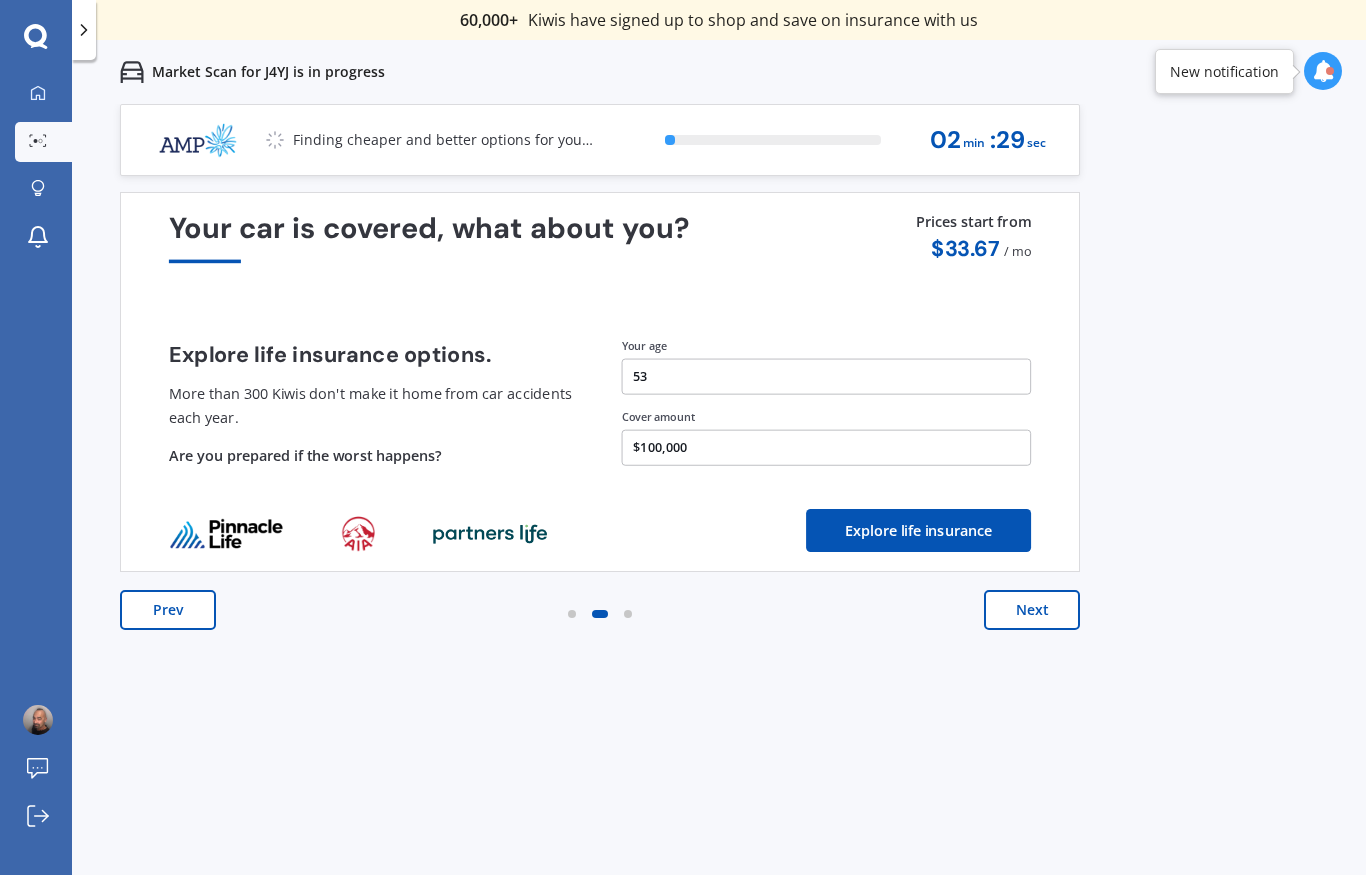 click on "Next" at bounding box center (1032, 610) 